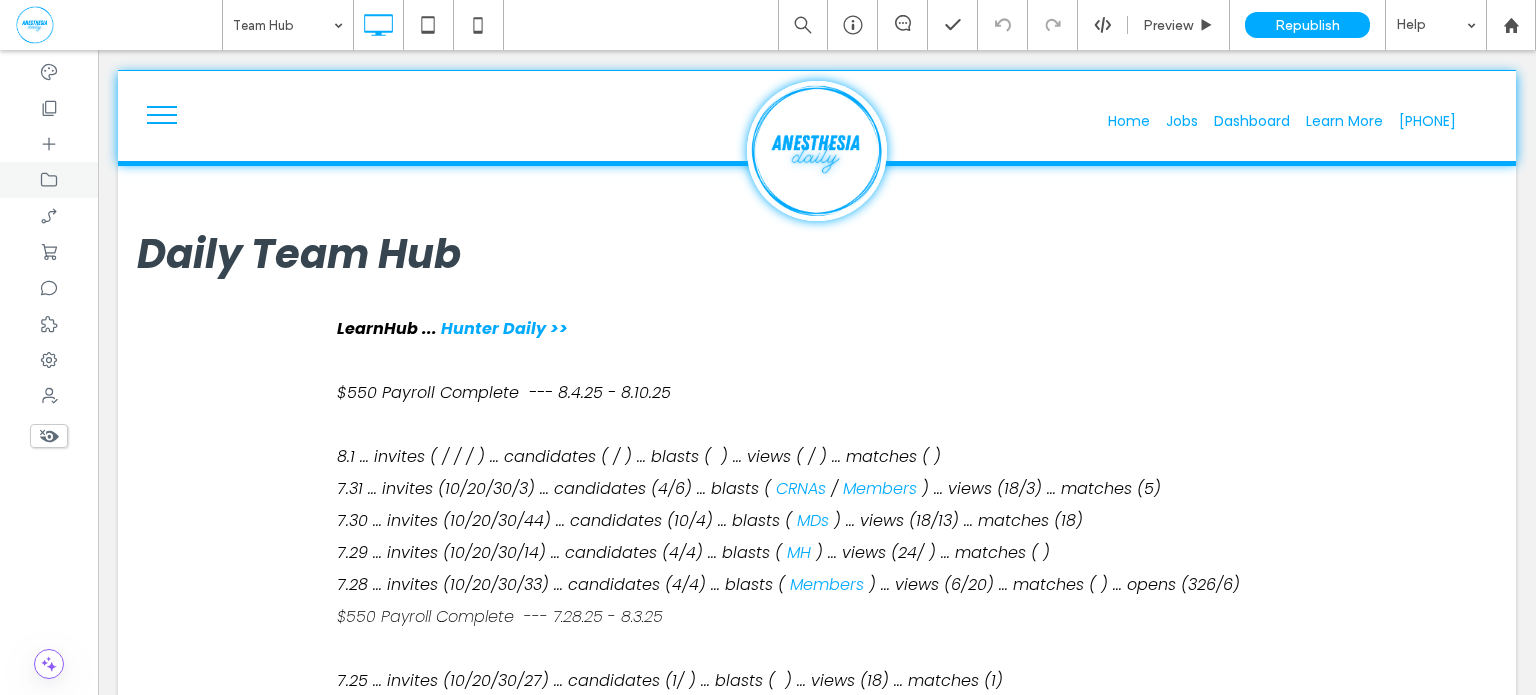 scroll, scrollTop: 0, scrollLeft: 0, axis: both 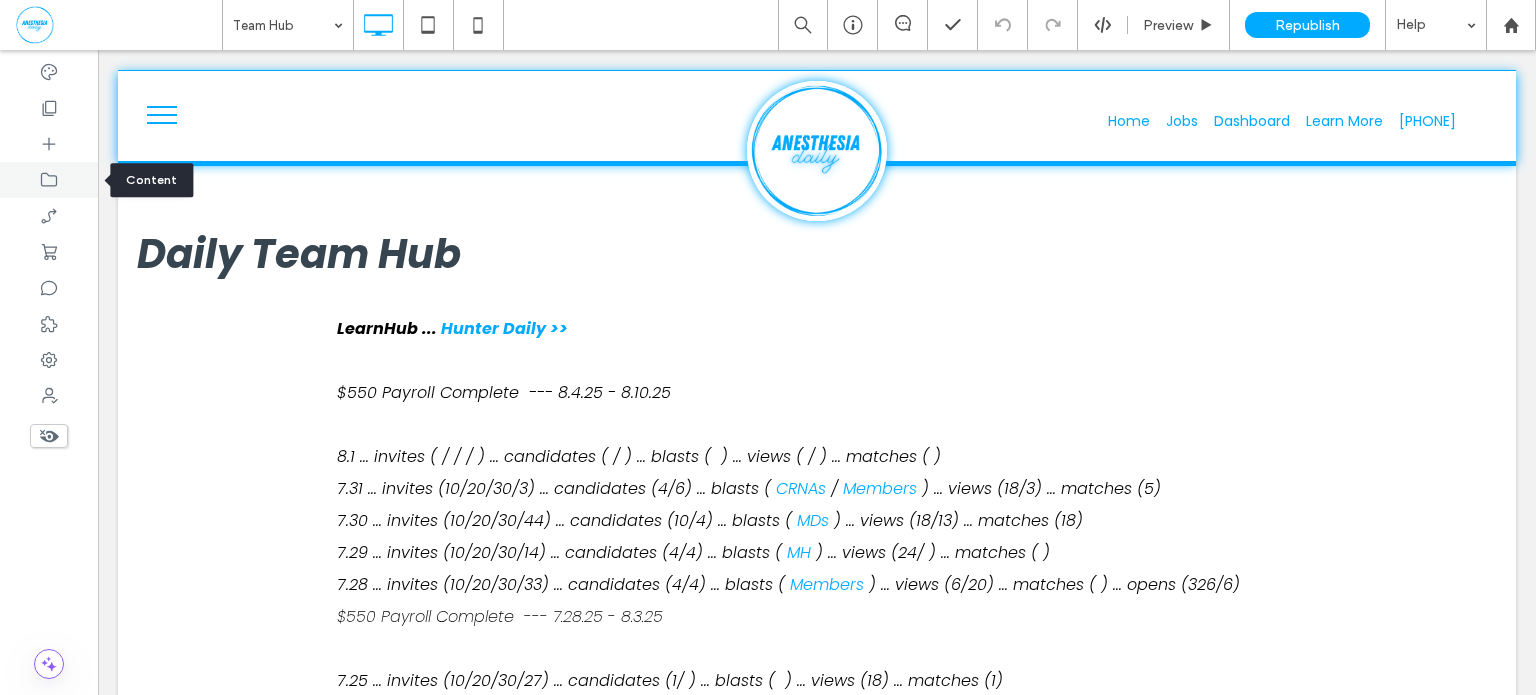 click at bounding box center (49, 180) 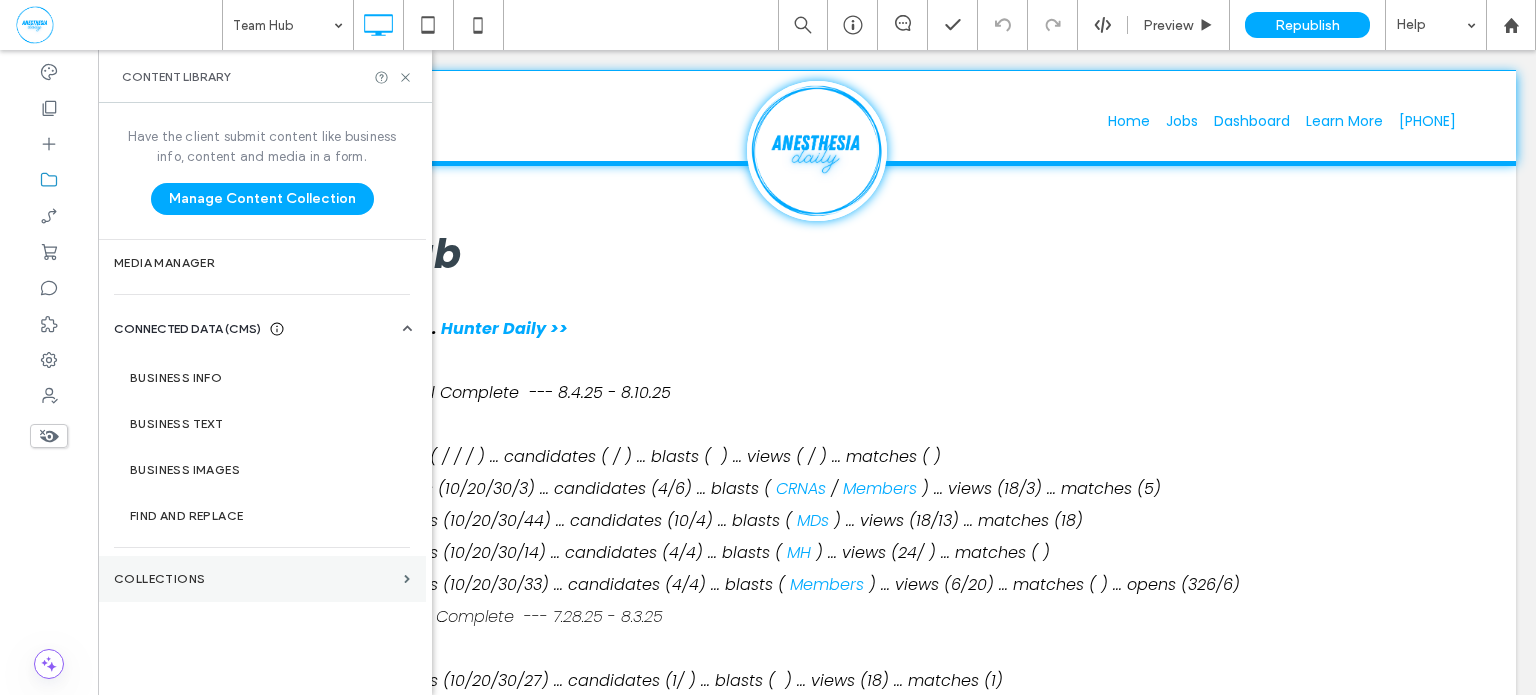 click on "Collections" at bounding box center [255, 579] 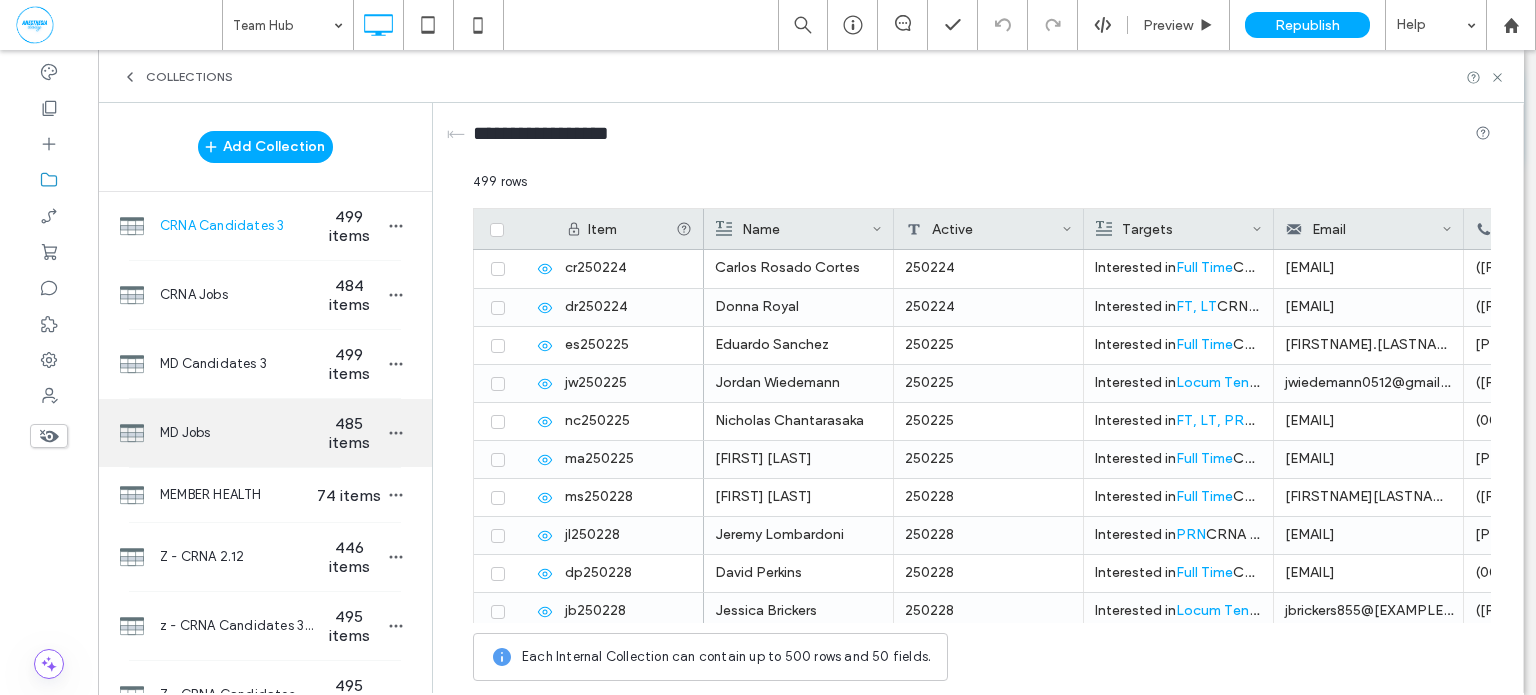 click on "MD Jobs" at bounding box center [237, 433] 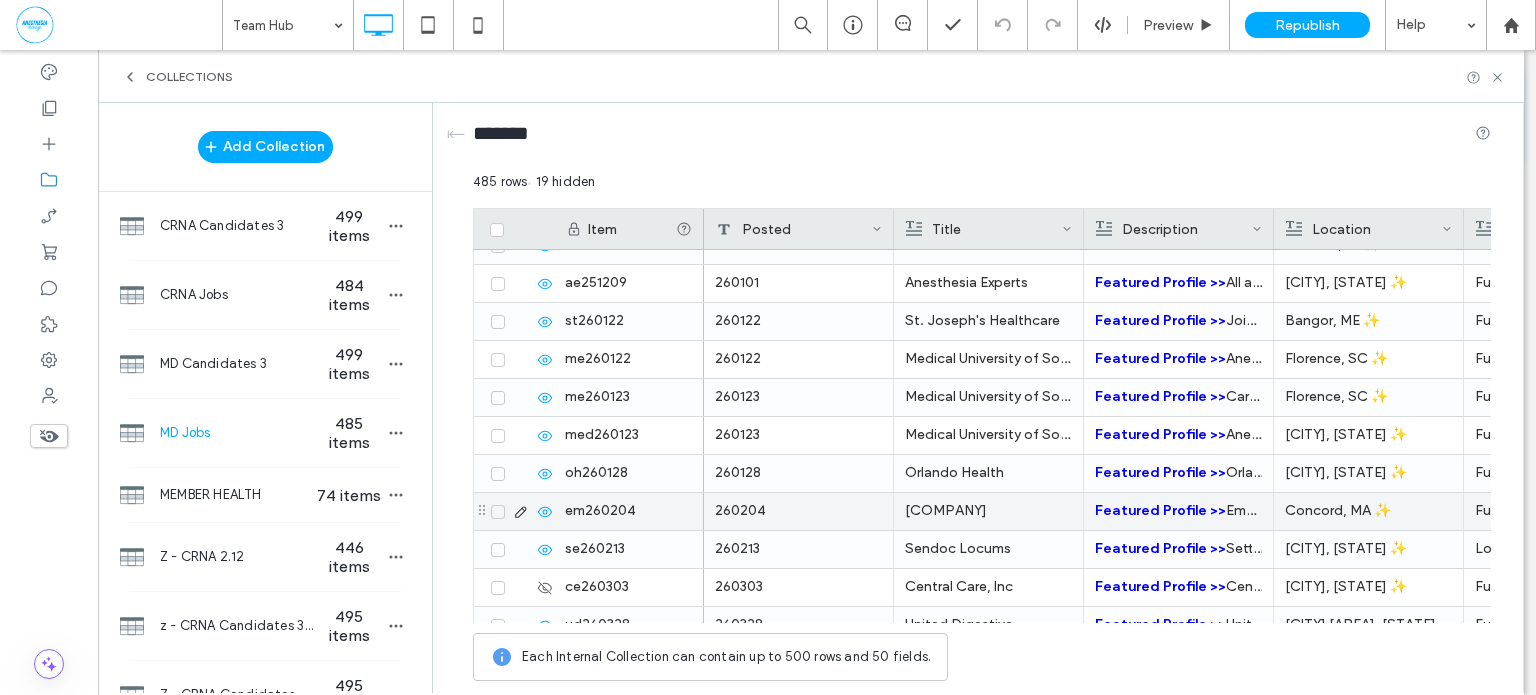 scroll, scrollTop: 292, scrollLeft: 0, axis: vertical 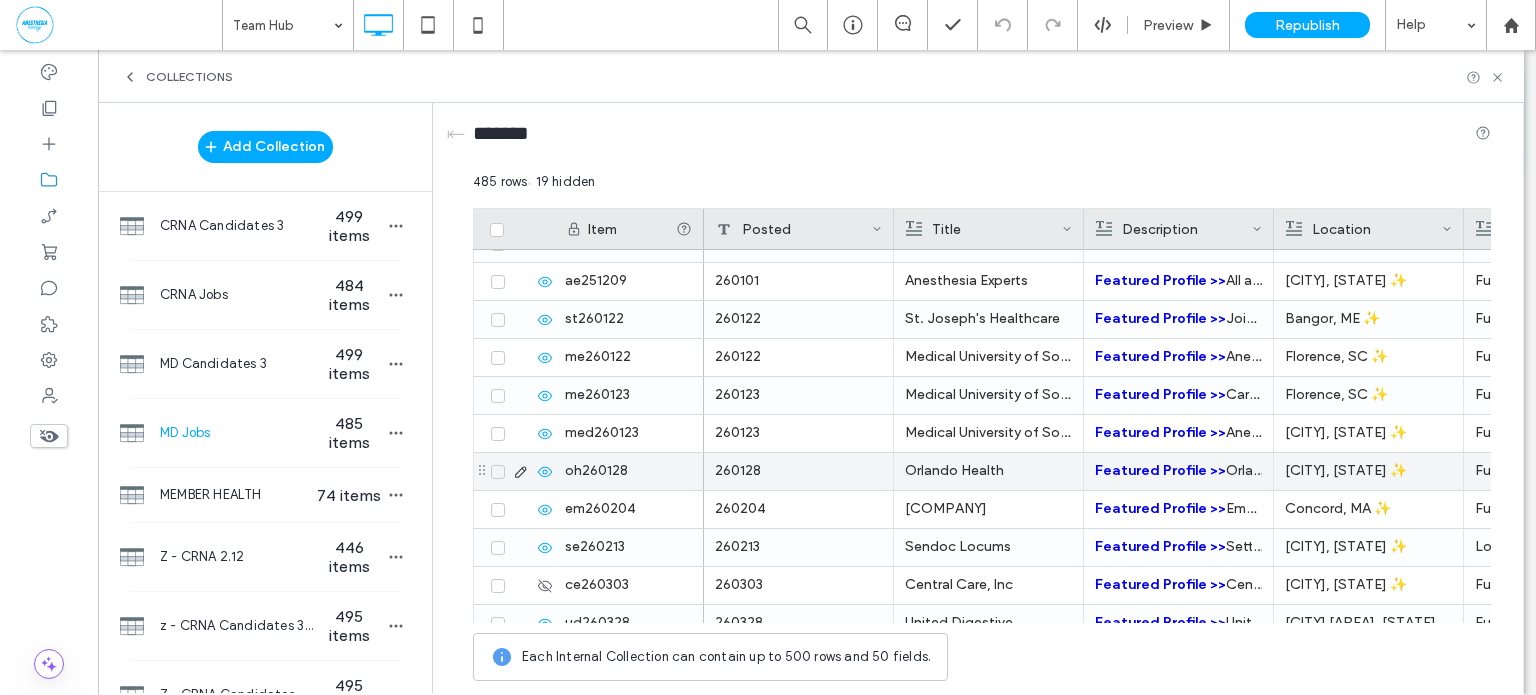 click at bounding box center [498, 472] 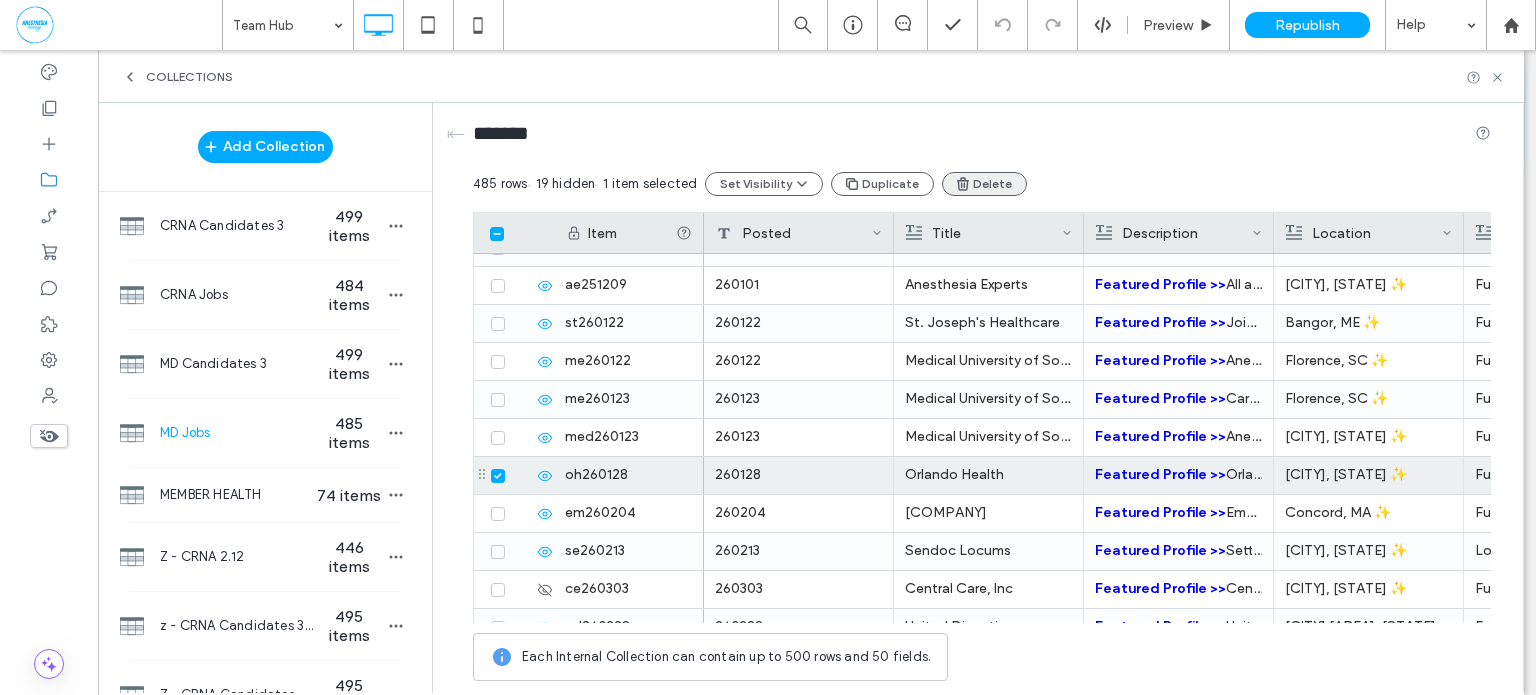 click on "Delete" at bounding box center [984, 184] 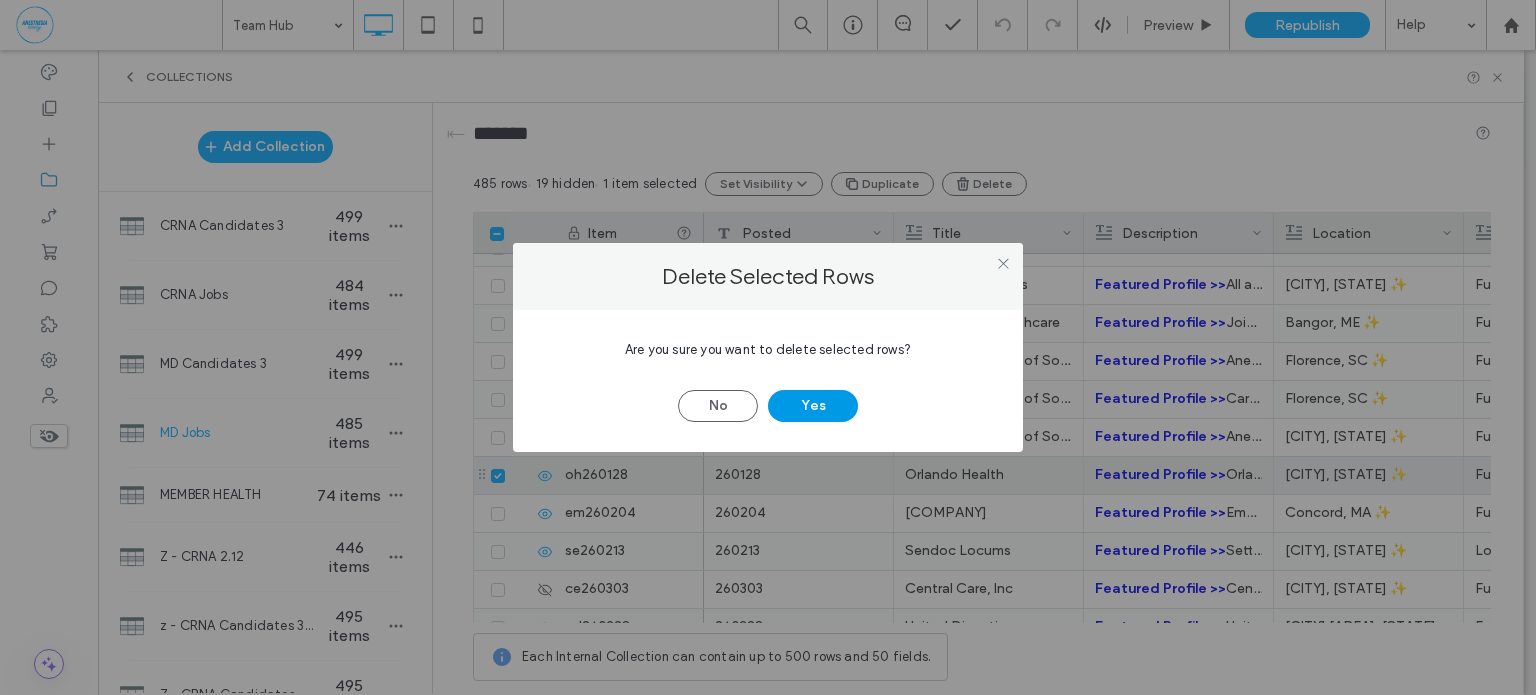click on "Yes" at bounding box center [813, 406] 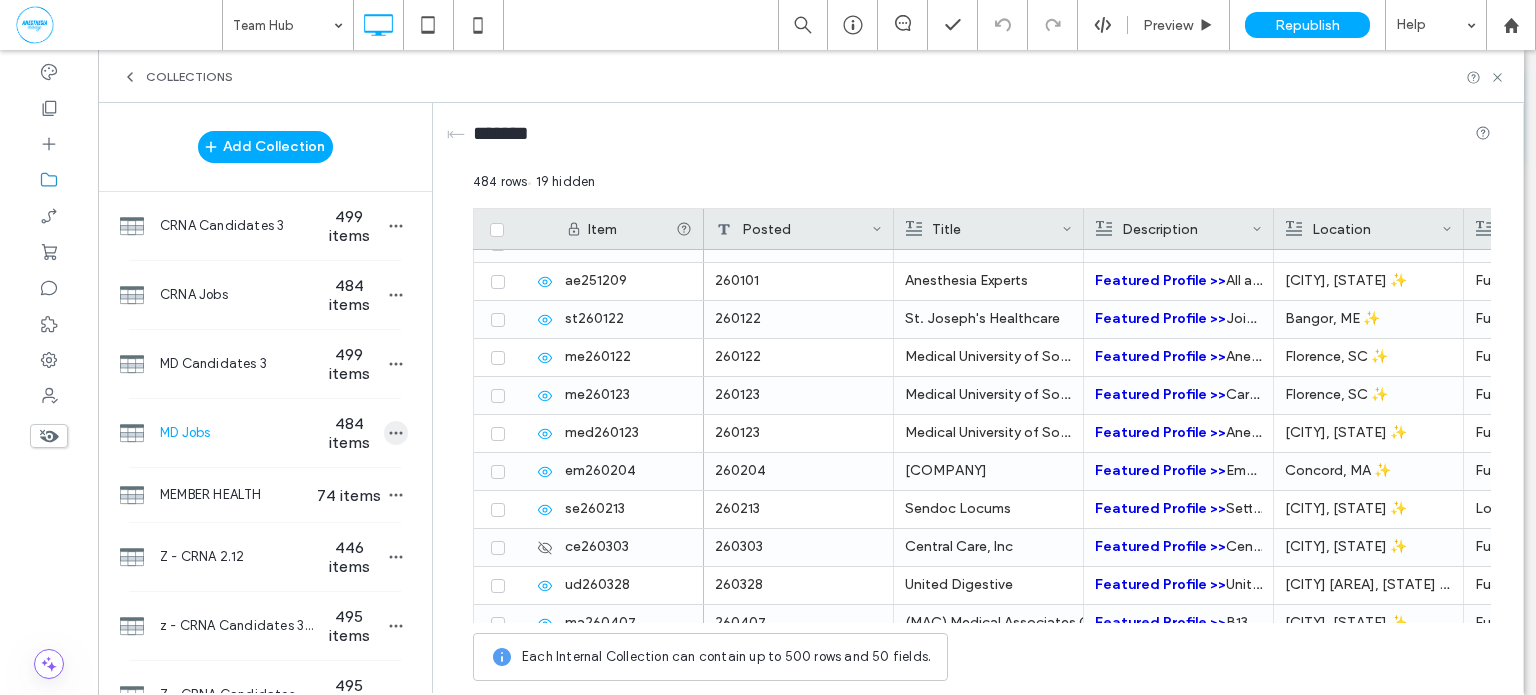 click 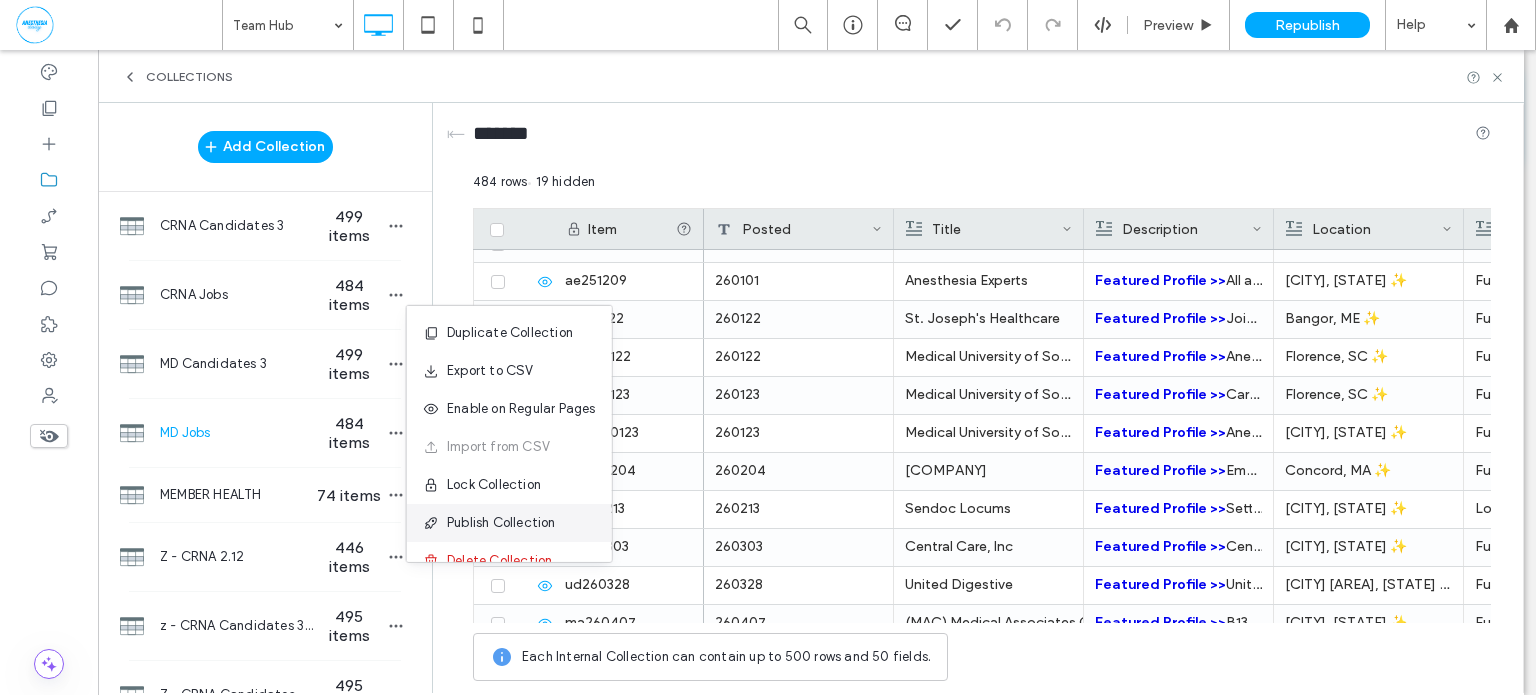 click on "Publish Collection" at bounding box center (501, 523) 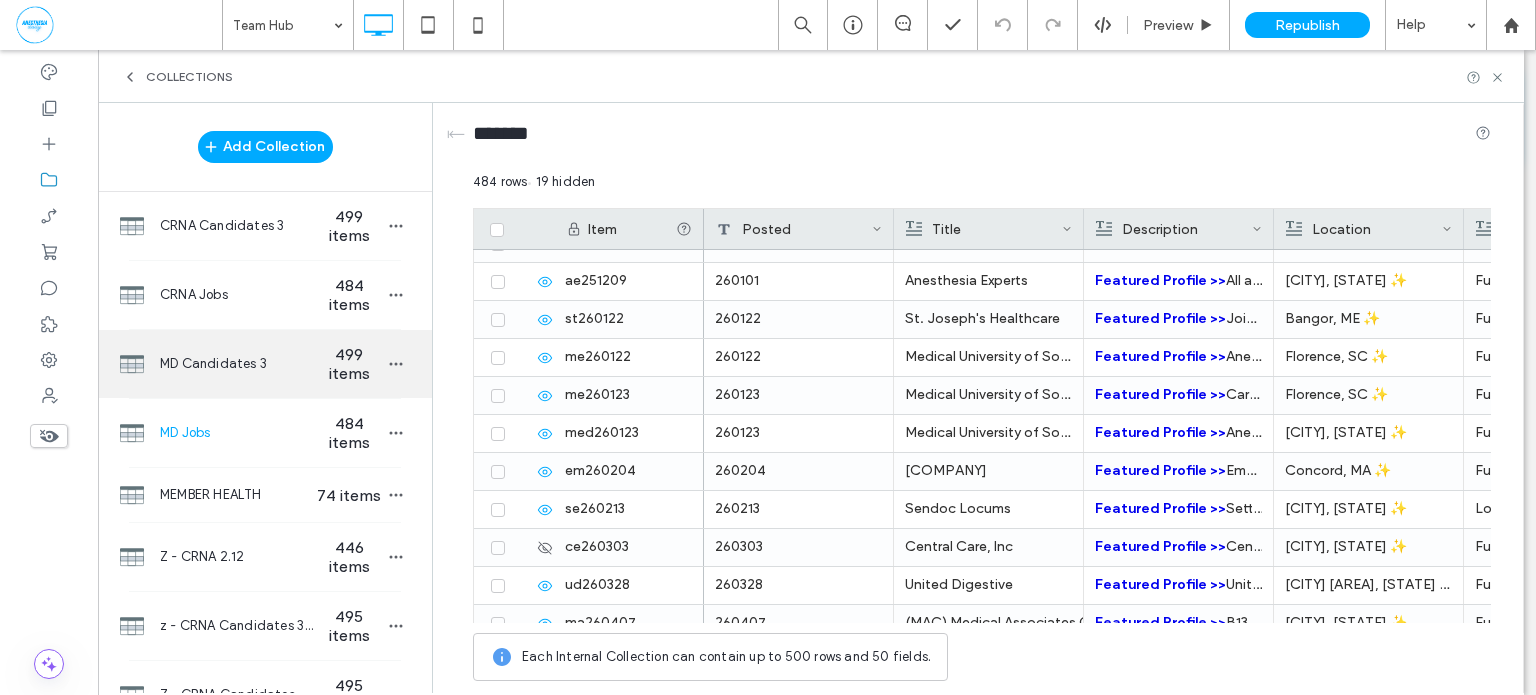 click on "499 items" at bounding box center (349, 364) 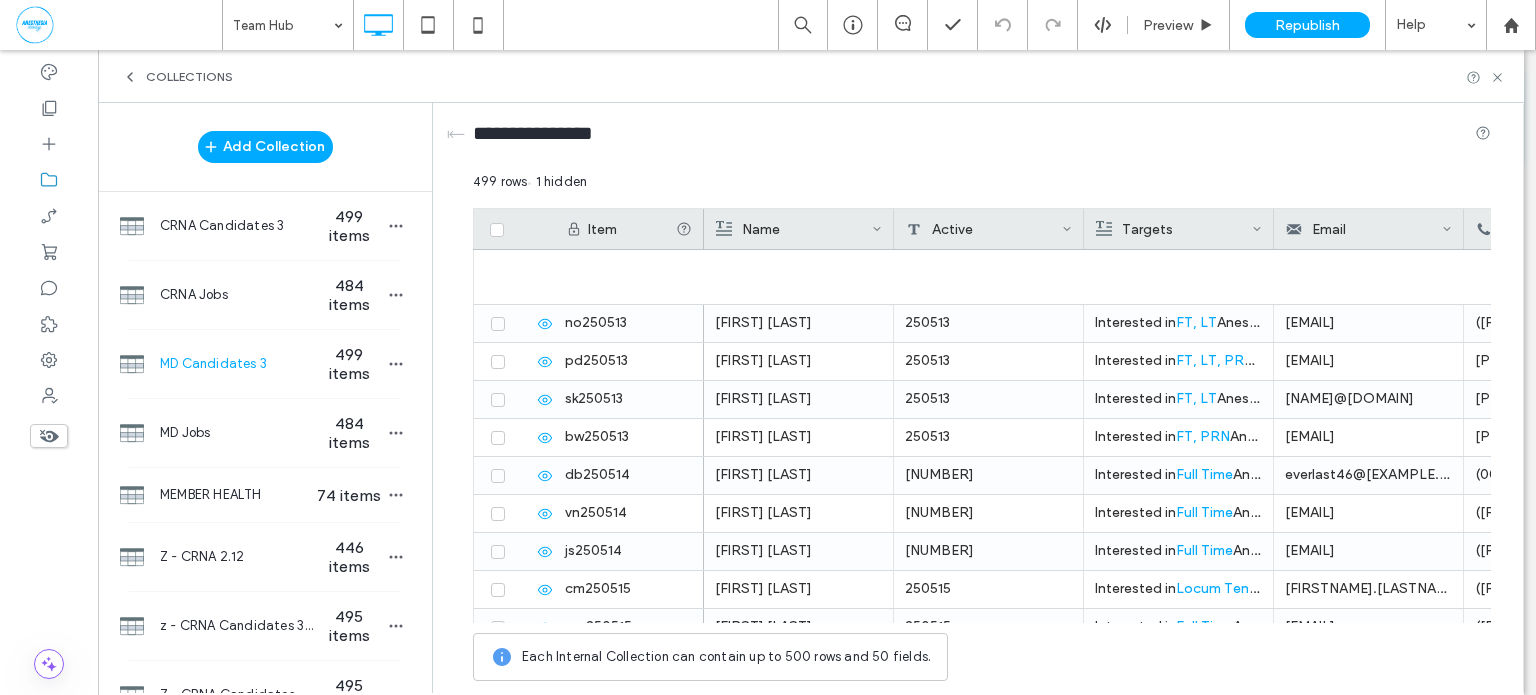 scroll, scrollTop: 7436, scrollLeft: 0, axis: vertical 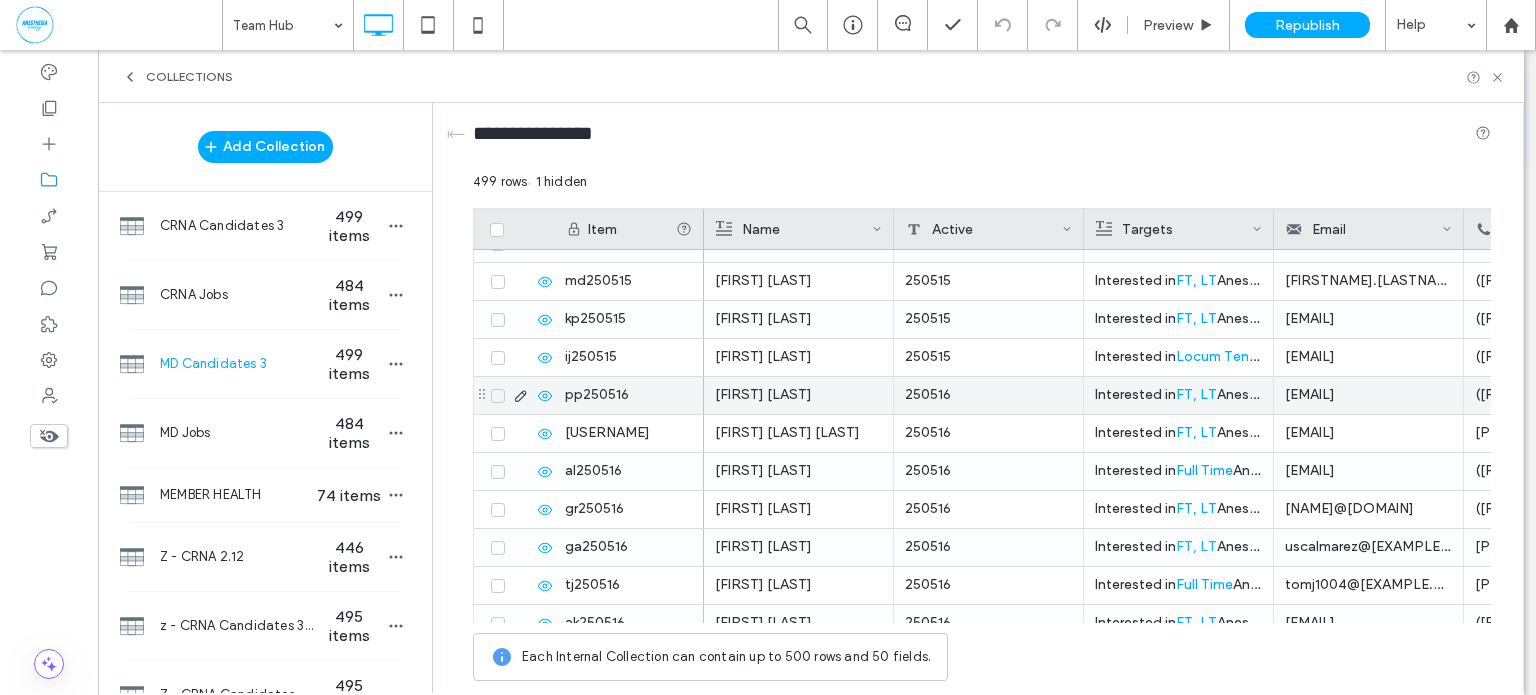 click 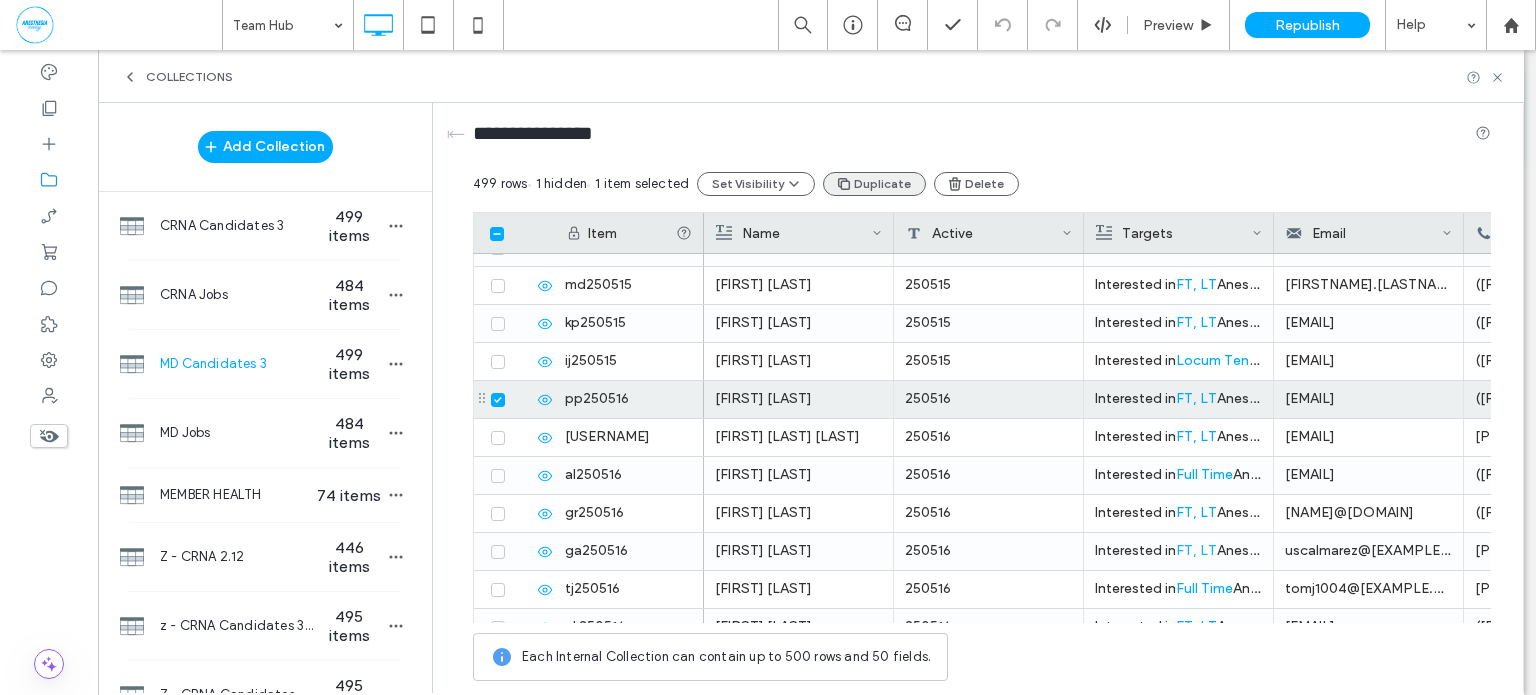 click on "Duplicate" at bounding box center [874, 184] 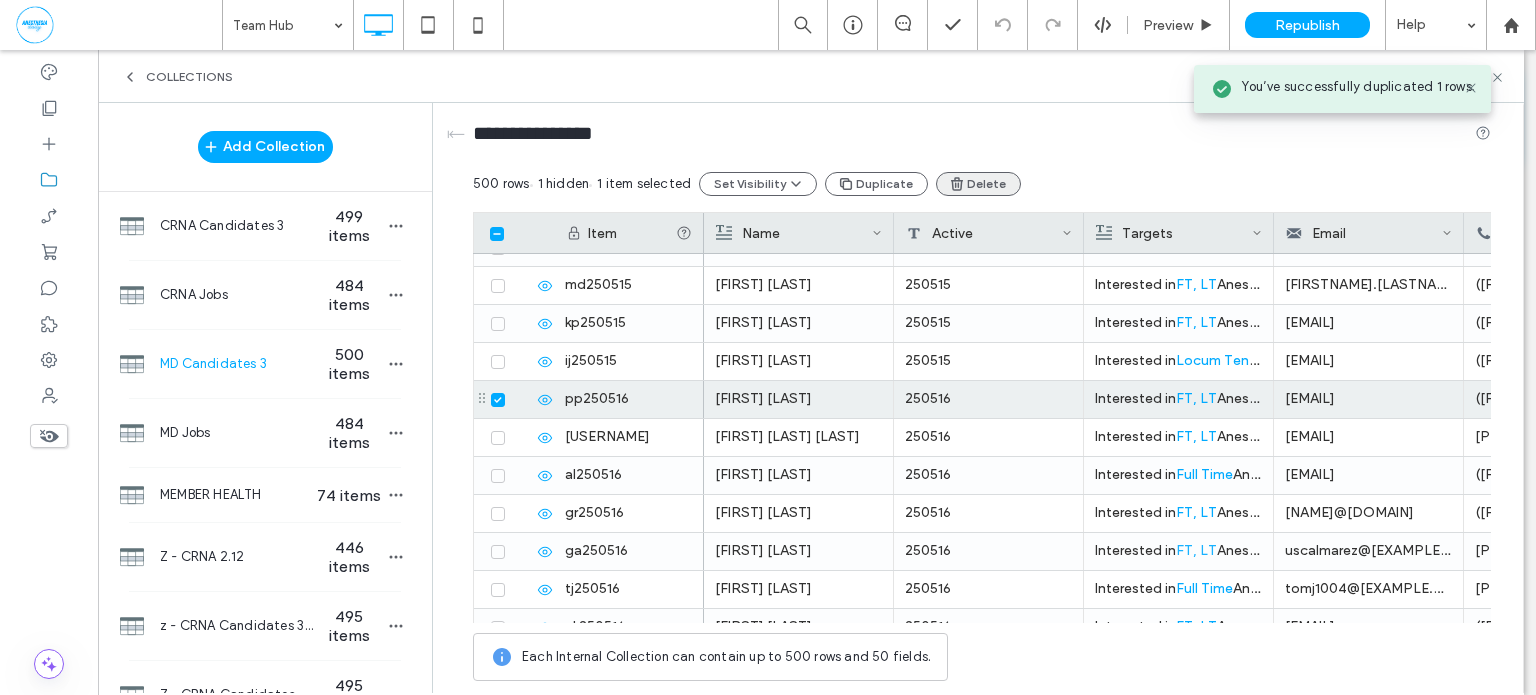 click 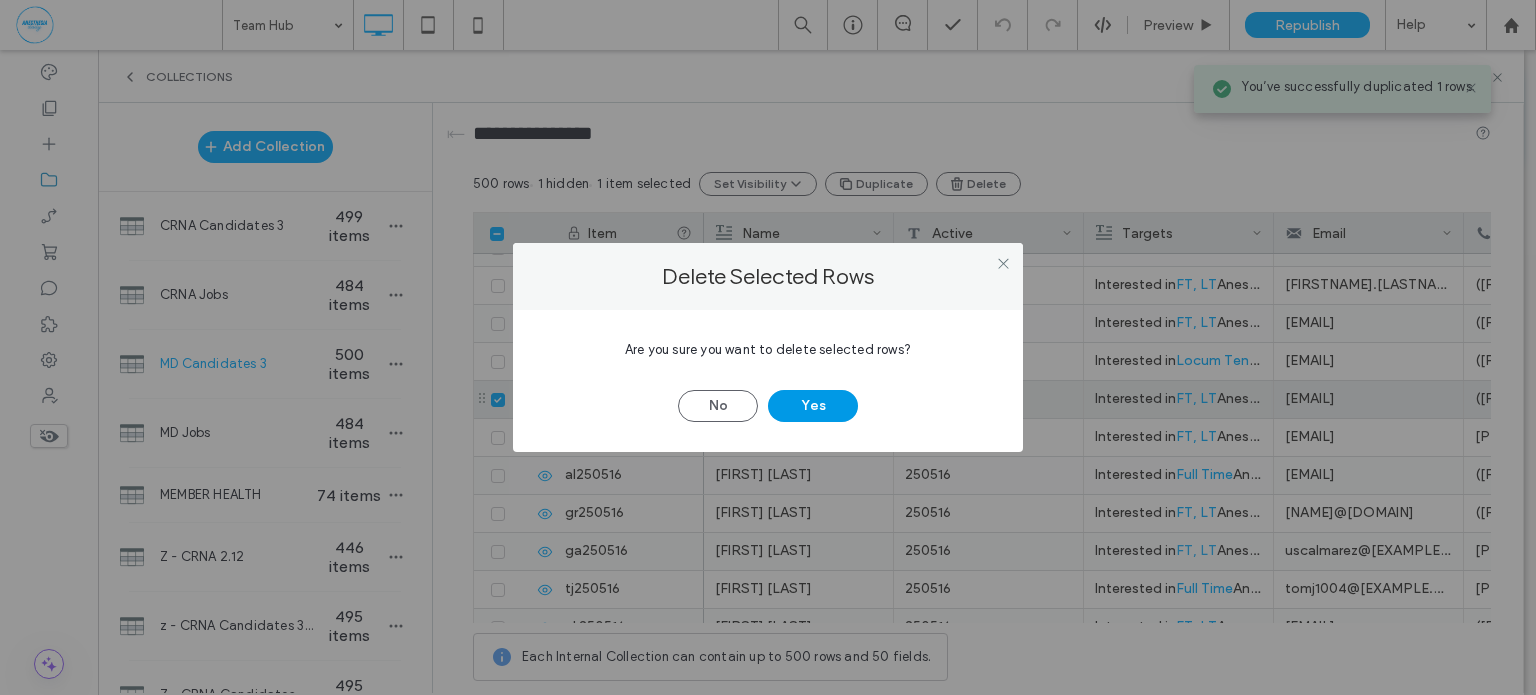 click on "Yes" at bounding box center [813, 406] 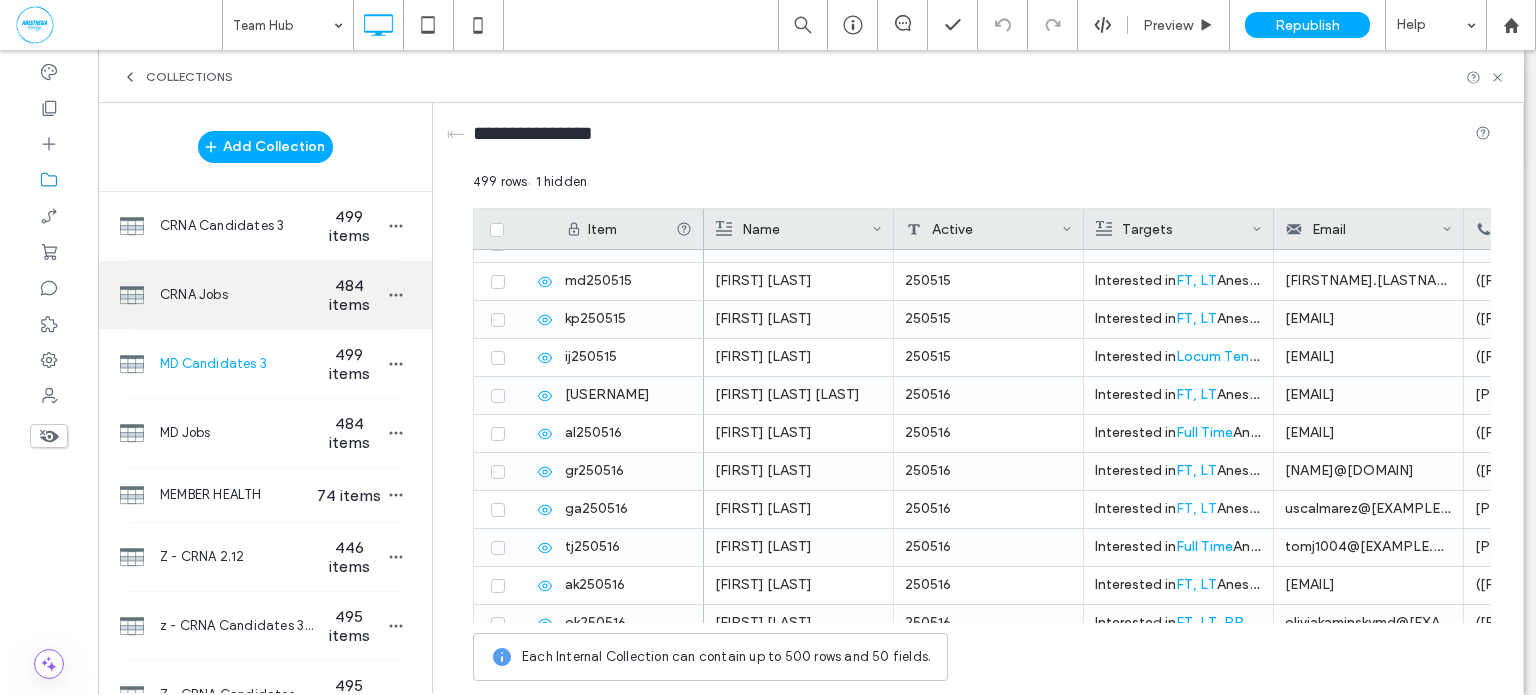 click on "484 items" at bounding box center [349, 295] 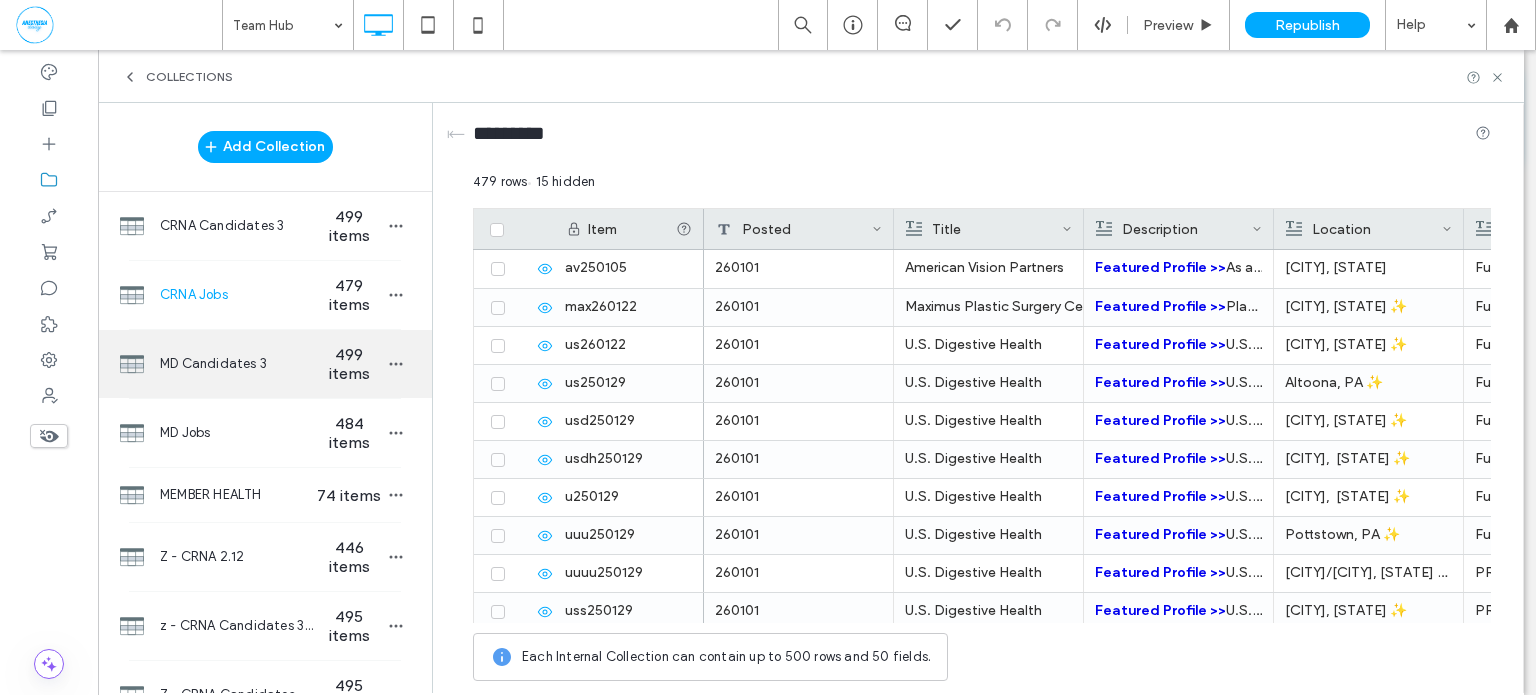 click on "499 items" at bounding box center (349, 364) 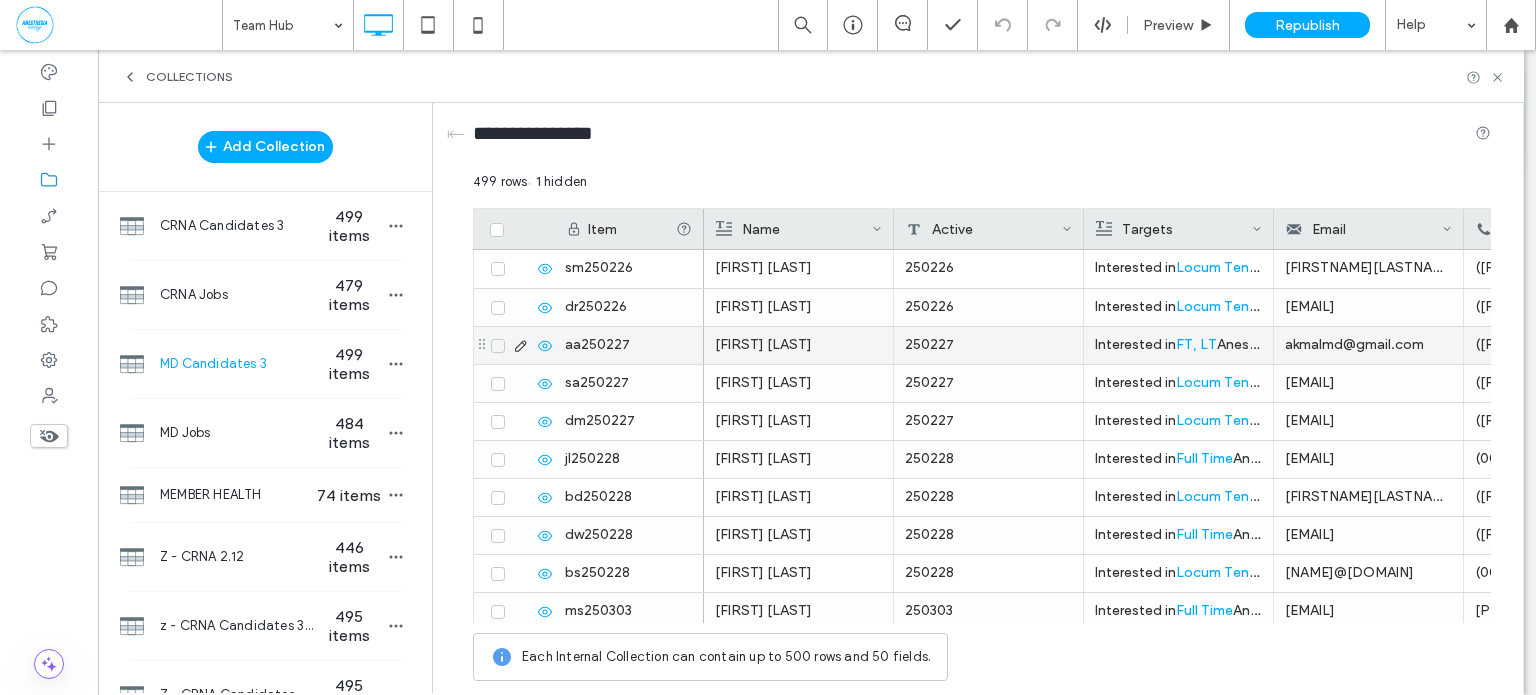 click at bounding box center [498, 346] 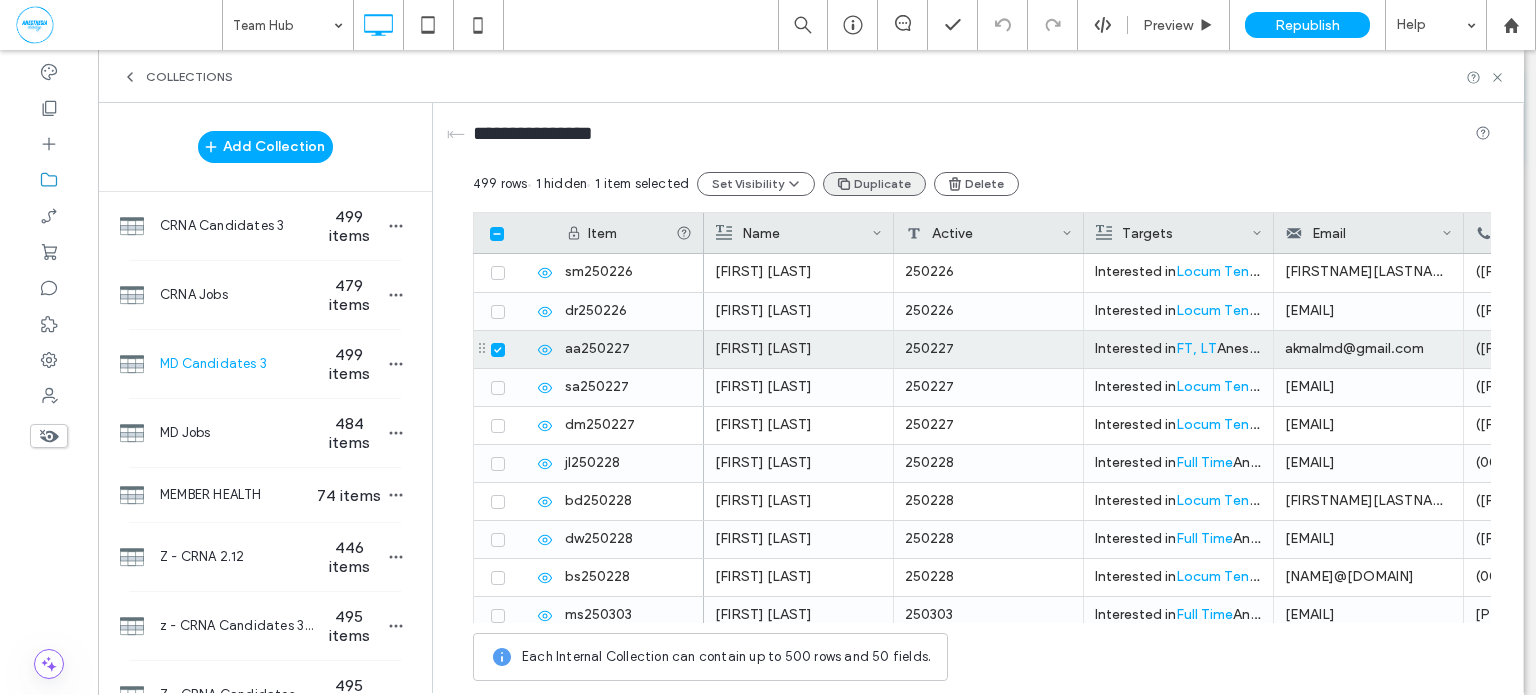 click on "Duplicate" at bounding box center (874, 184) 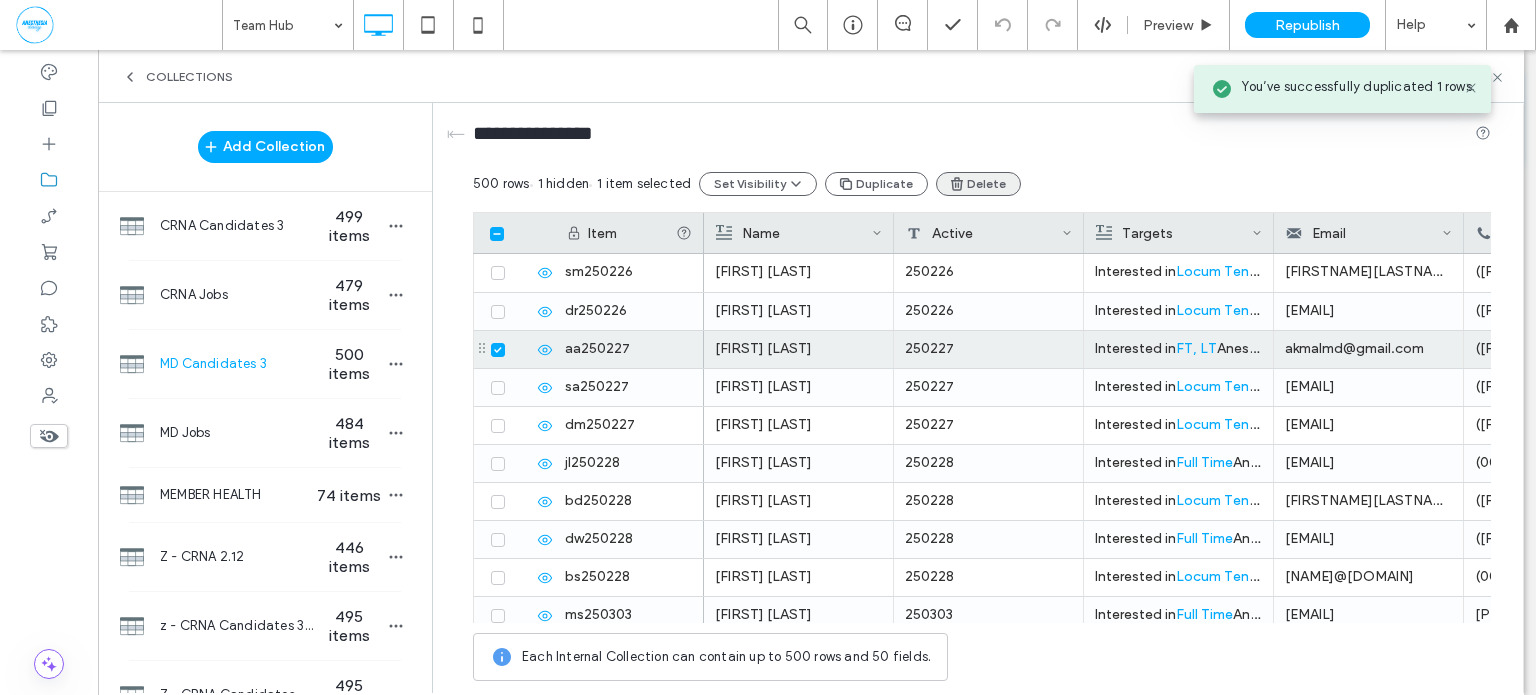 click on "Delete" at bounding box center [978, 184] 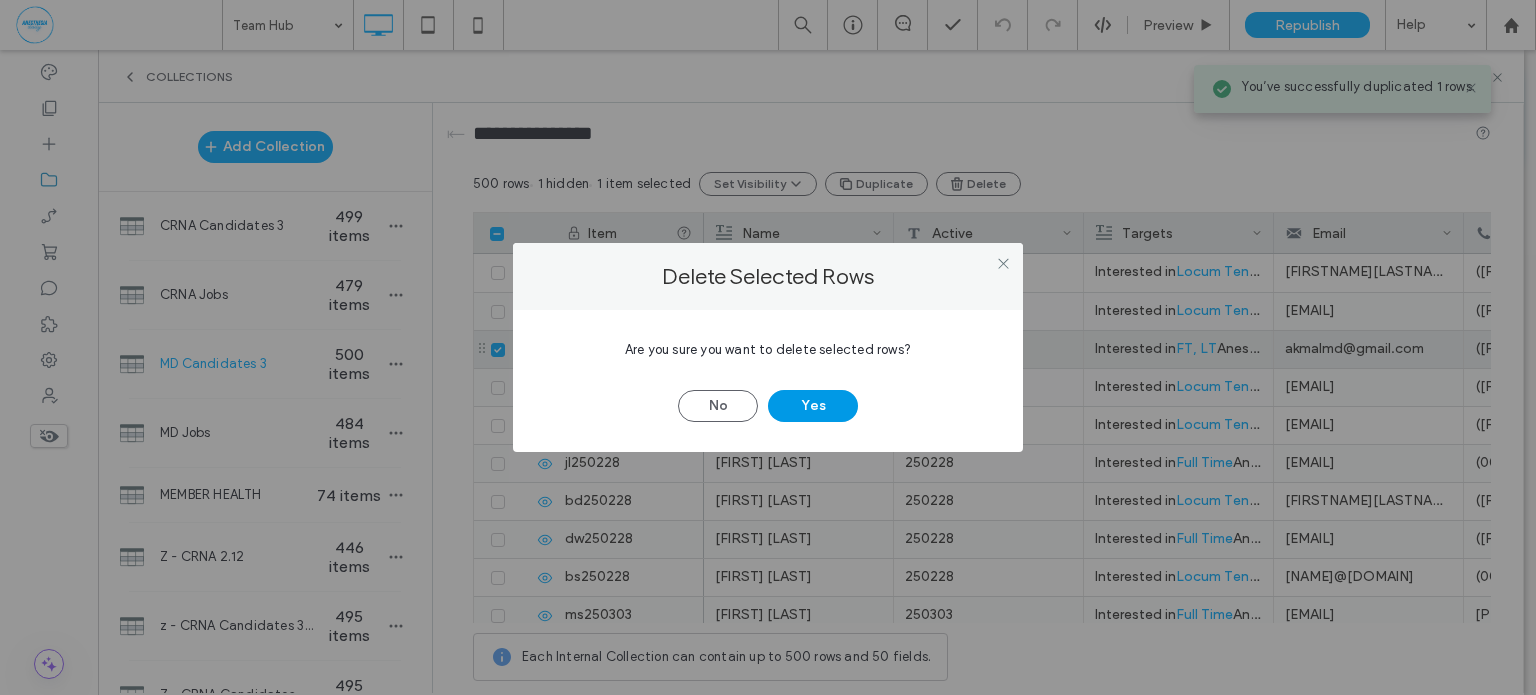 click on "Yes" at bounding box center [813, 406] 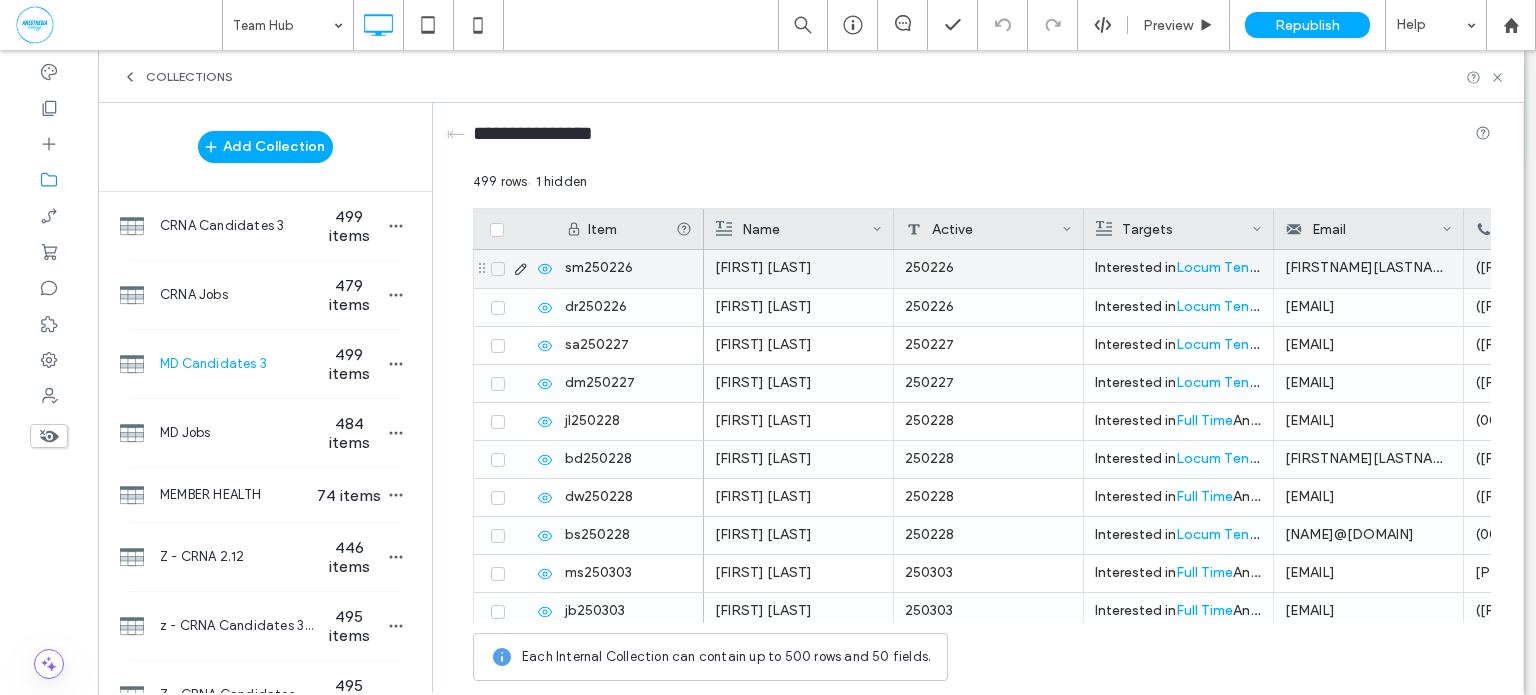 click on "[FIRST] [LAST]" at bounding box center (798, 268) 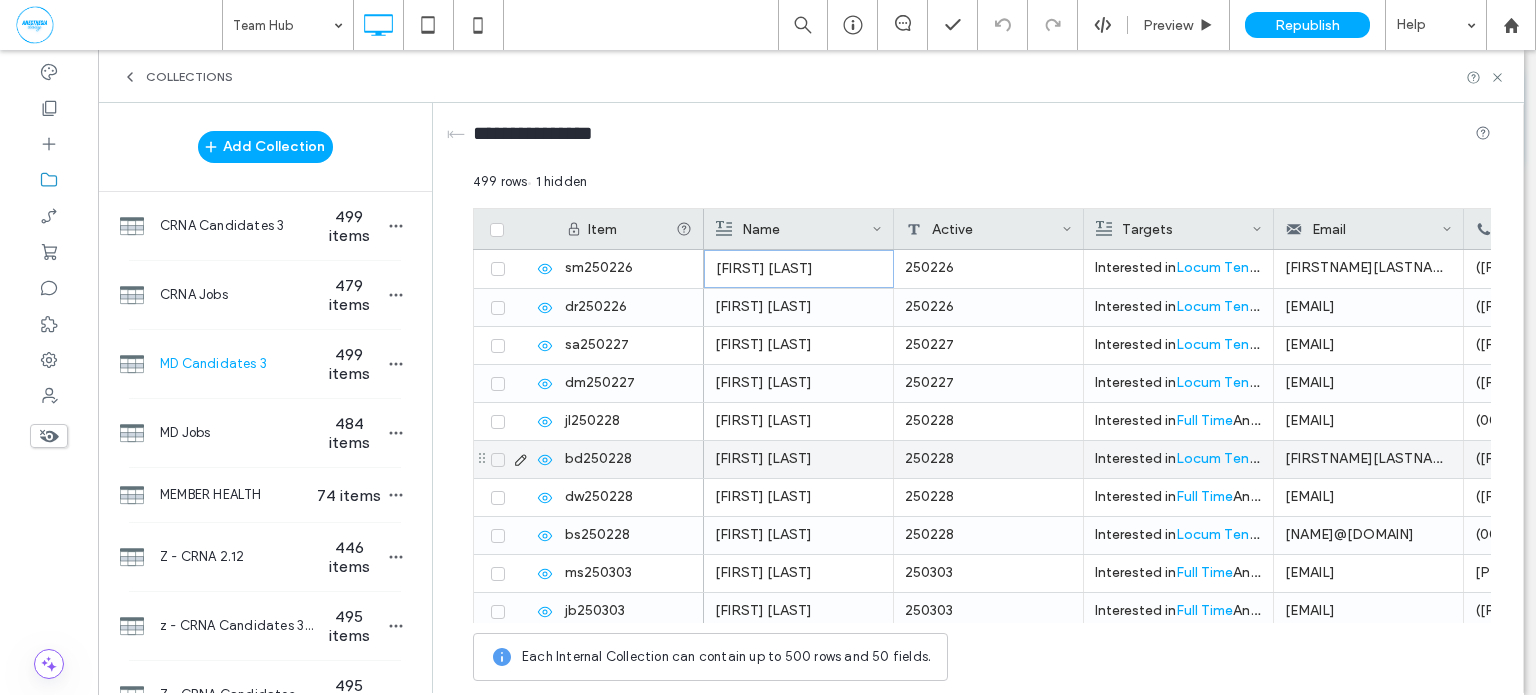 click on "[FIRST] [LAST]" at bounding box center [798, 459] 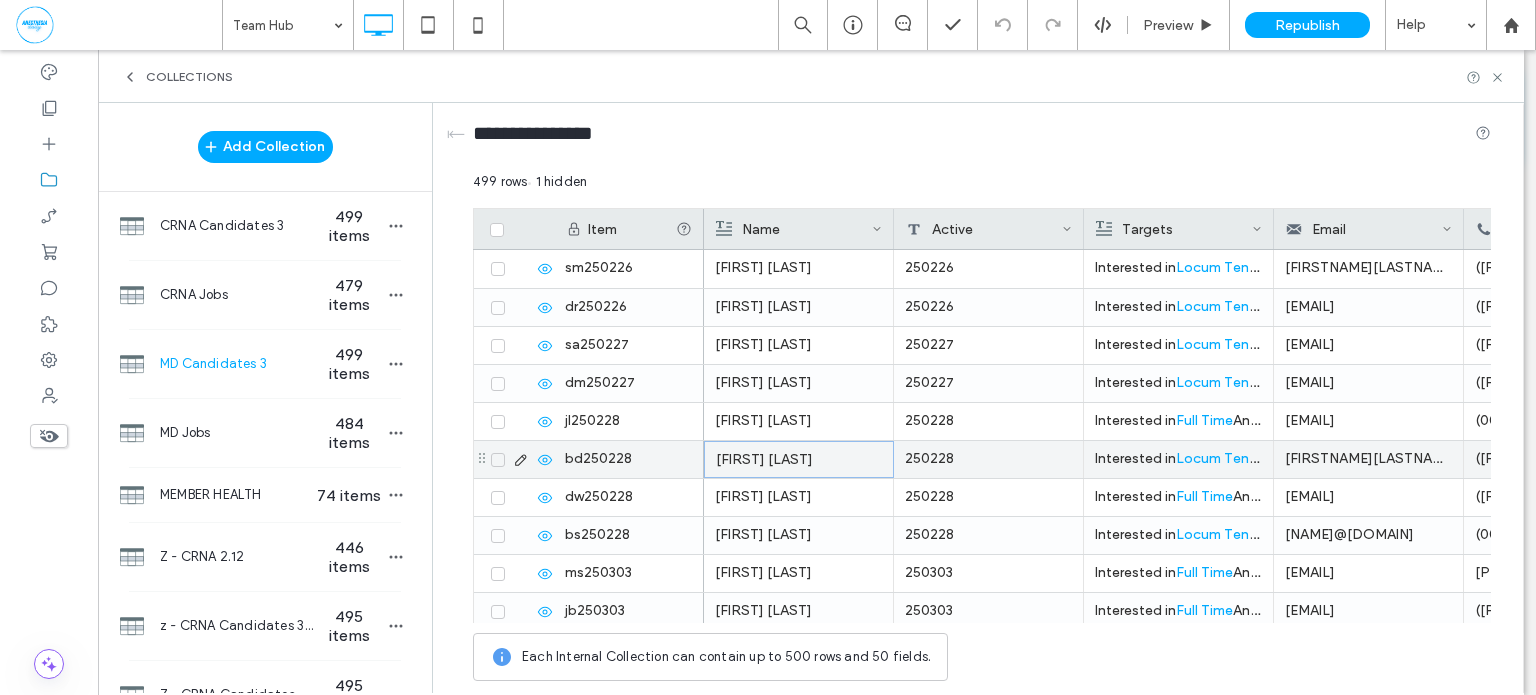 click 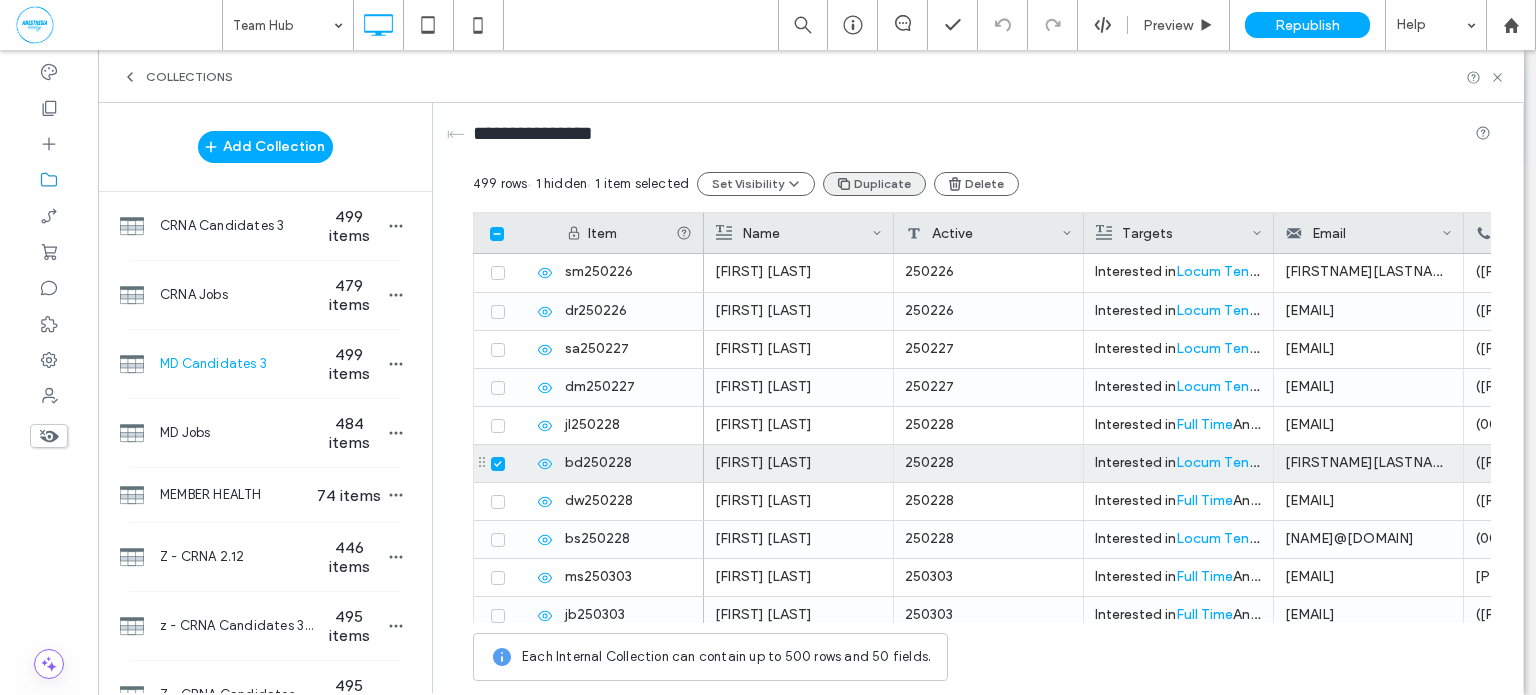 click on "Duplicate" at bounding box center (874, 184) 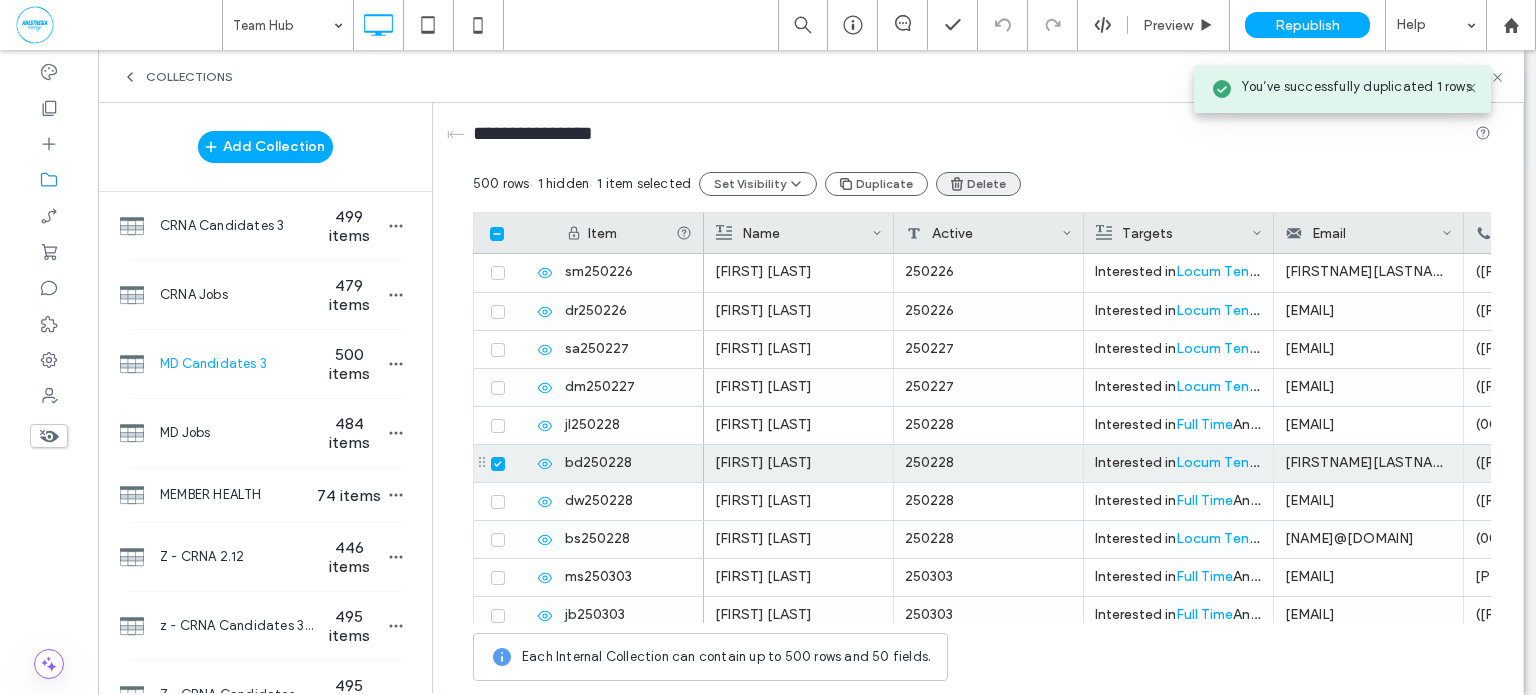 click on "Delete" at bounding box center [978, 184] 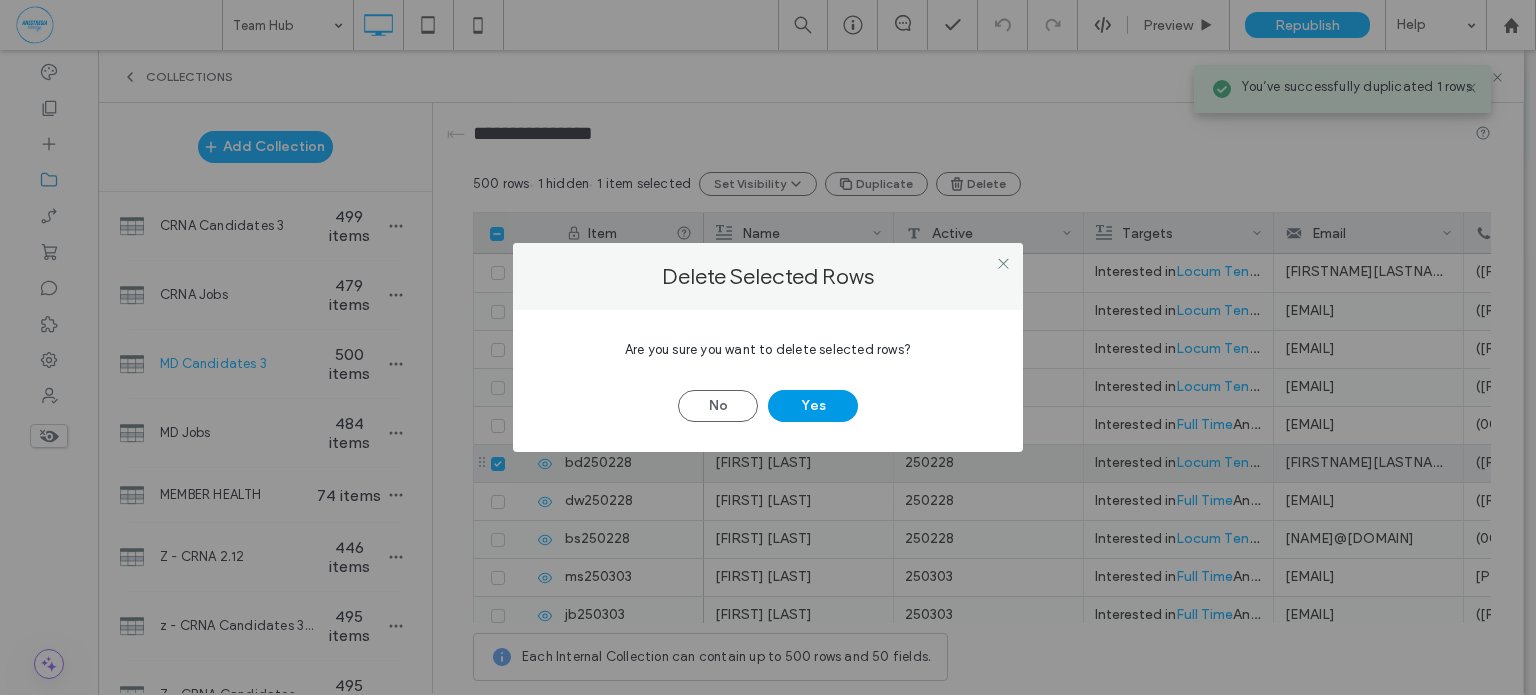 click on "Yes" at bounding box center (813, 406) 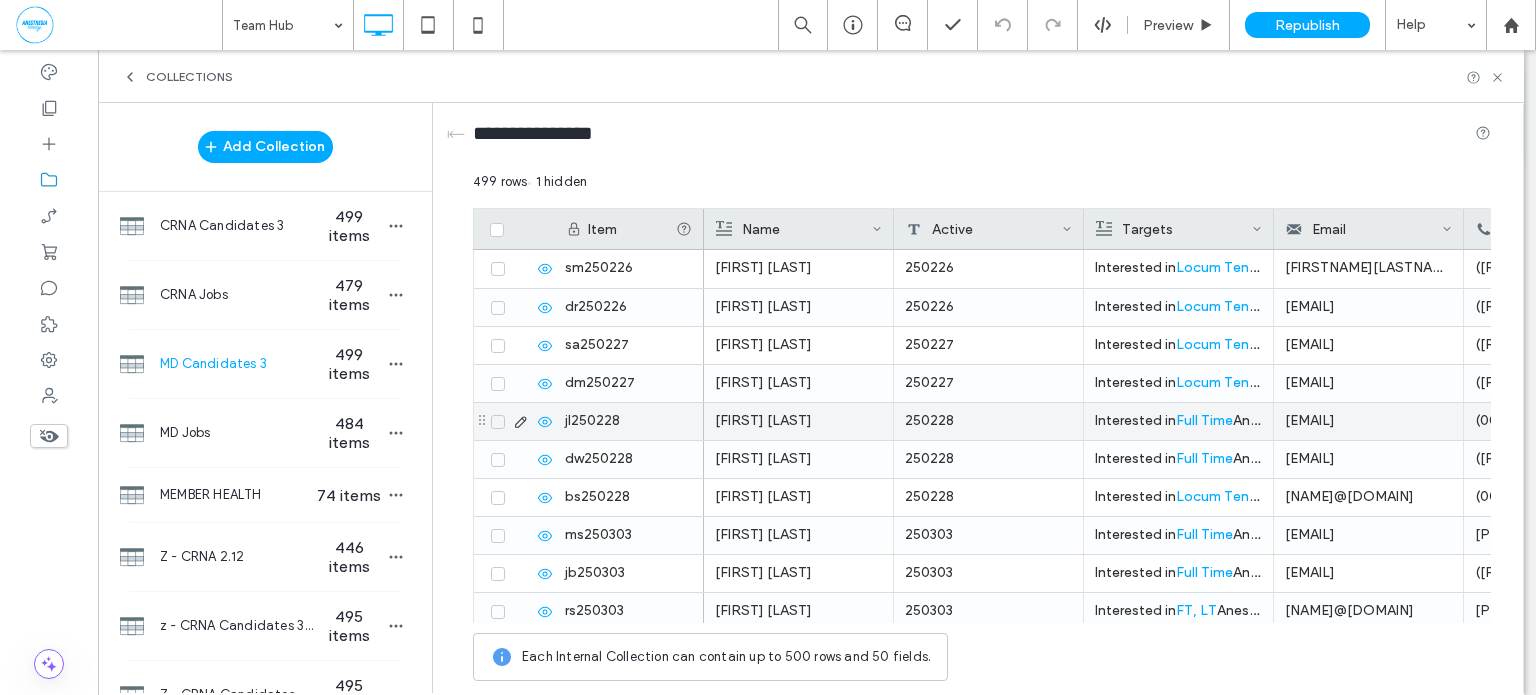 click on "[FIRST] [LAST]" at bounding box center (798, 421) 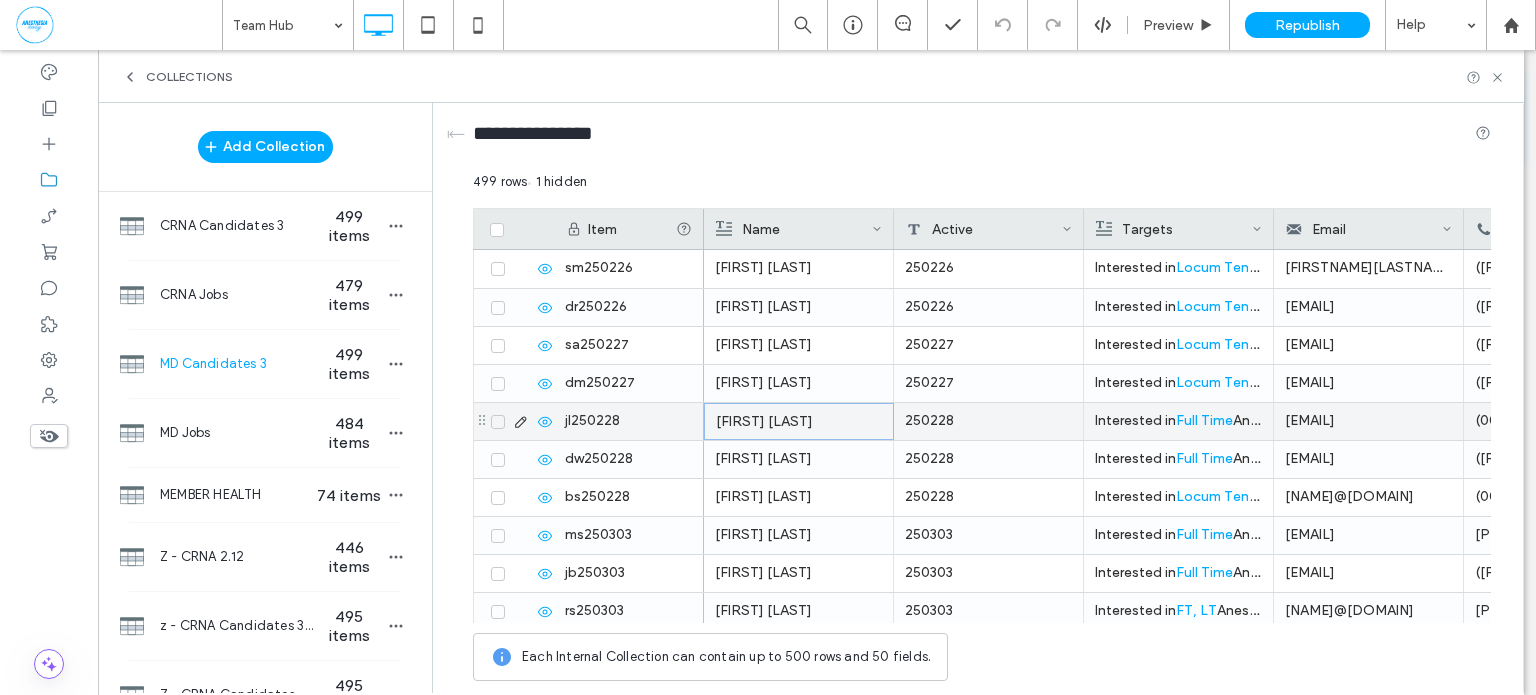 click 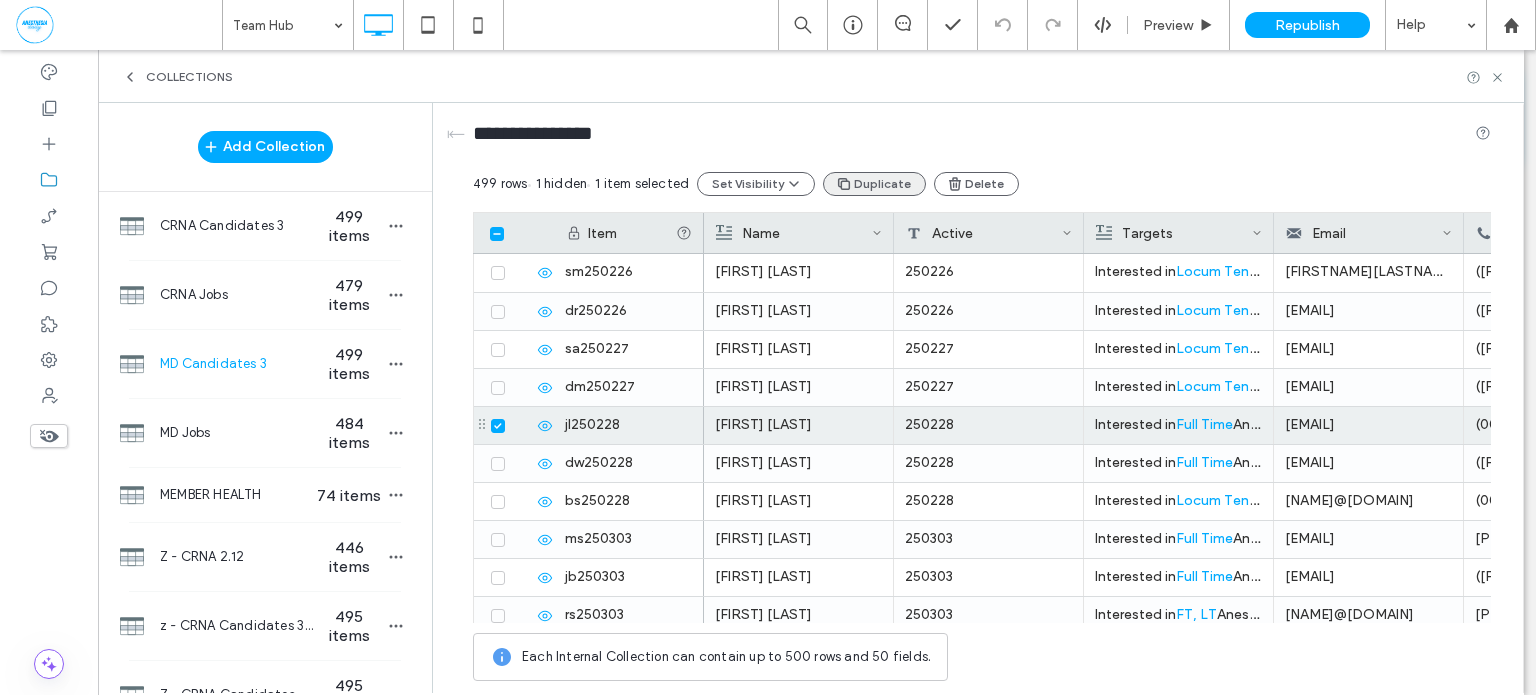 click on "Duplicate" at bounding box center [874, 184] 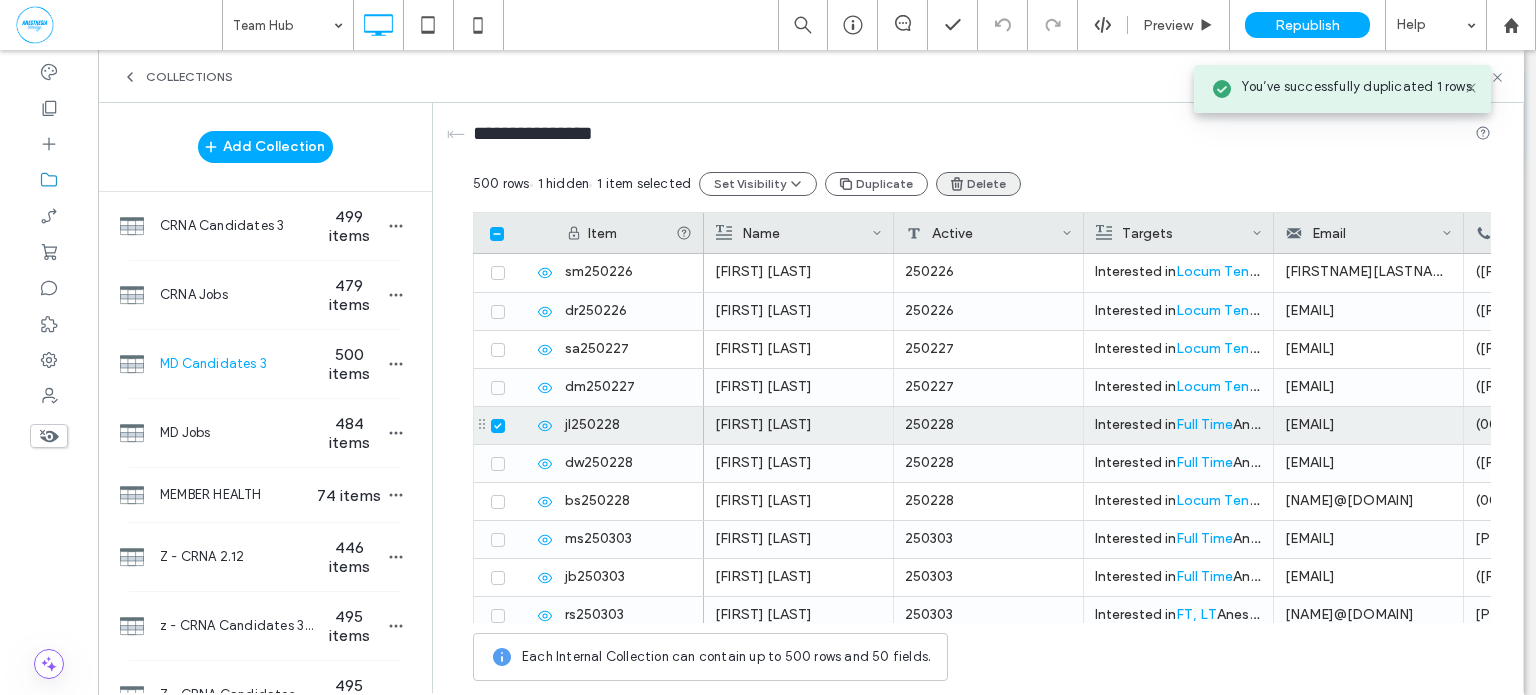 click on "Delete" at bounding box center (978, 184) 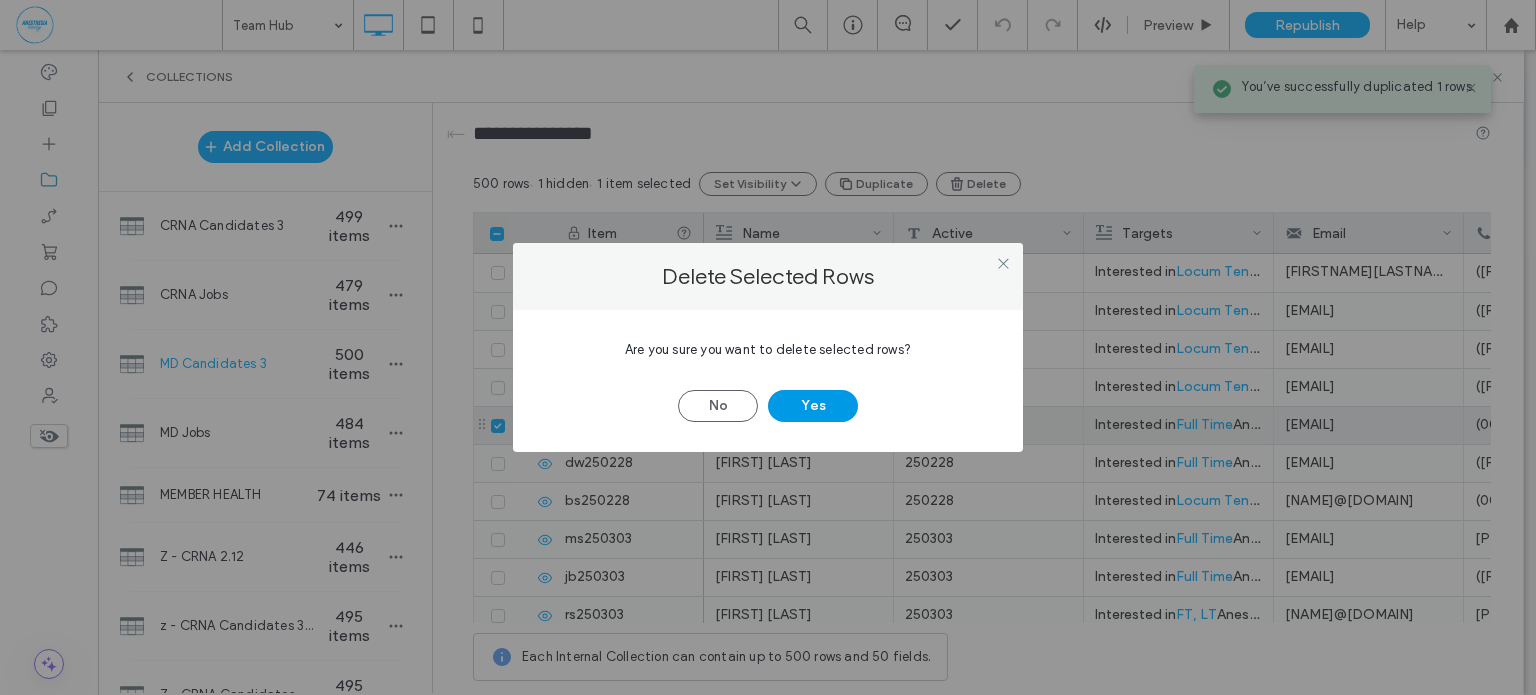 click on "Yes" at bounding box center (813, 406) 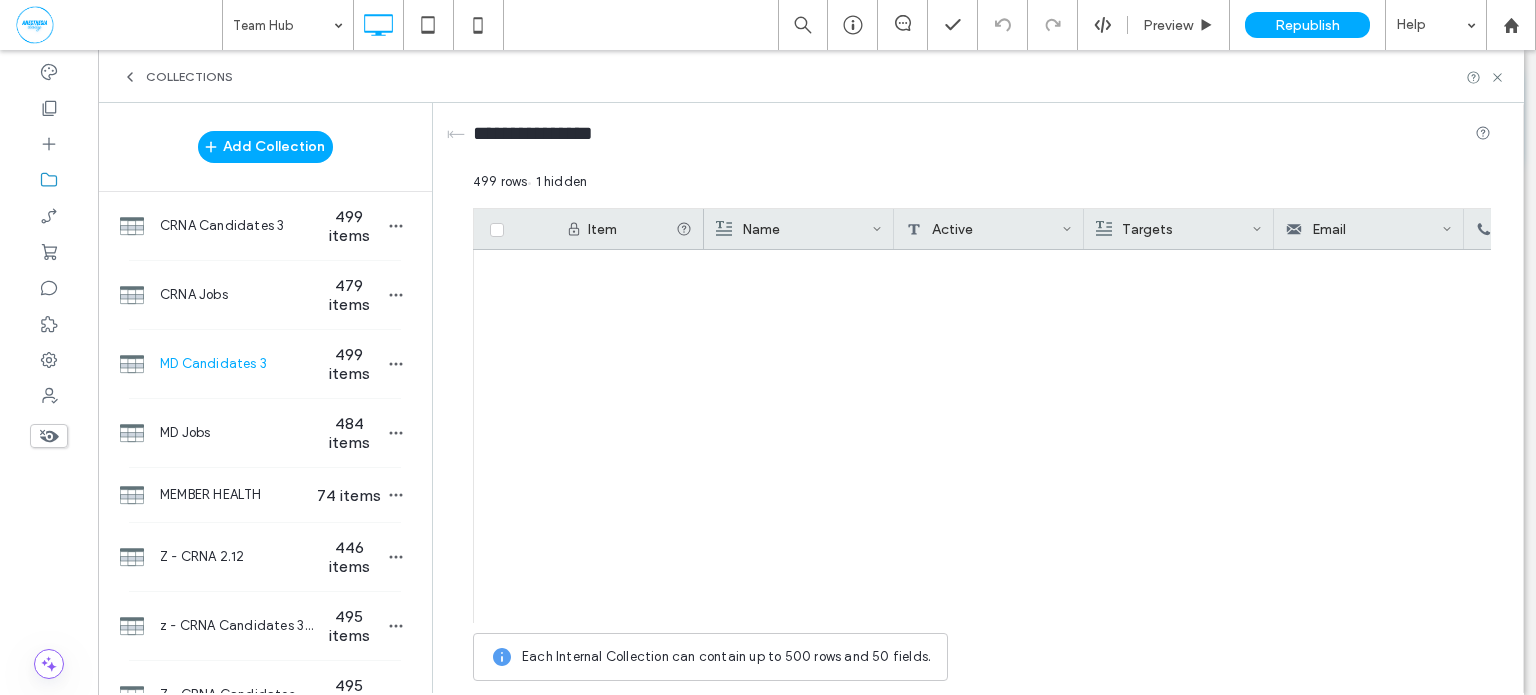 scroll, scrollTop: 18625, scrollLeft: 0, axis: vertical 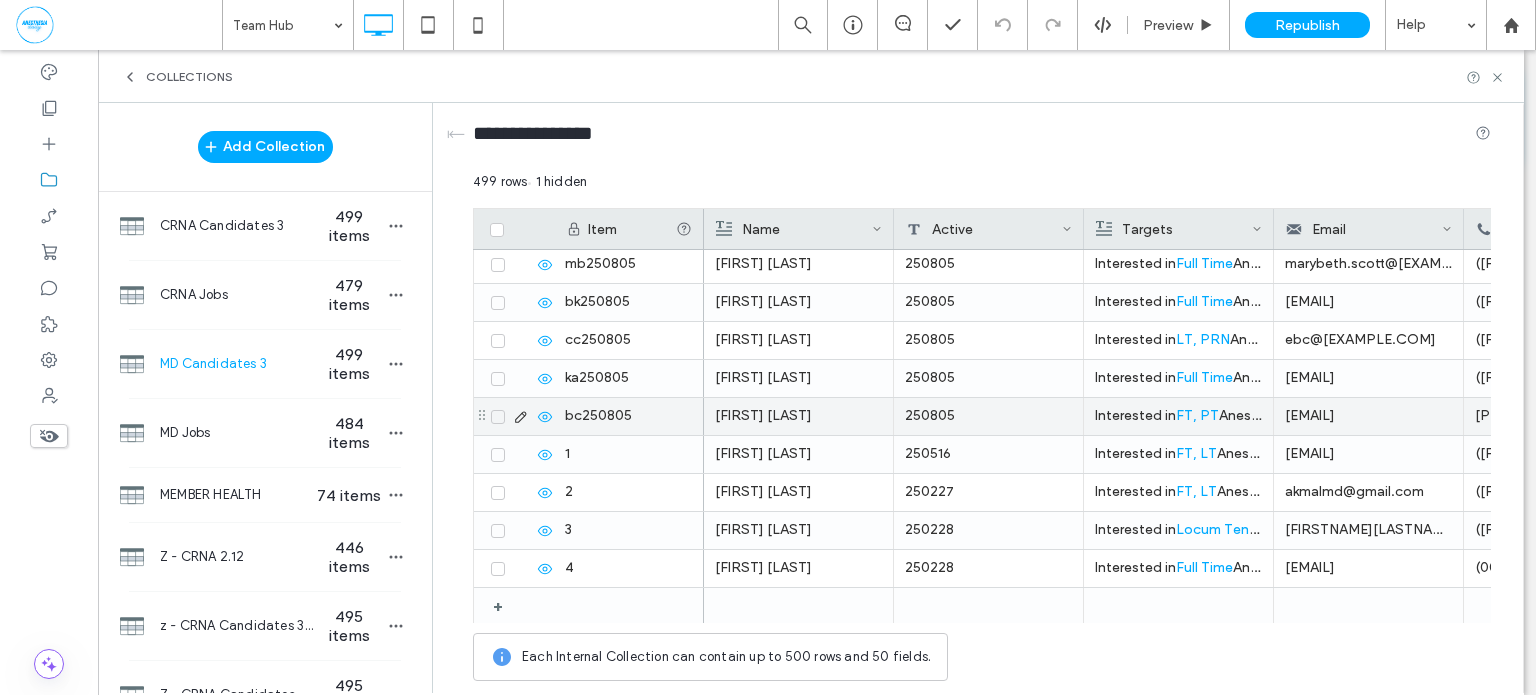 click on "250805" at bounding box center [989, 416] 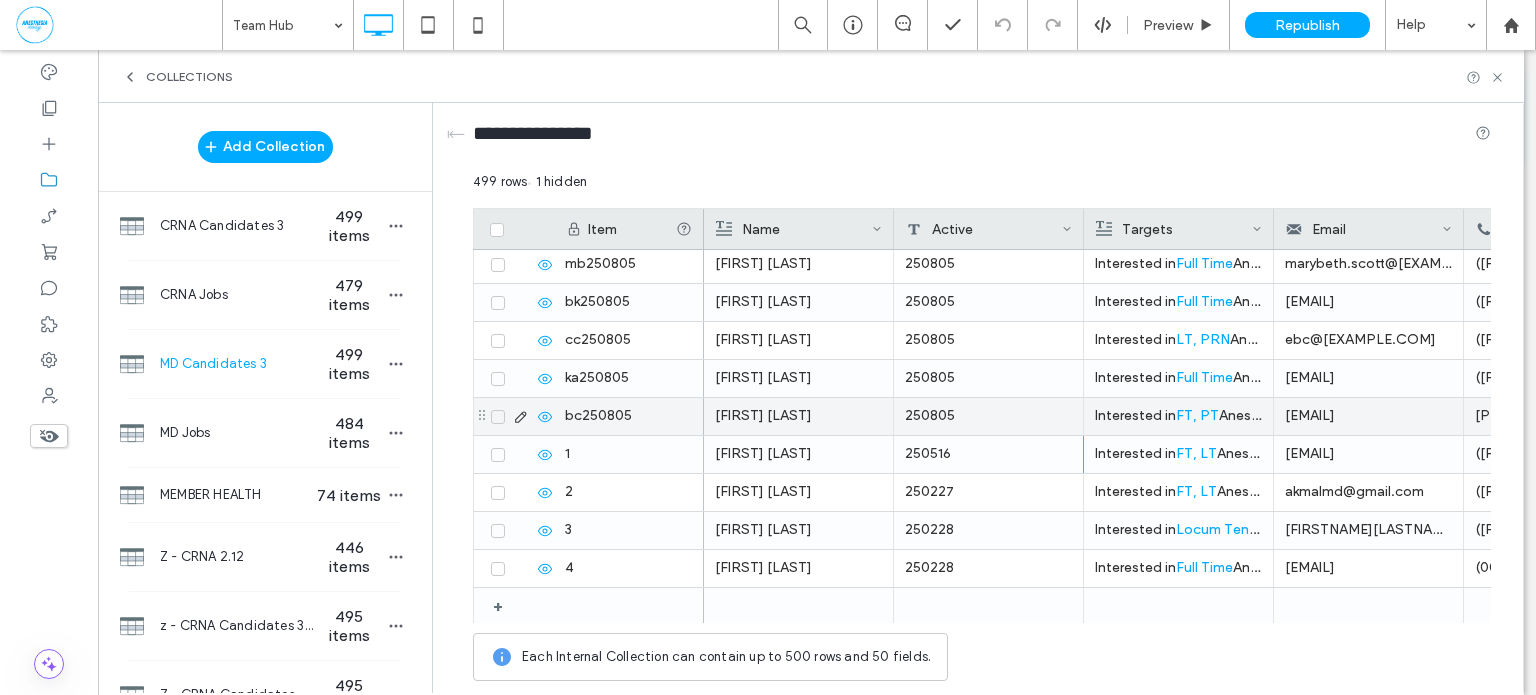 scroll, scrollTop: 0, scrollLeft: 0, axis: both 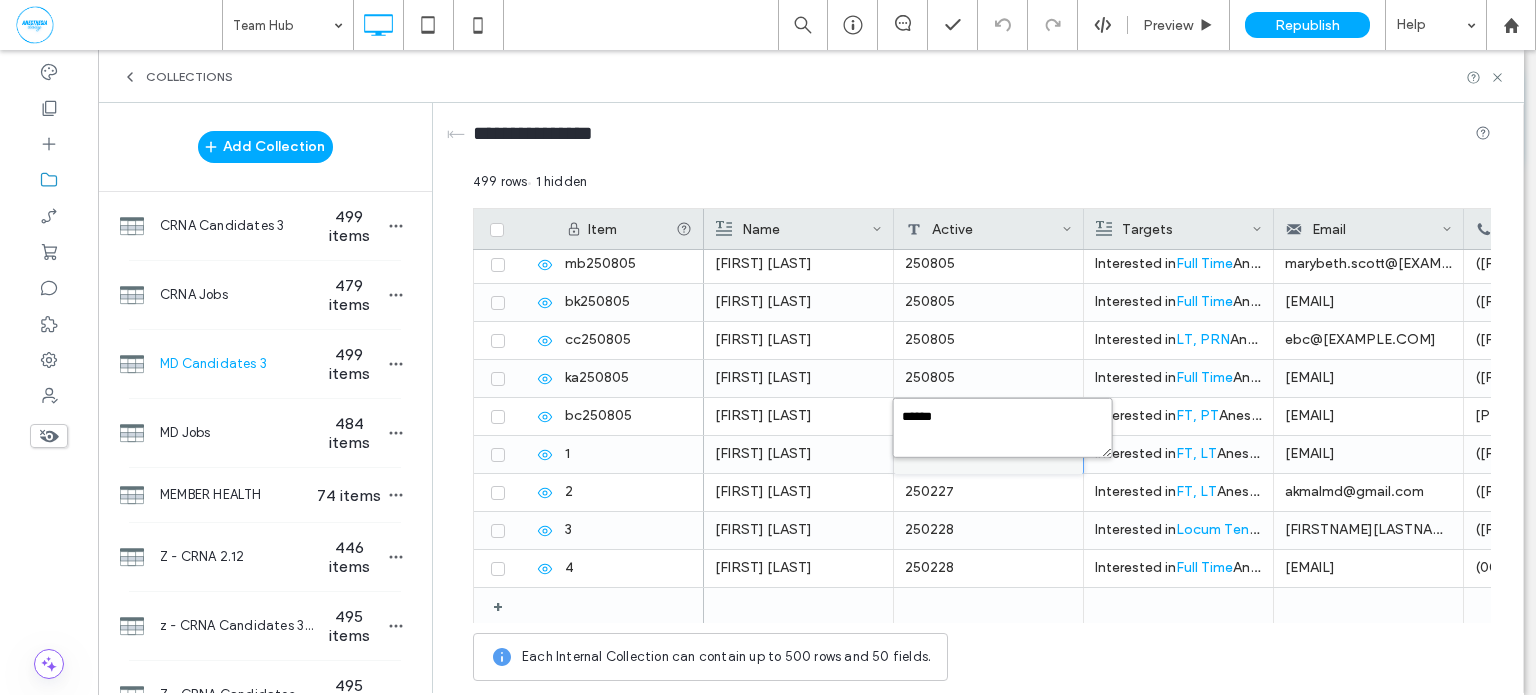 click on "******" at bounding box center (1003, 428) 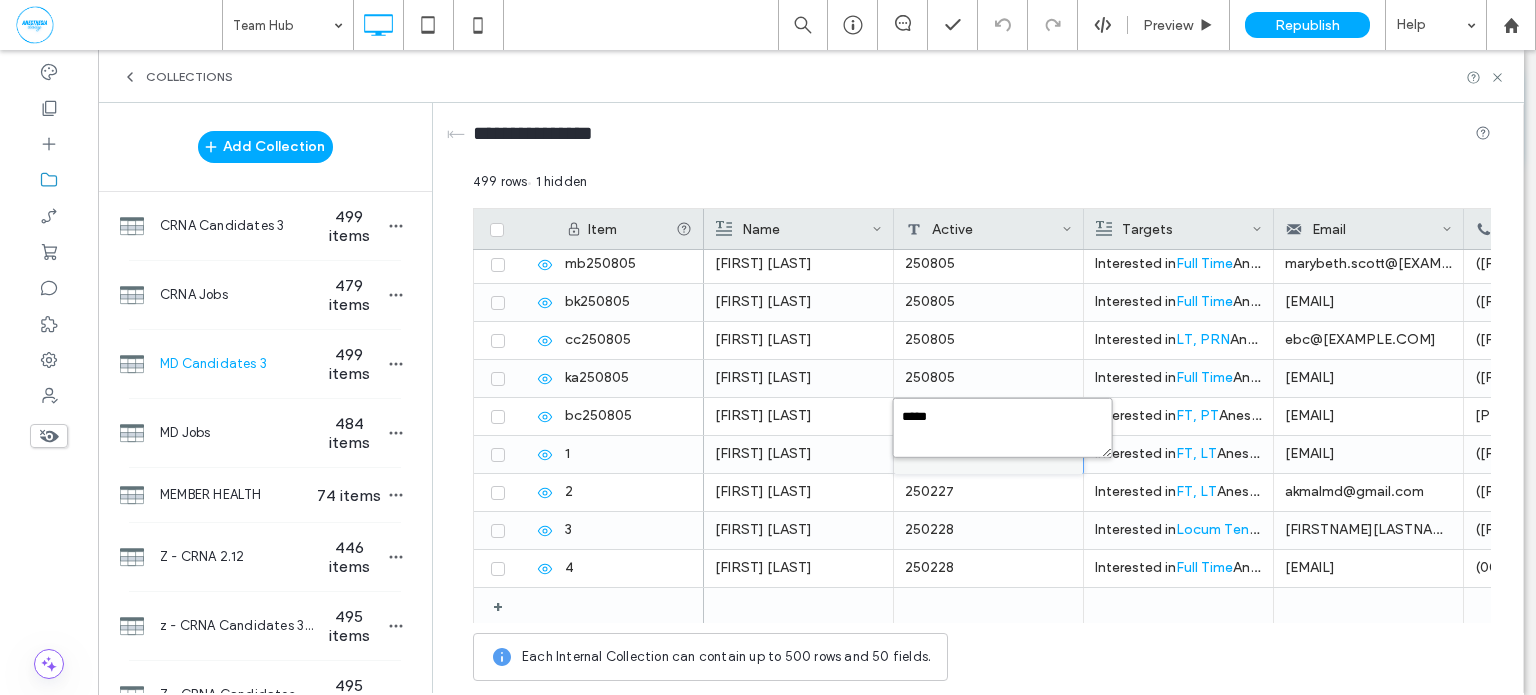type on "******" 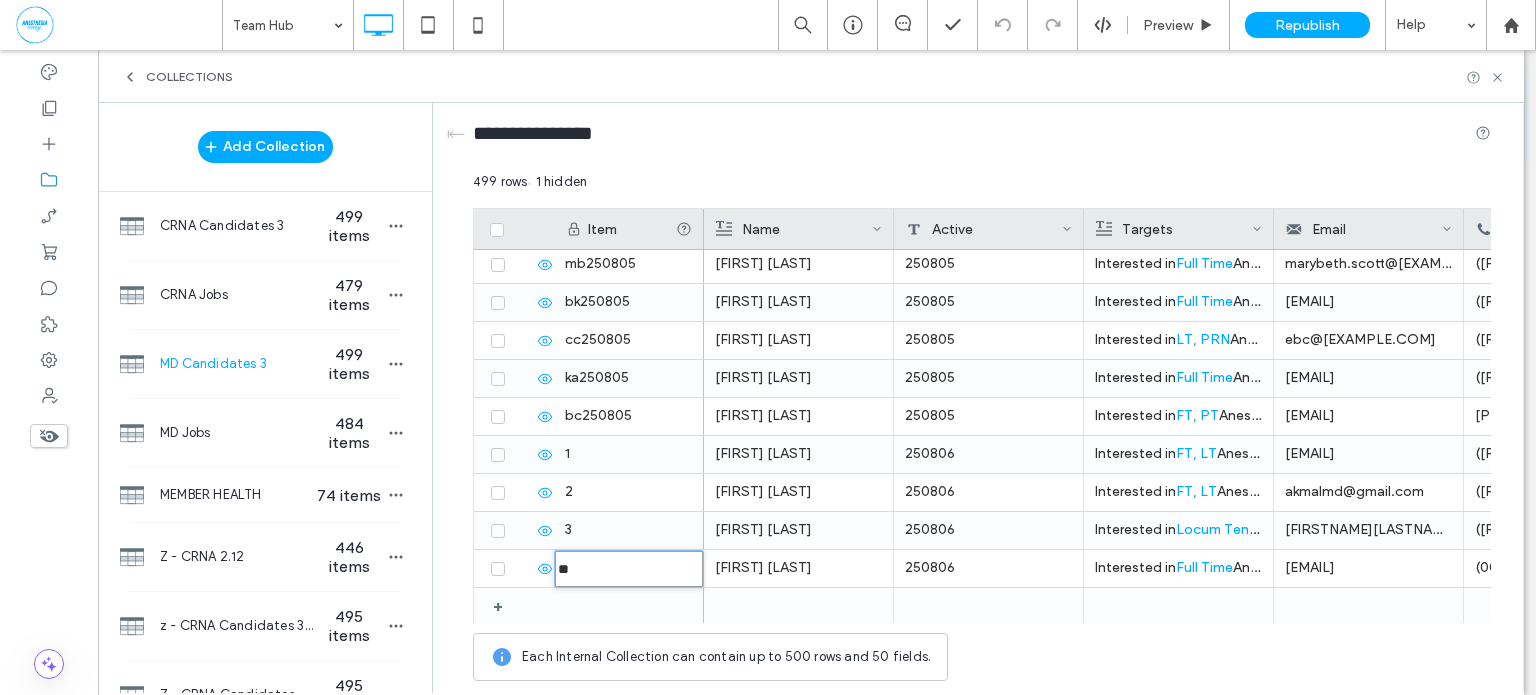 type on "********" 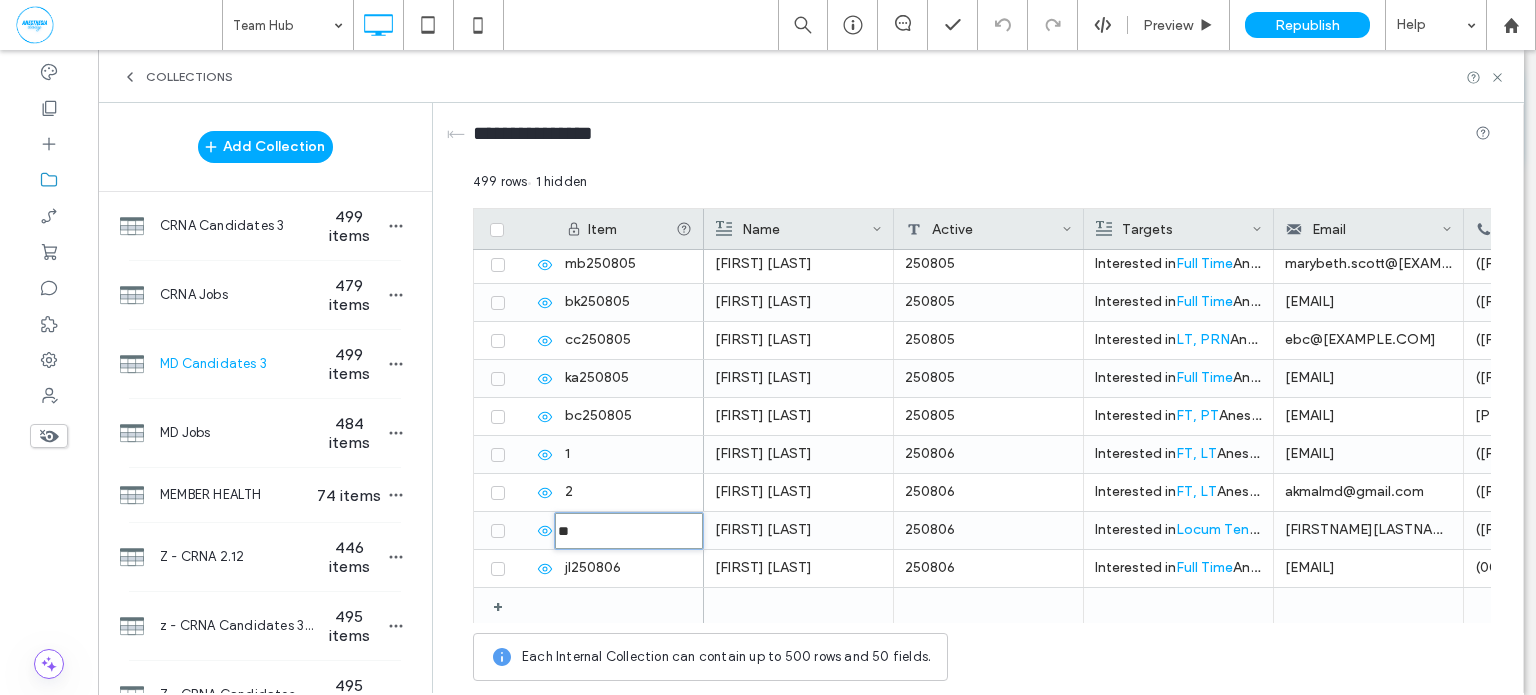 type on "********" 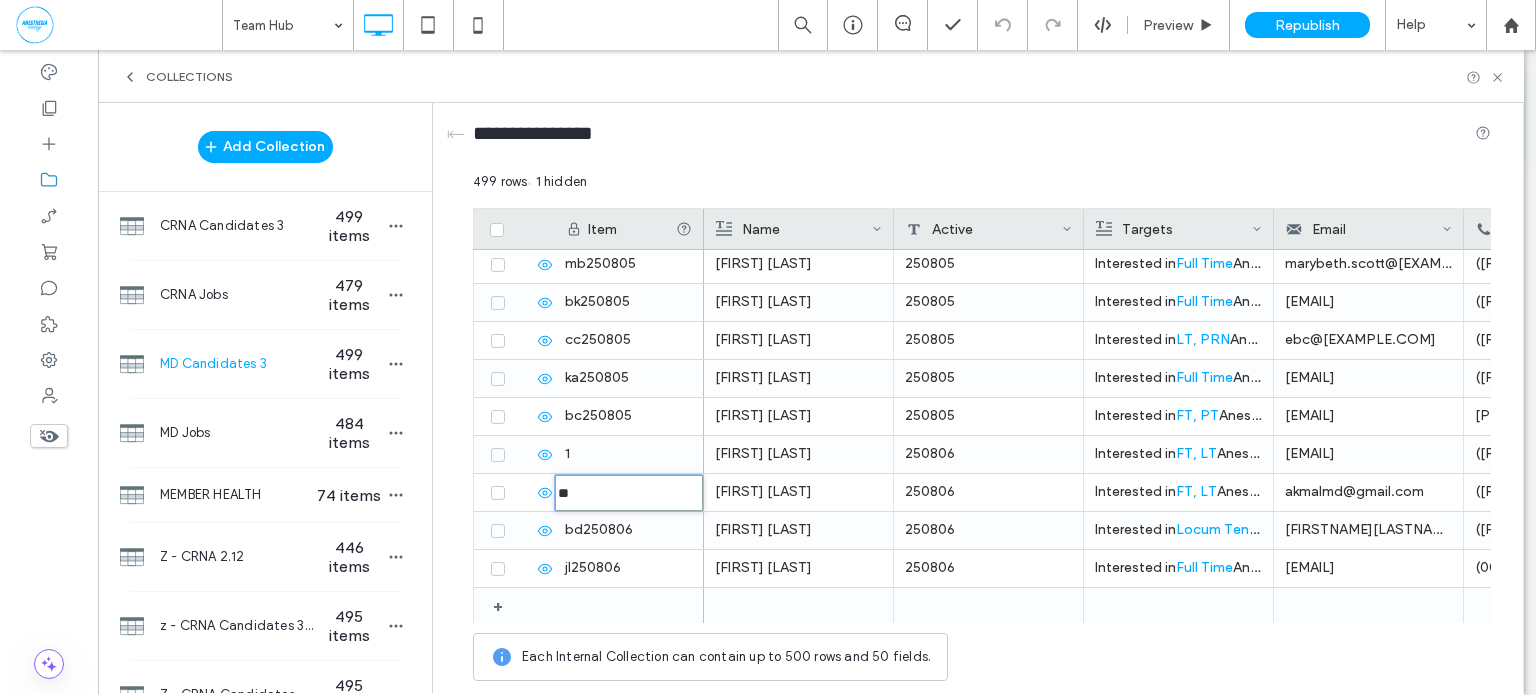 type on "********" 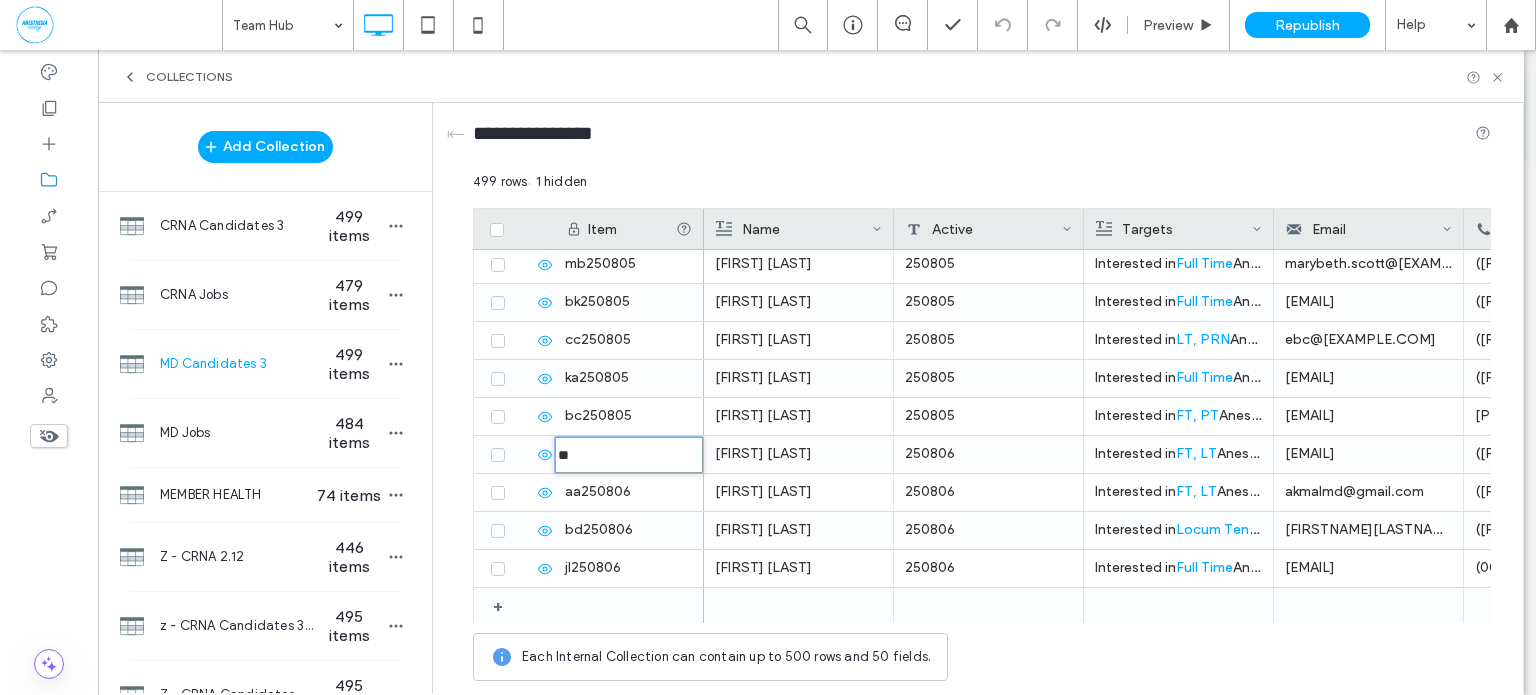 type on "********" 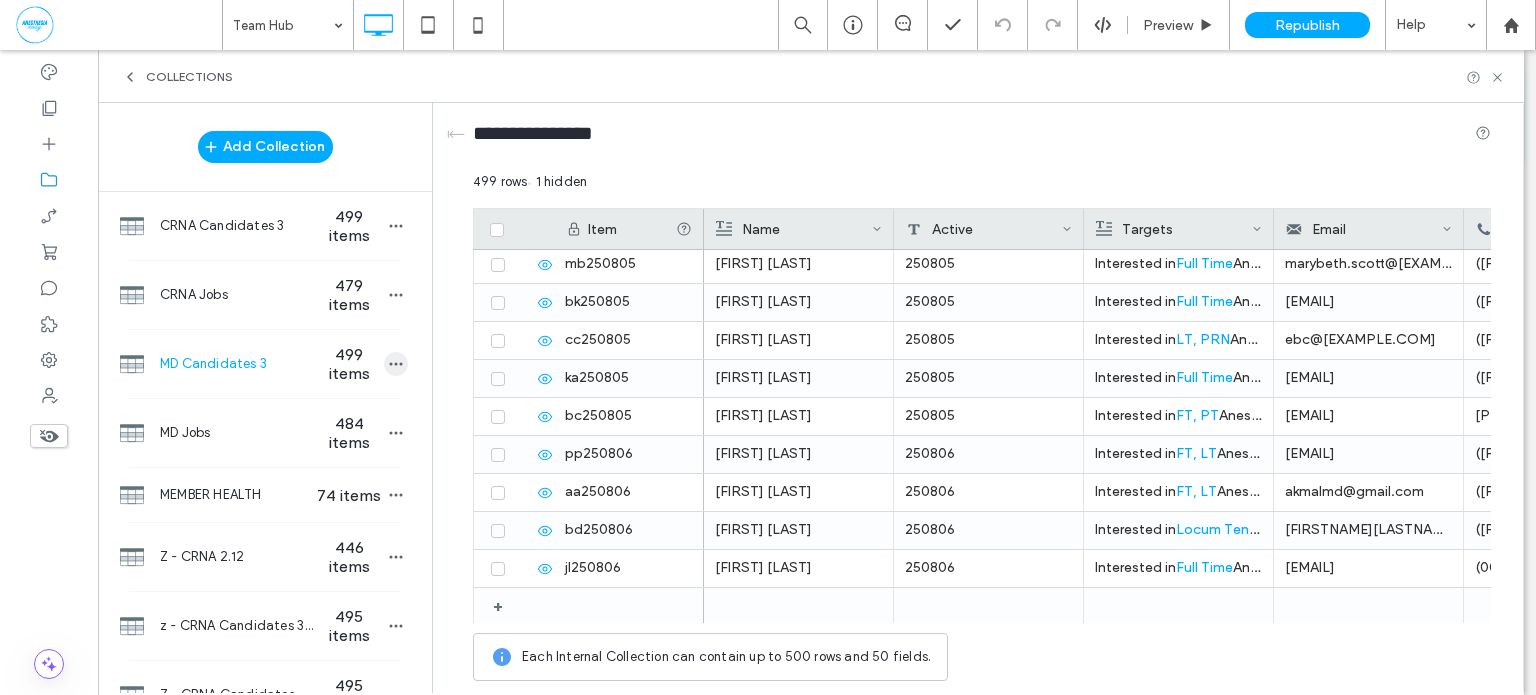 click 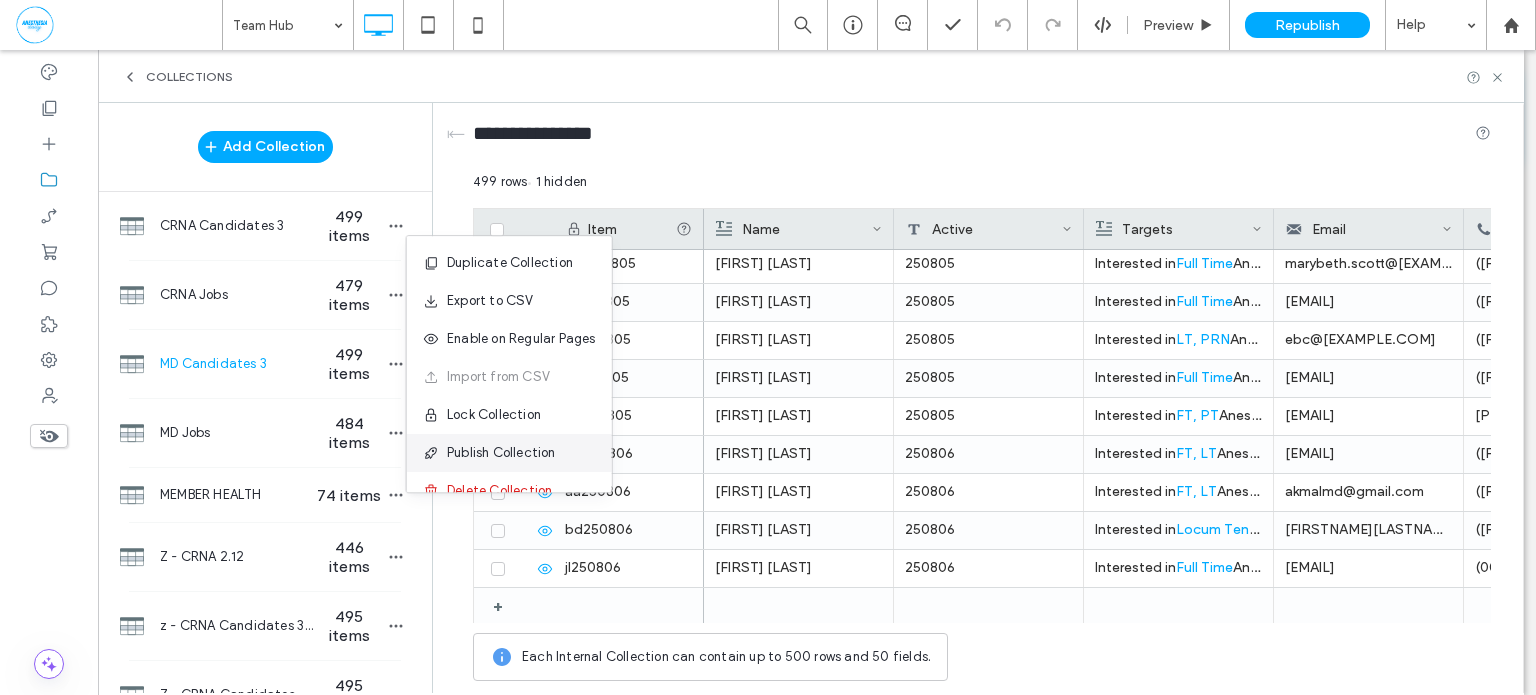 click on "Publish Collection" at bounding box center (501, 453) 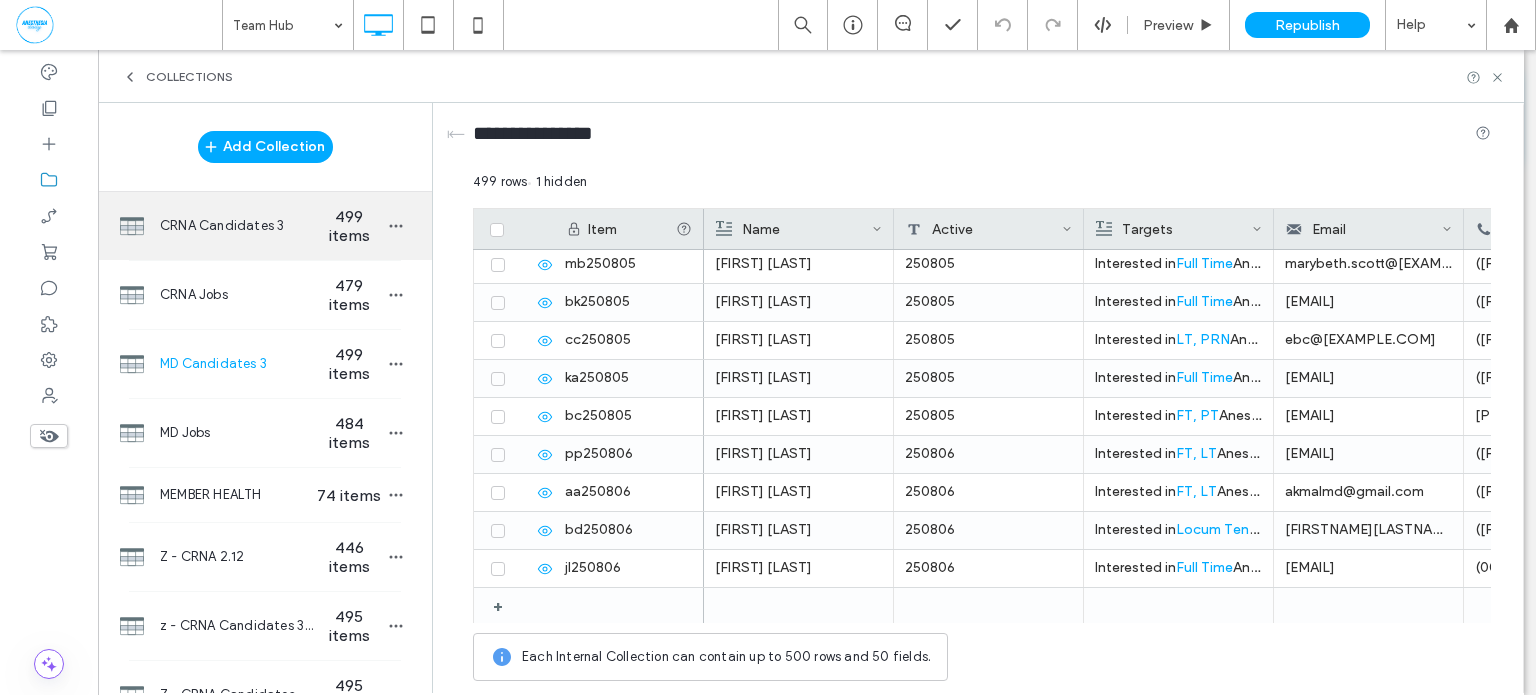 click on "CRNA Candidates 3" at bounding box center (237, 226) 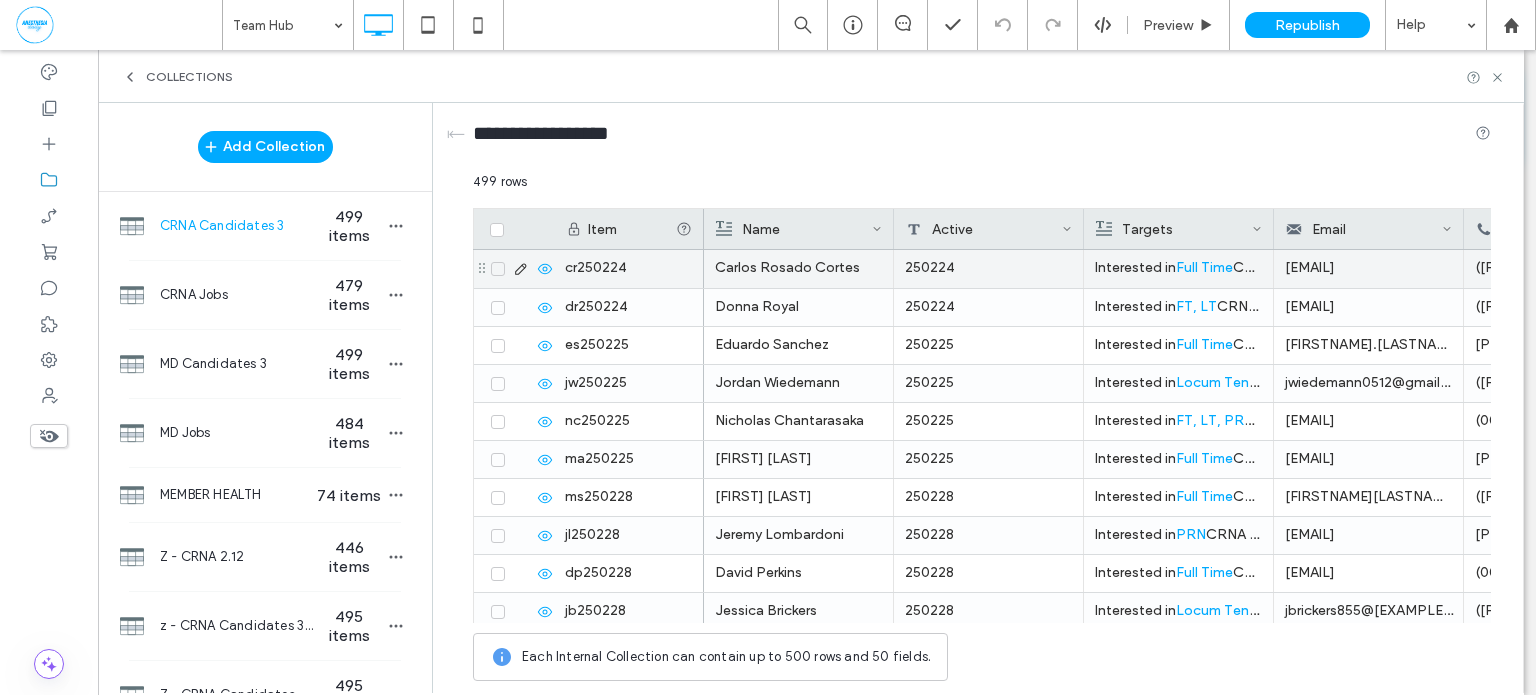 click on "Carlos Rosado Cortes" at bounding box center [798, 268] 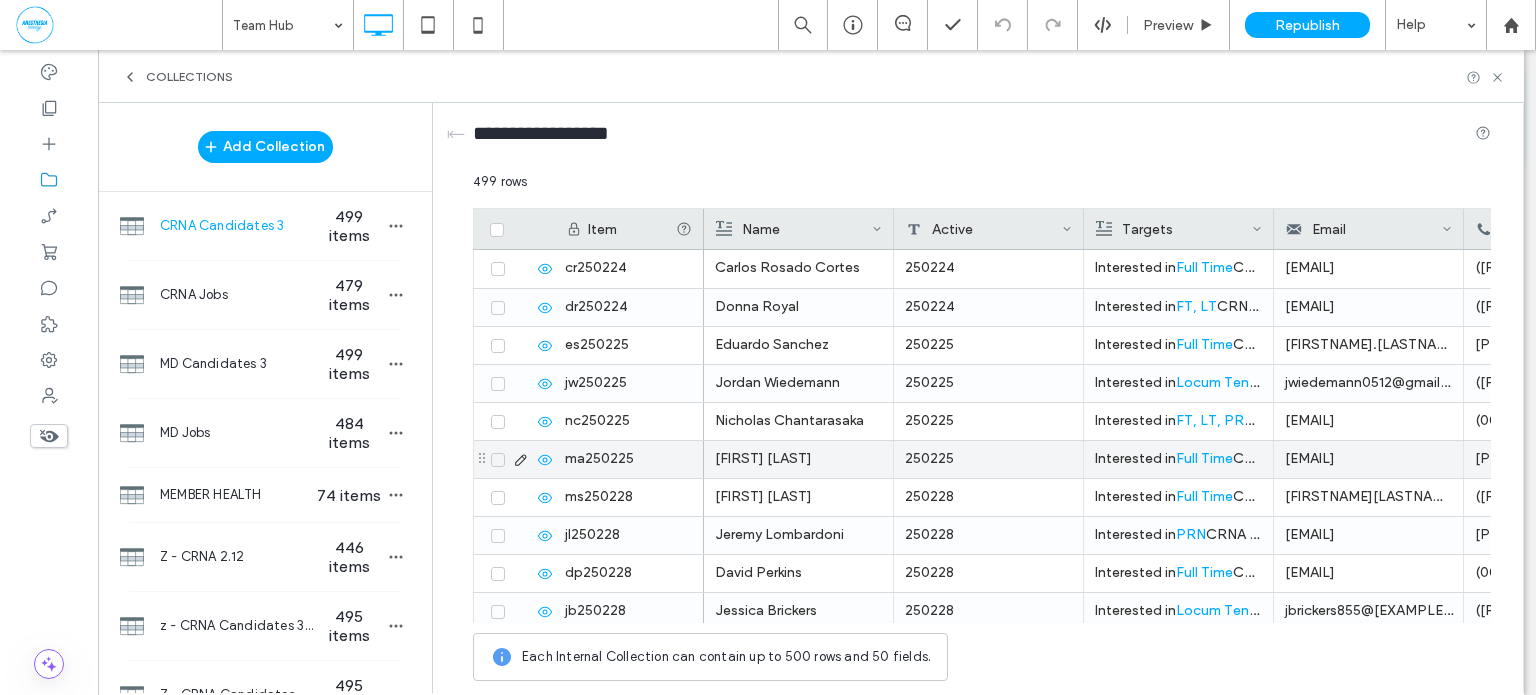 click 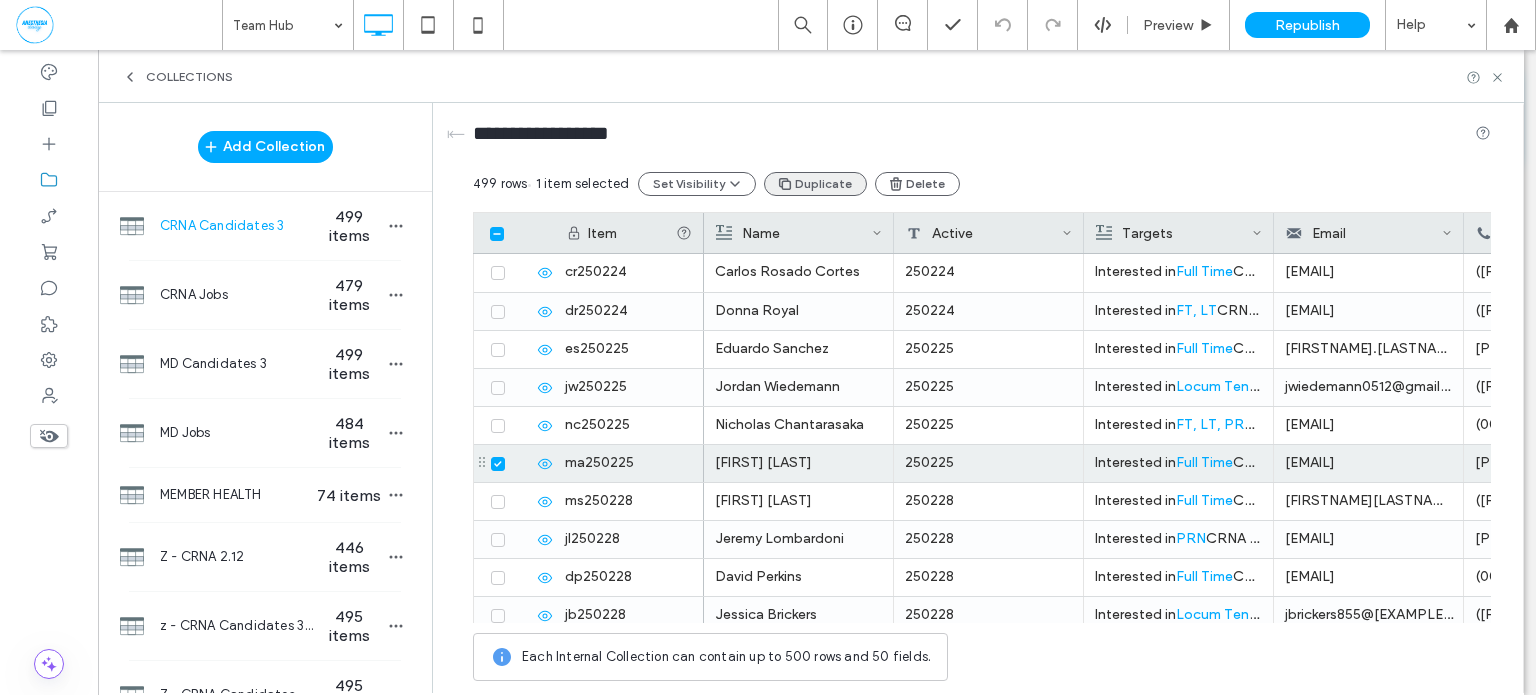 click on "Duplicate" at bounding box center (815, 184) 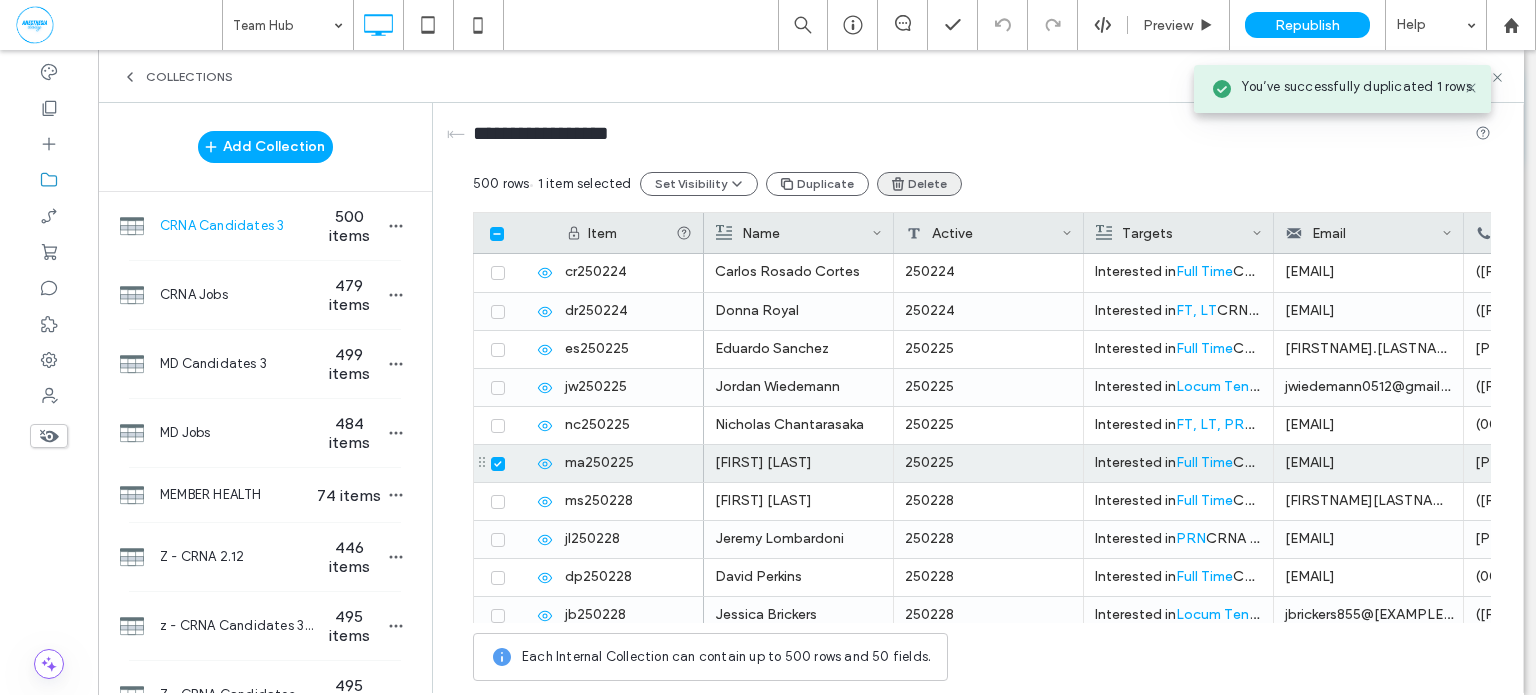click 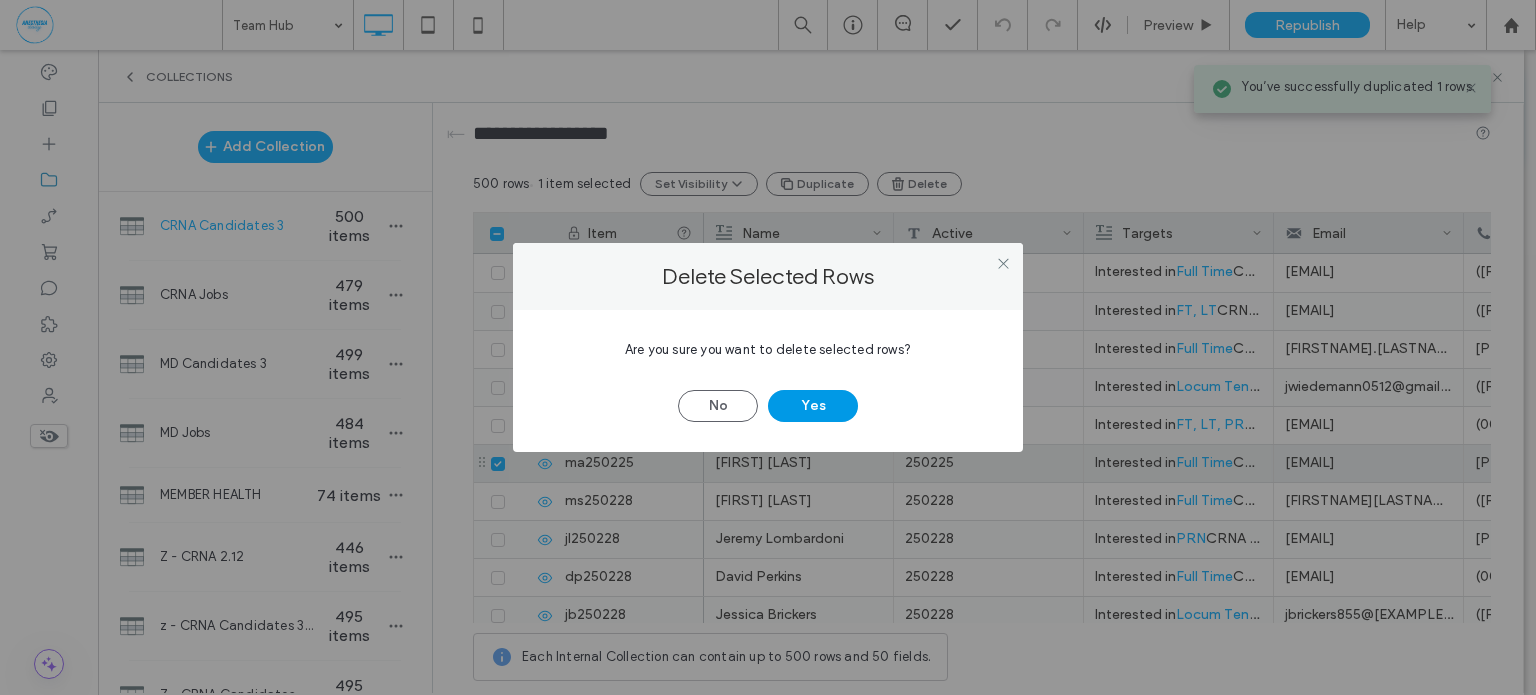 click on "Yes" at bounding box center (813, 406) 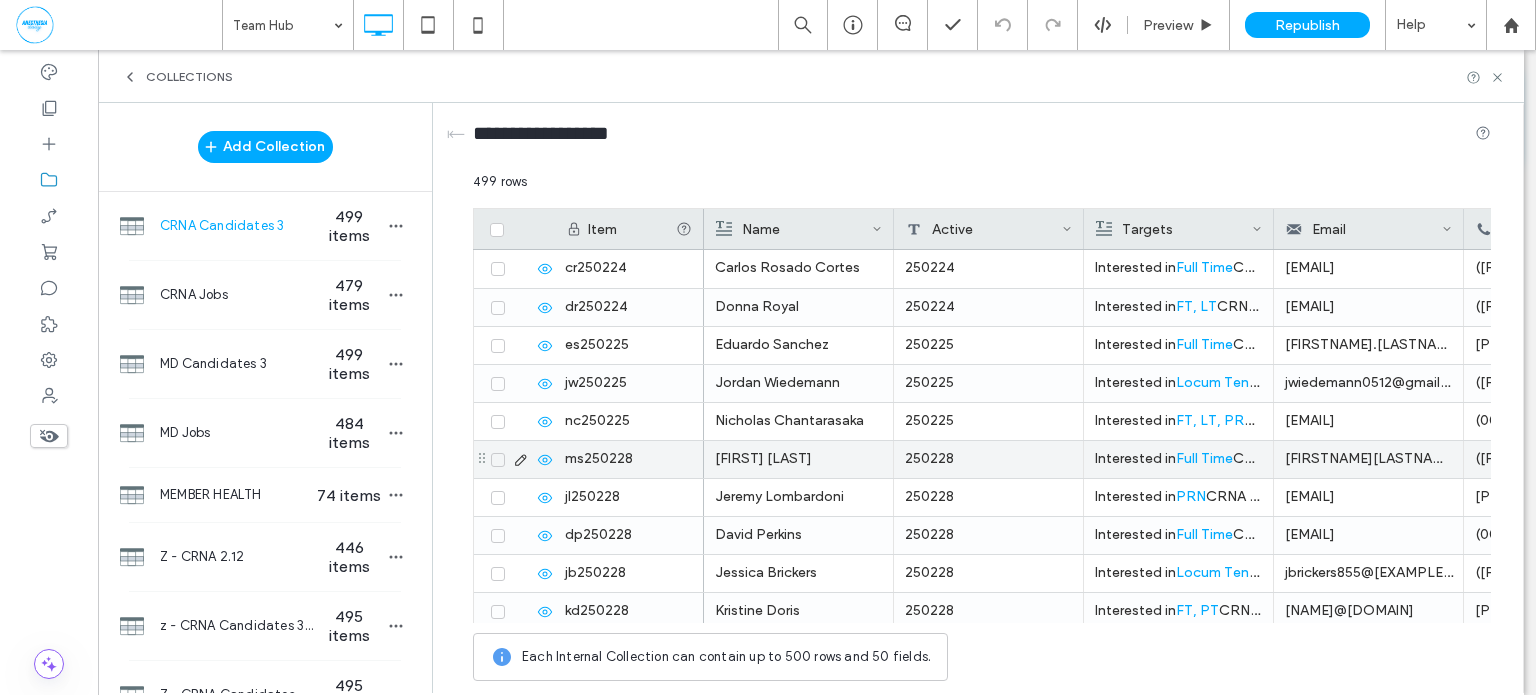 click on "Martha Straub" at bounding box center (798, 459) 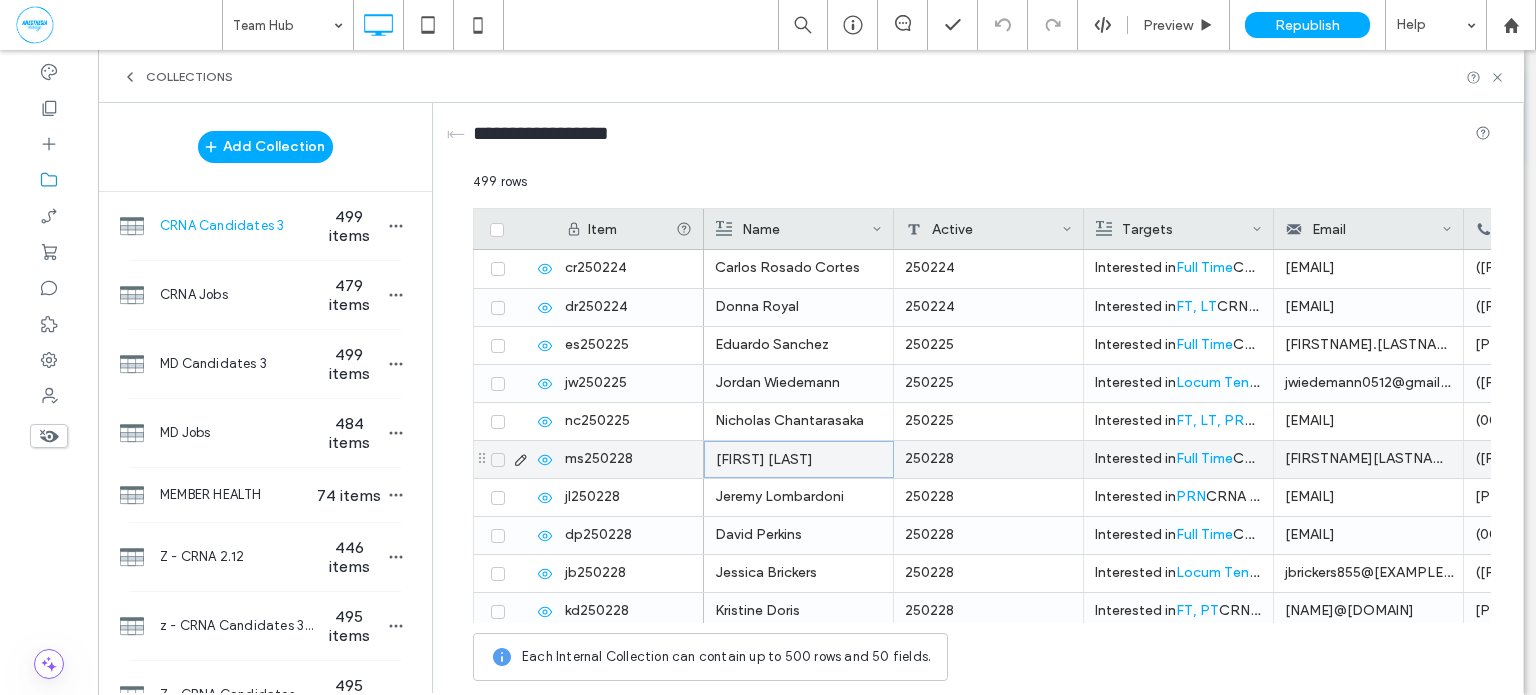 click at bounding box center [498, 460] 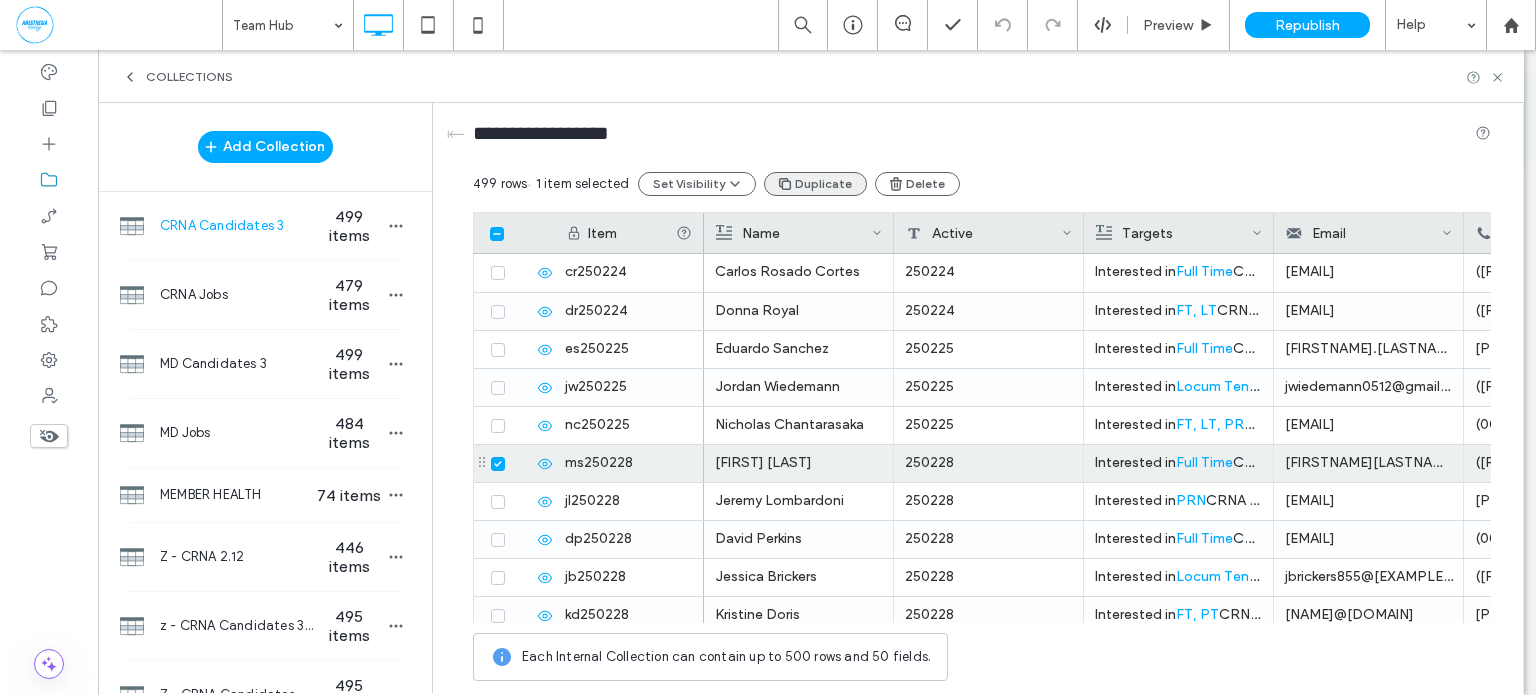 click on "Duplicate" at bounding box center [815, 184] 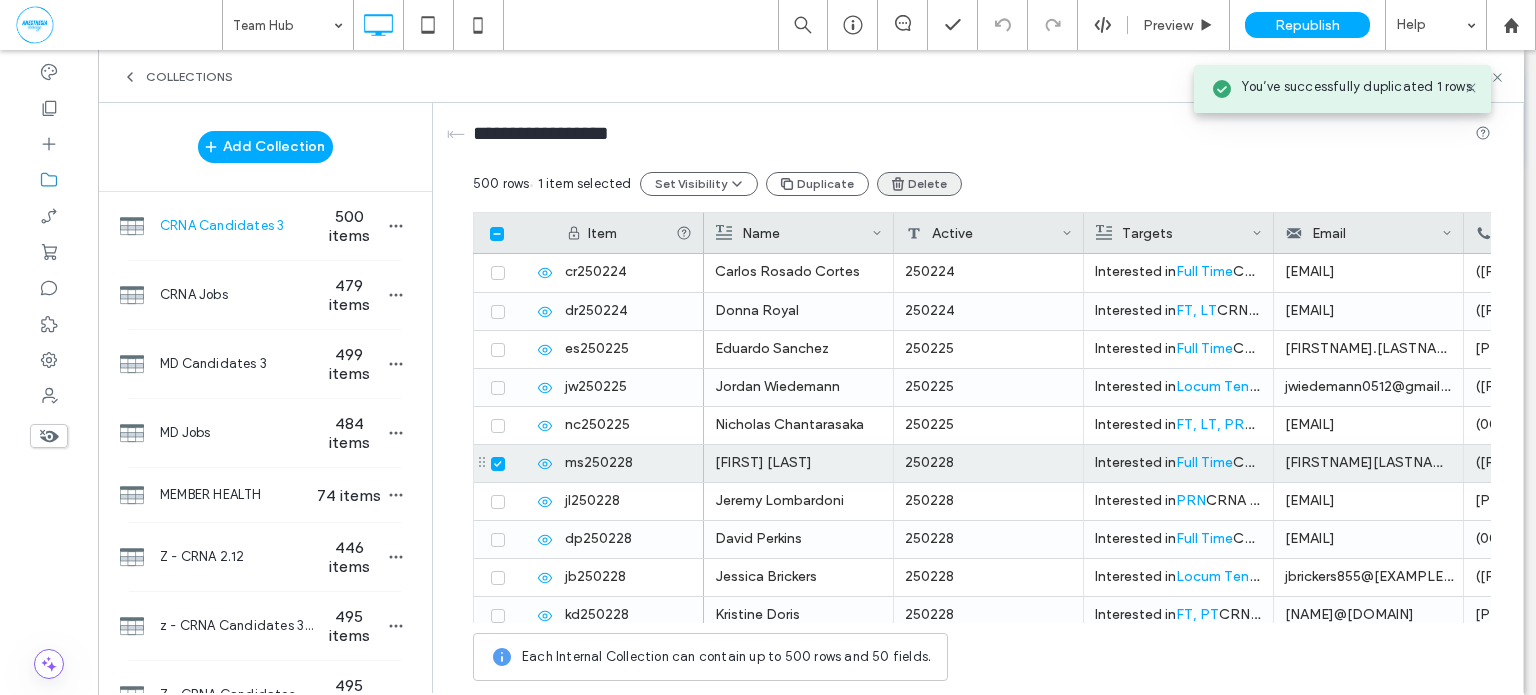 click on "Delete" at bounding box center [919, 184] 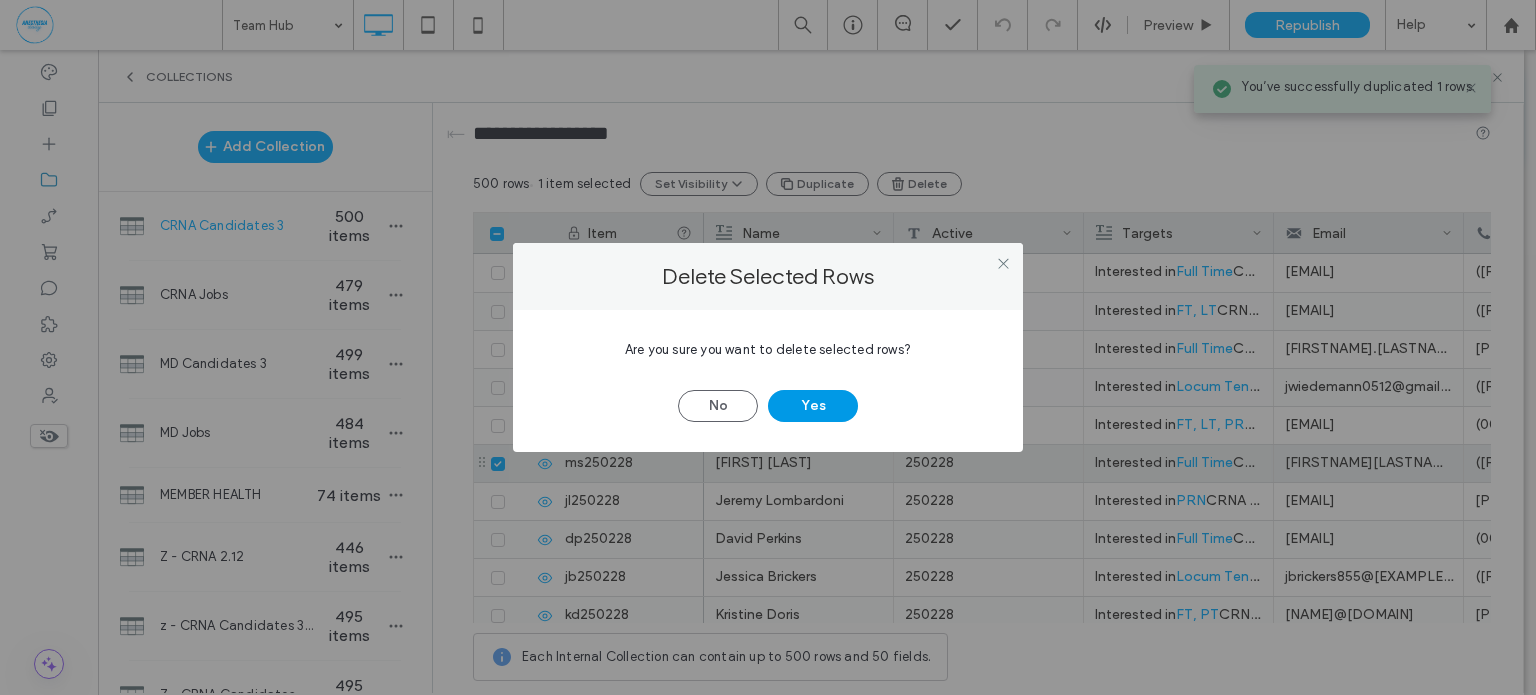 click on "Yes" at bounding box center (813, 406) 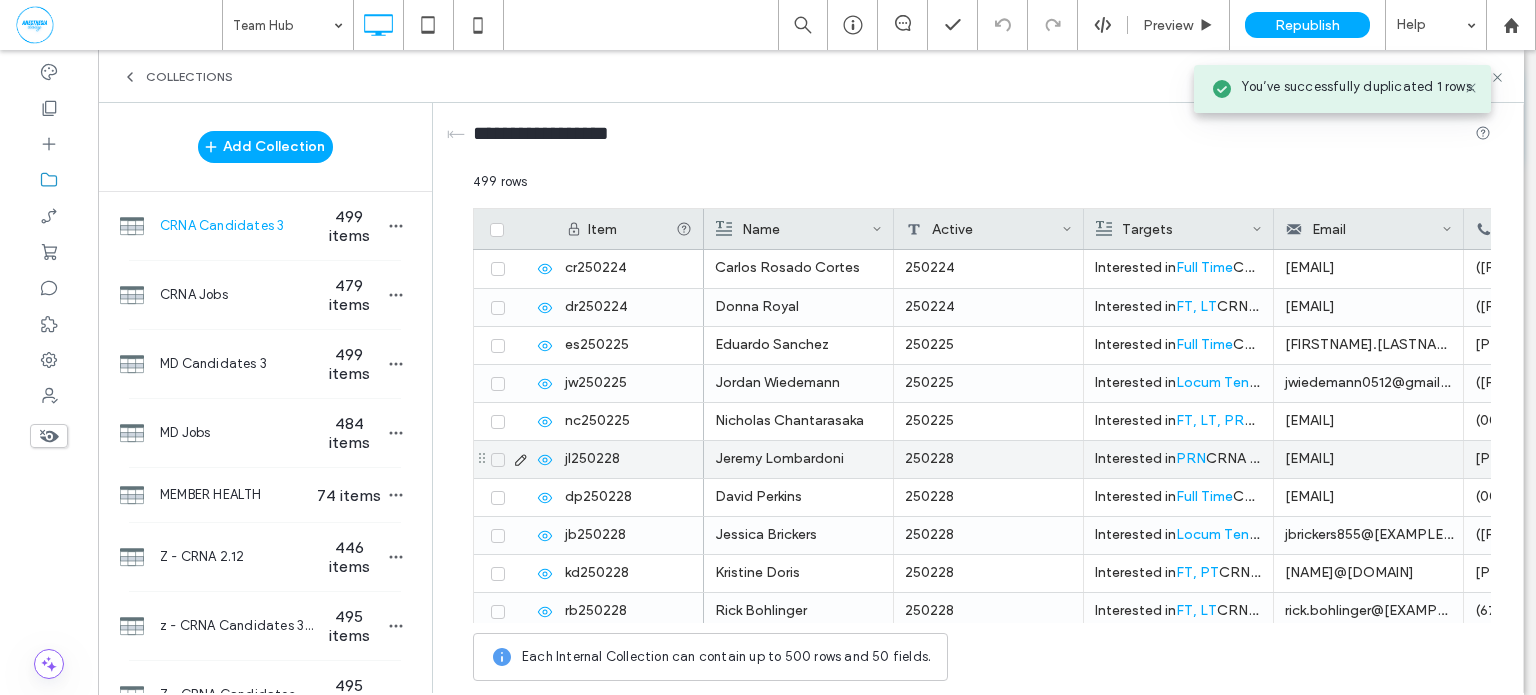 click on "Jeremy Lombardoni" at bounding box center [798, 459] 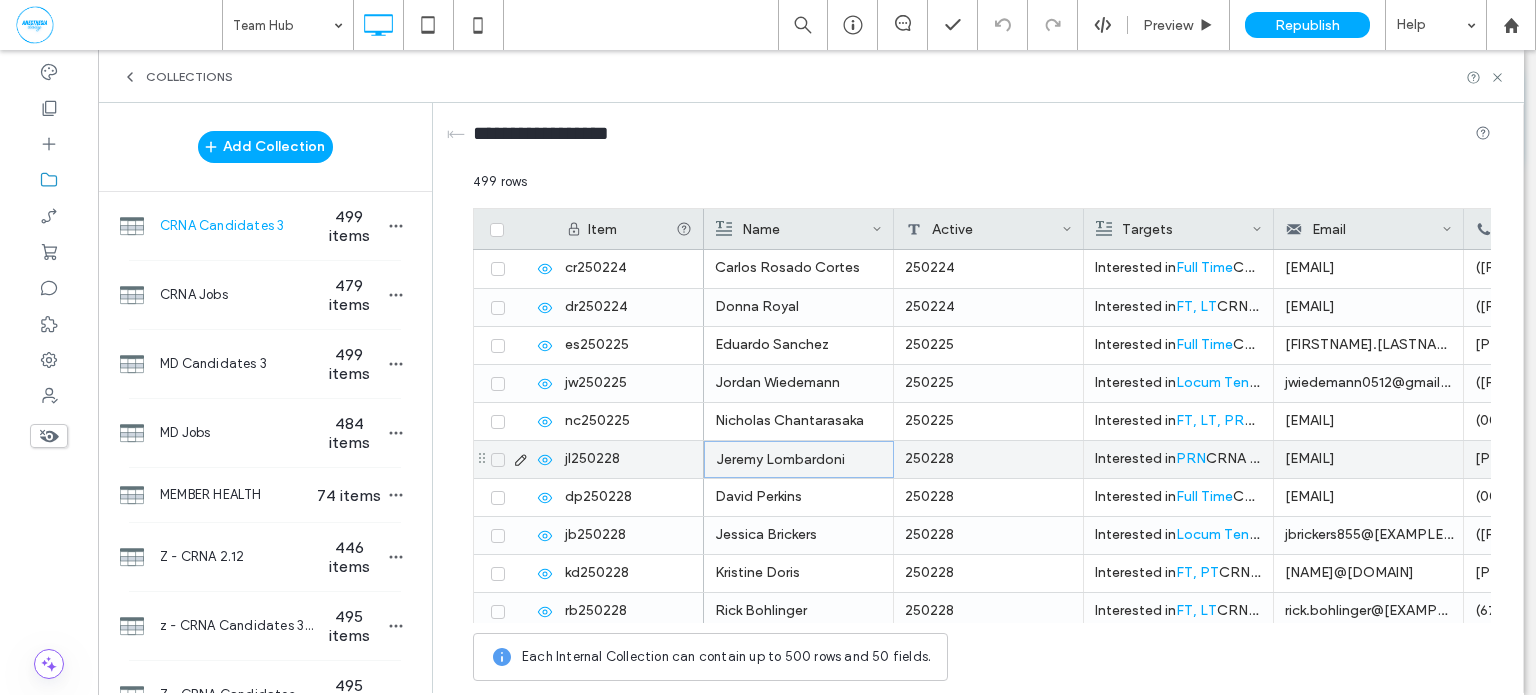 click 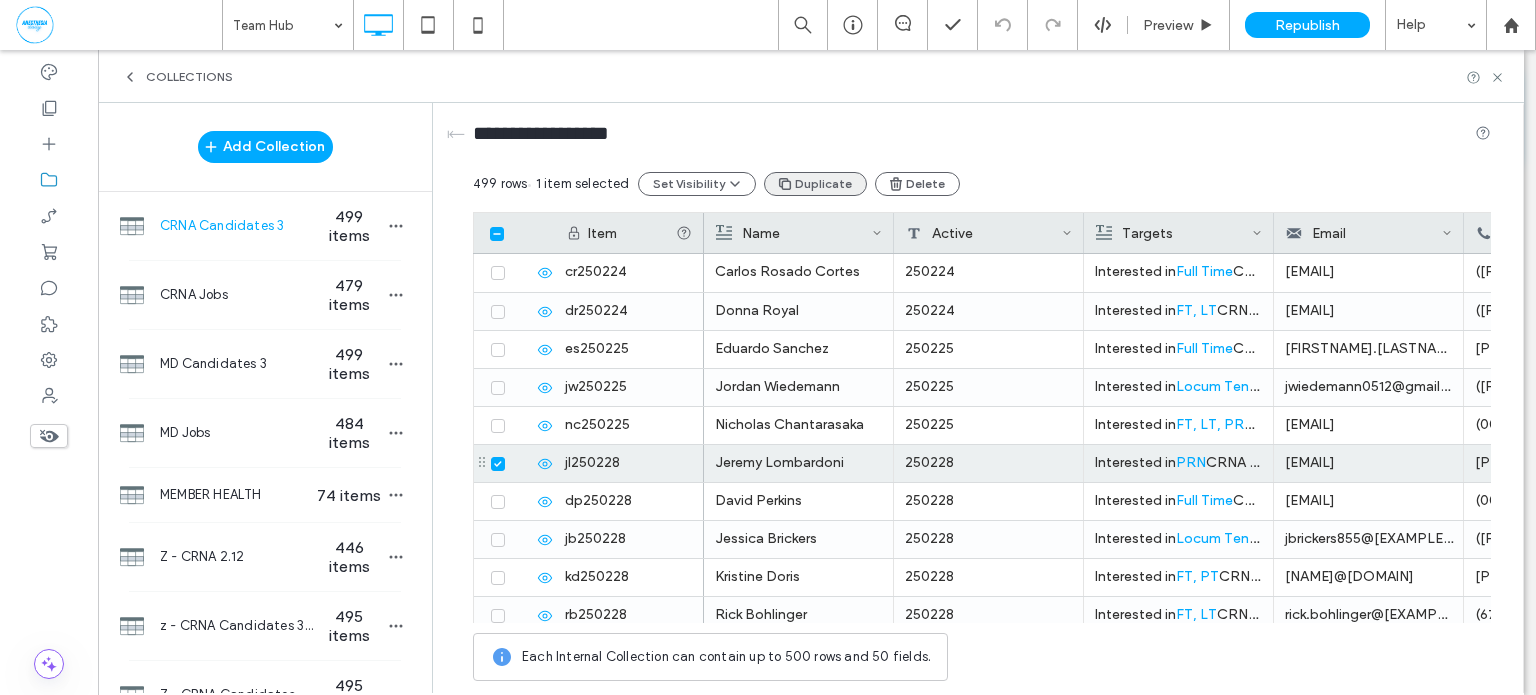 click on "Duplicate" at bounding box center [815, 184] 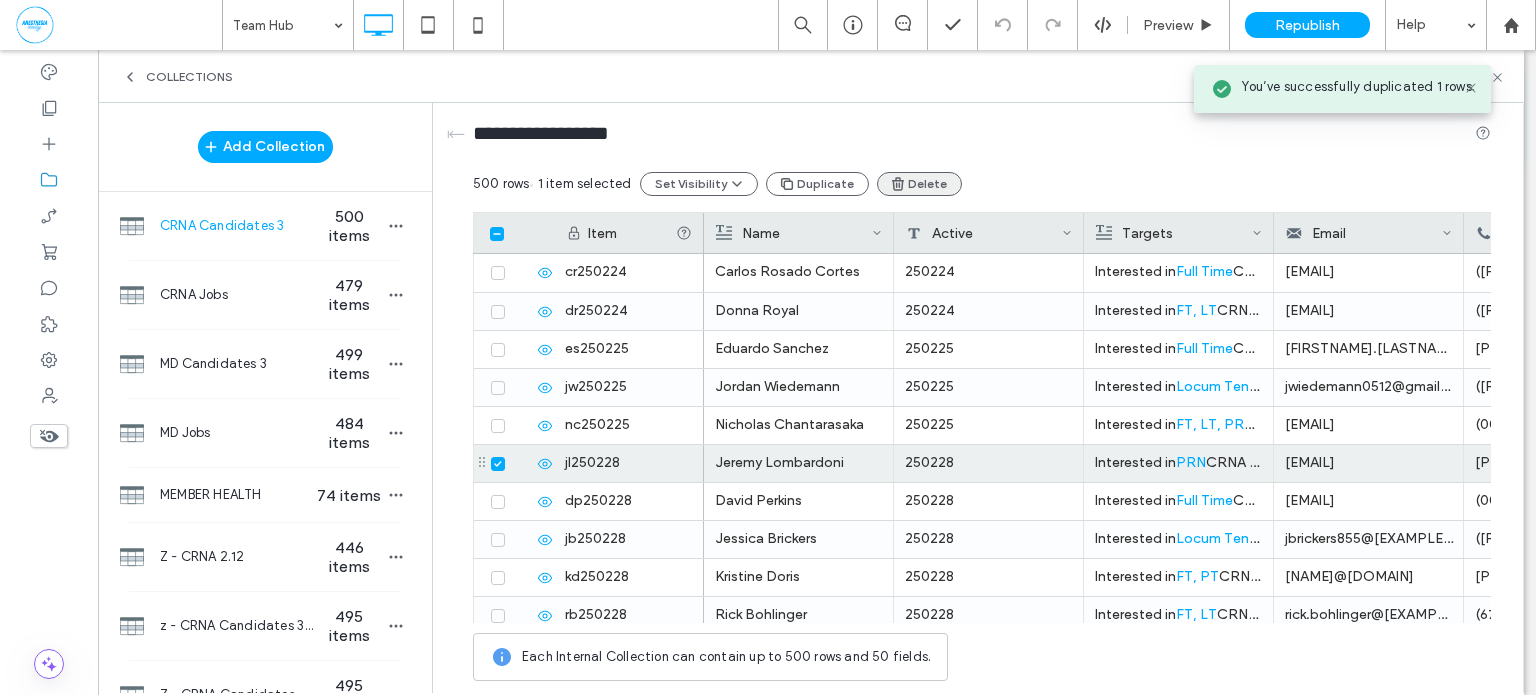 click on "Delete" at bounding box center (919, 184) 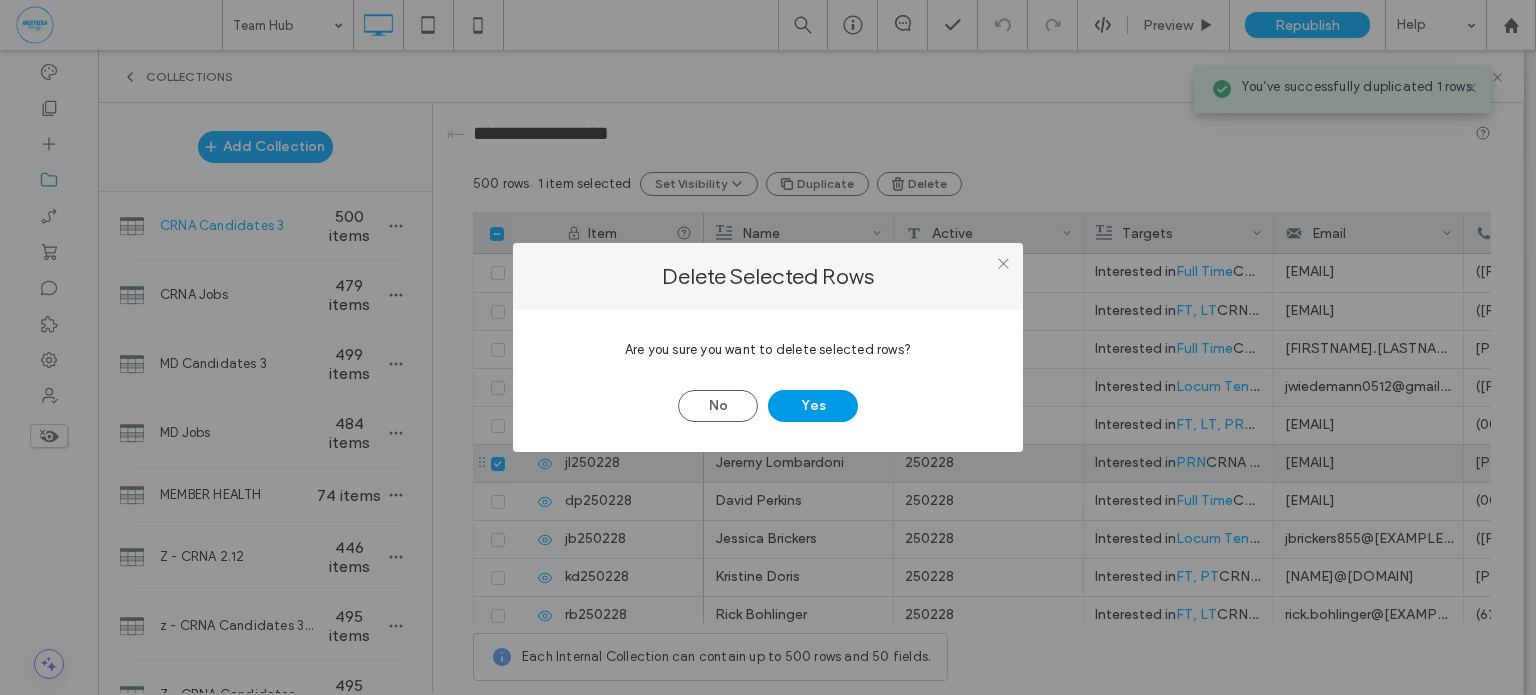 click on "Yes" at bounding box center (813, 406) 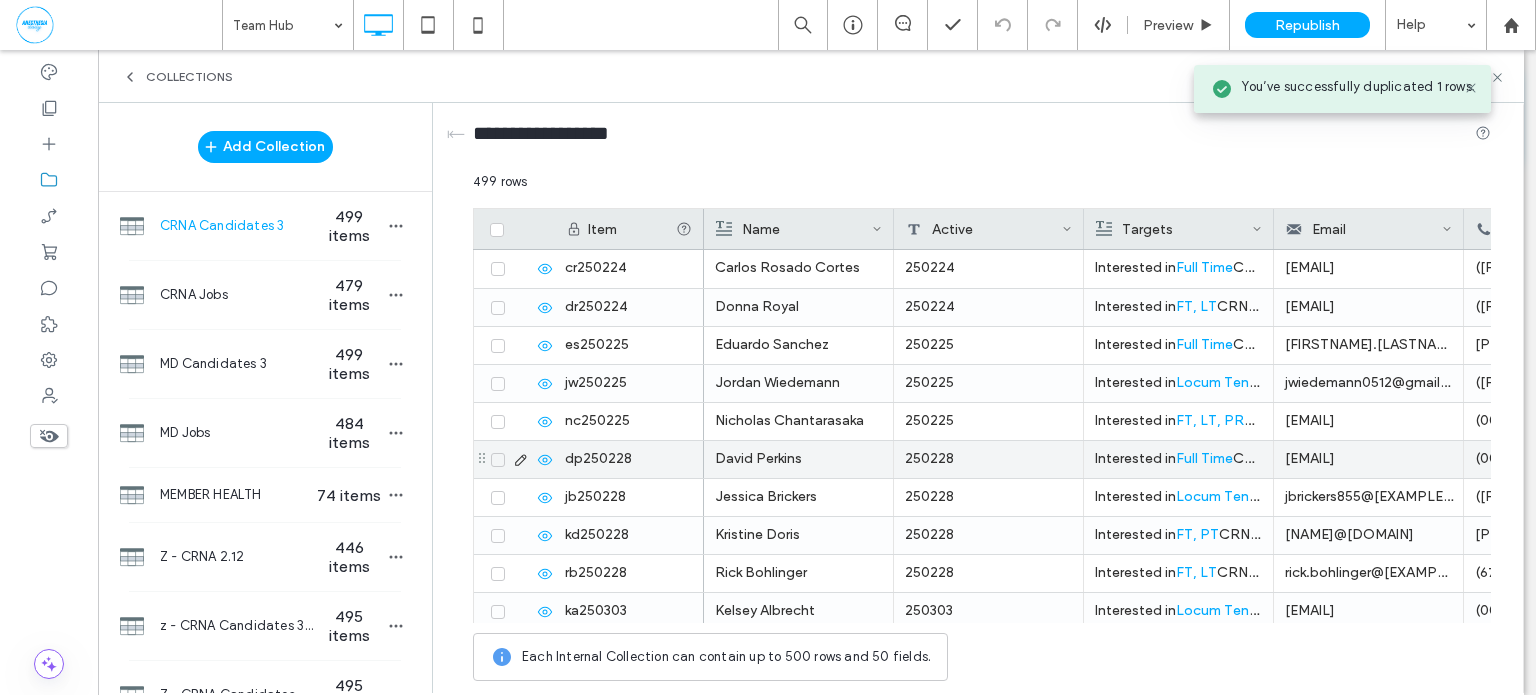 click on "David Perkins" at bounding box center [798, 459] 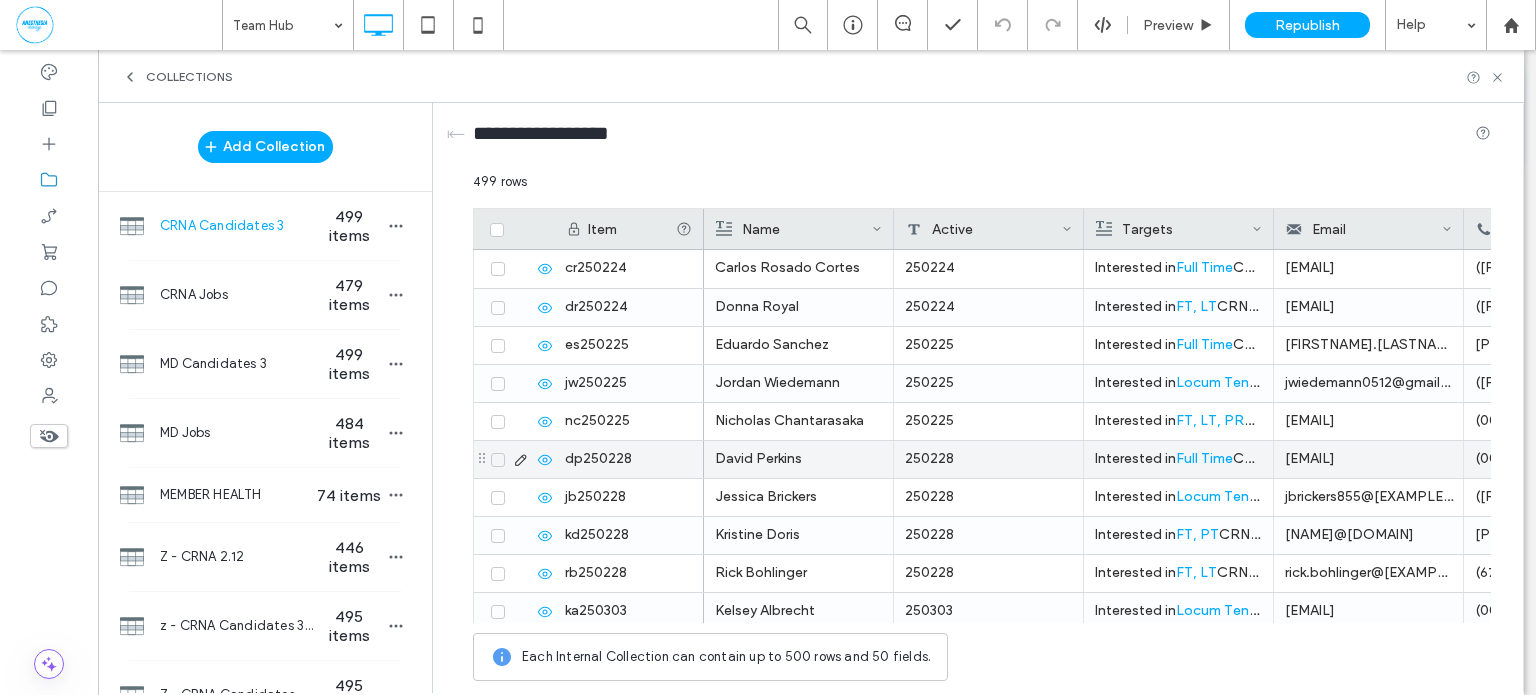 click 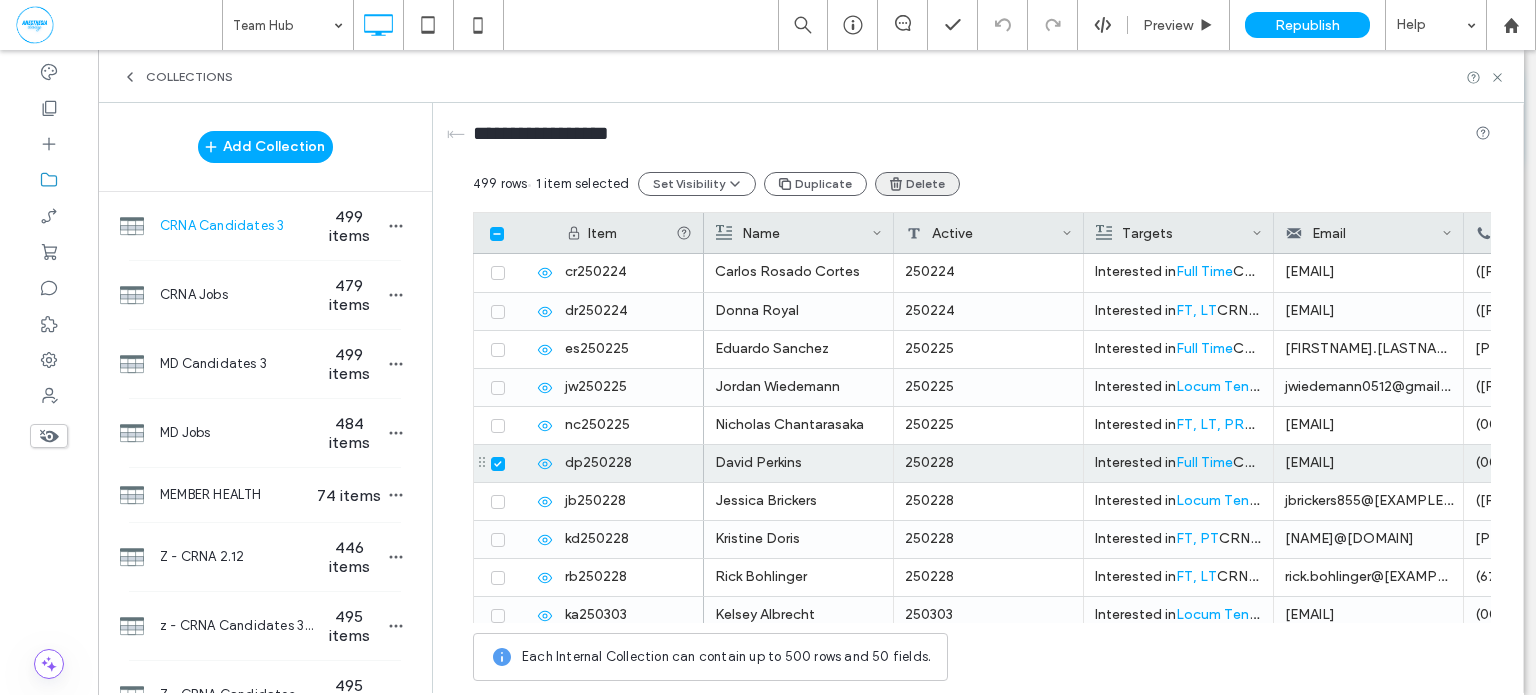 drag, startPoint x: 825, startPoint y: 184, endPoint x: 869, endPoint y: 178, distance: 44.407207 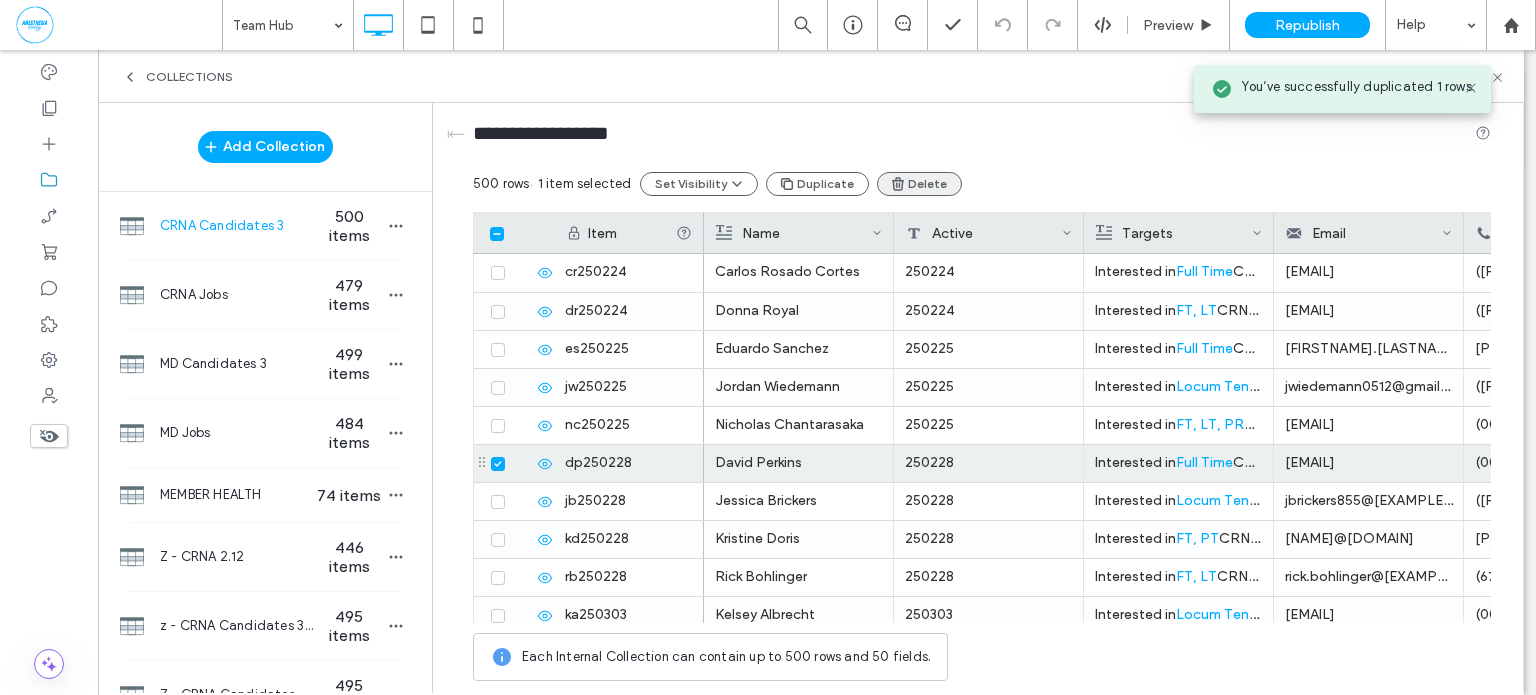 click on "Delete" at bounding box center (919, 184) 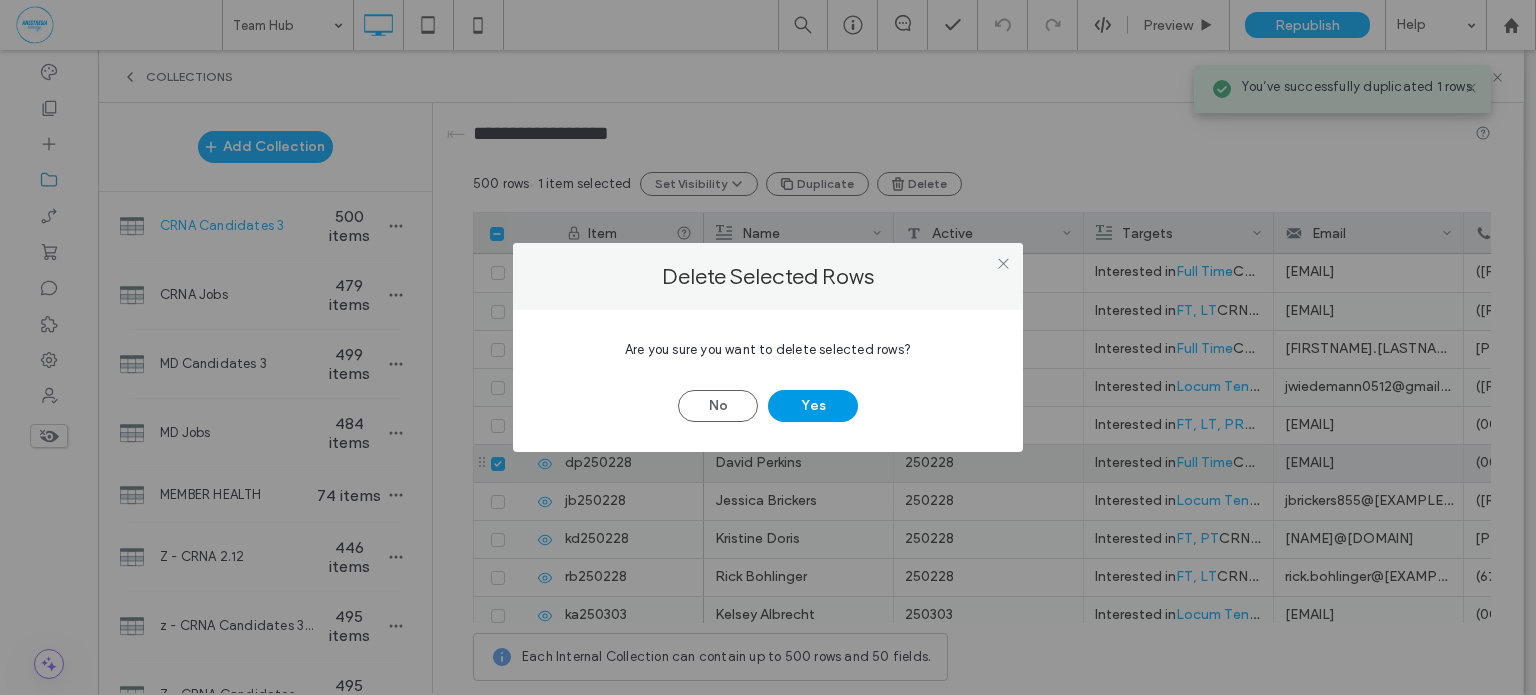 click on "Yes" at bounding box center [813, 406] 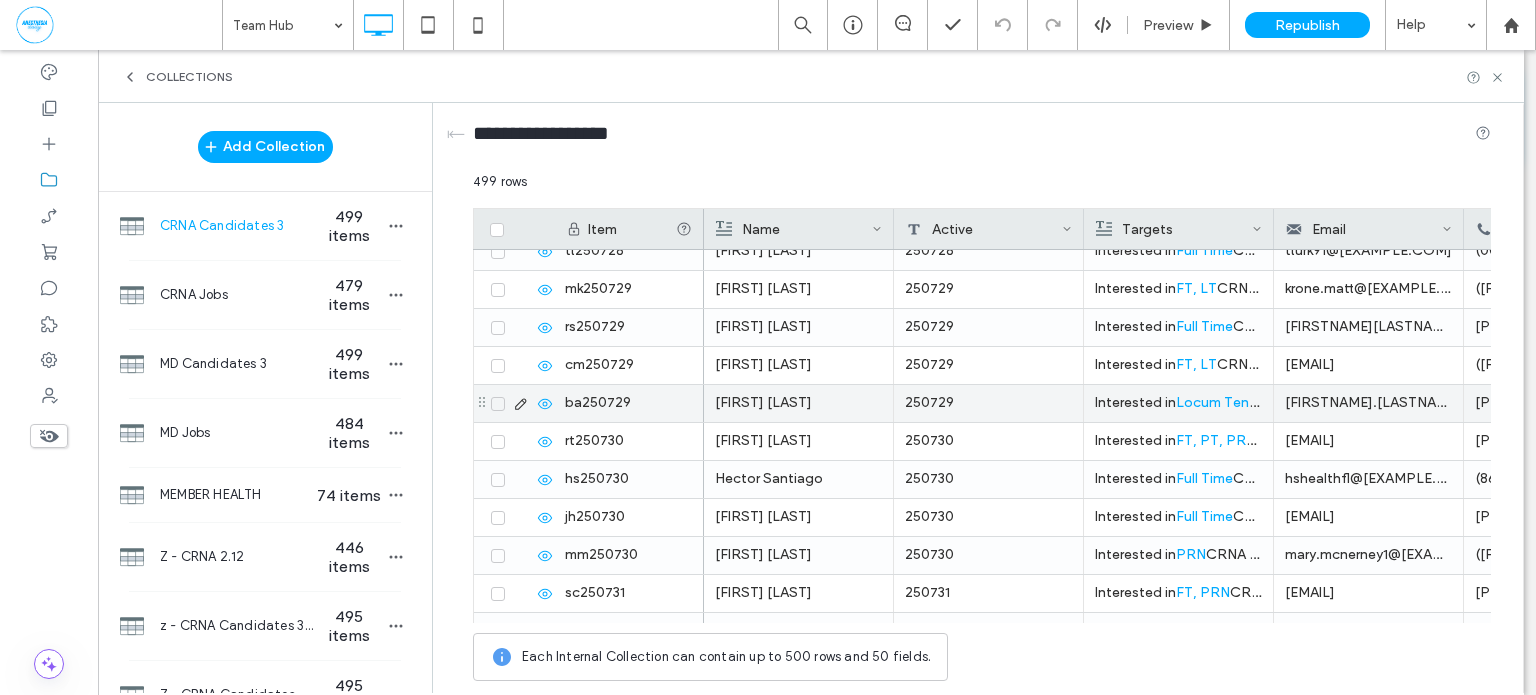 scroll, scrollTop: 18625, scrollLeft: 0, axis: vertical 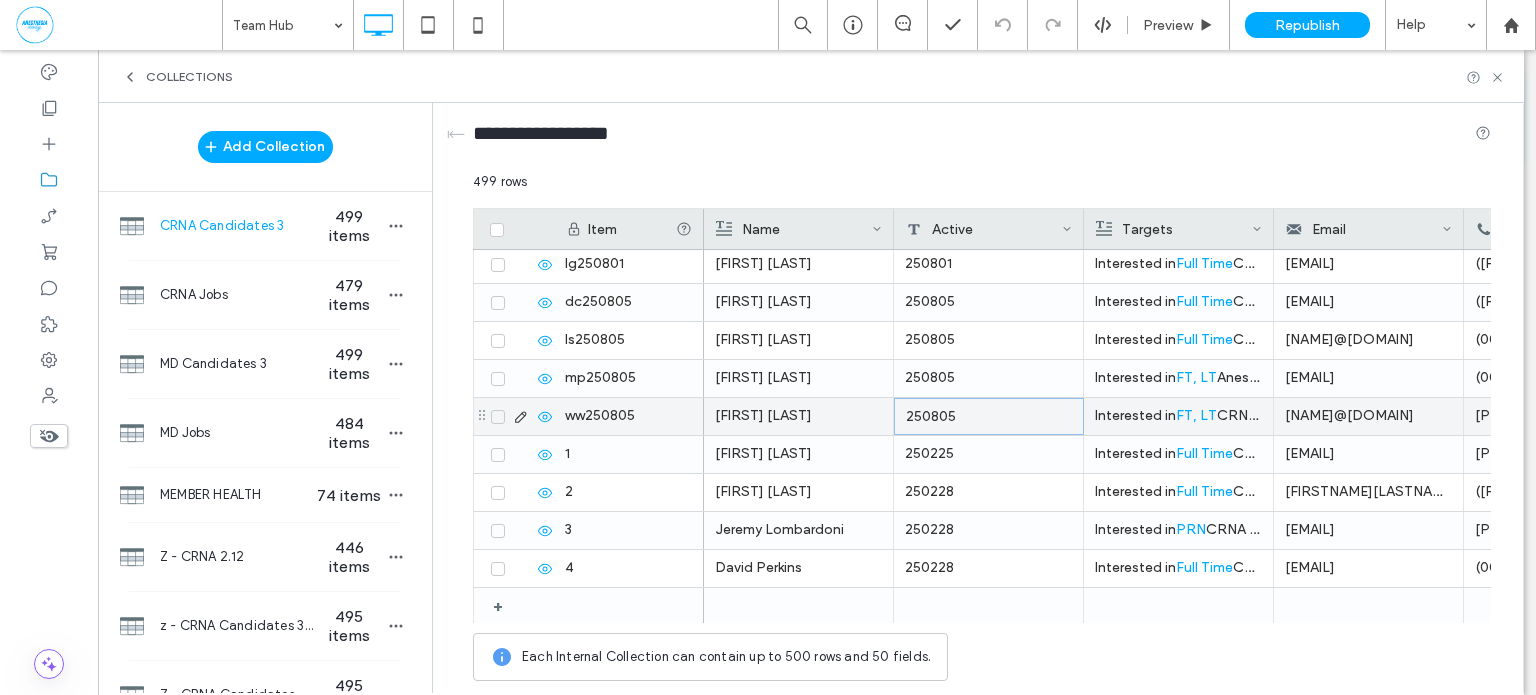 click on "250805" at bounding box center [989, 416] 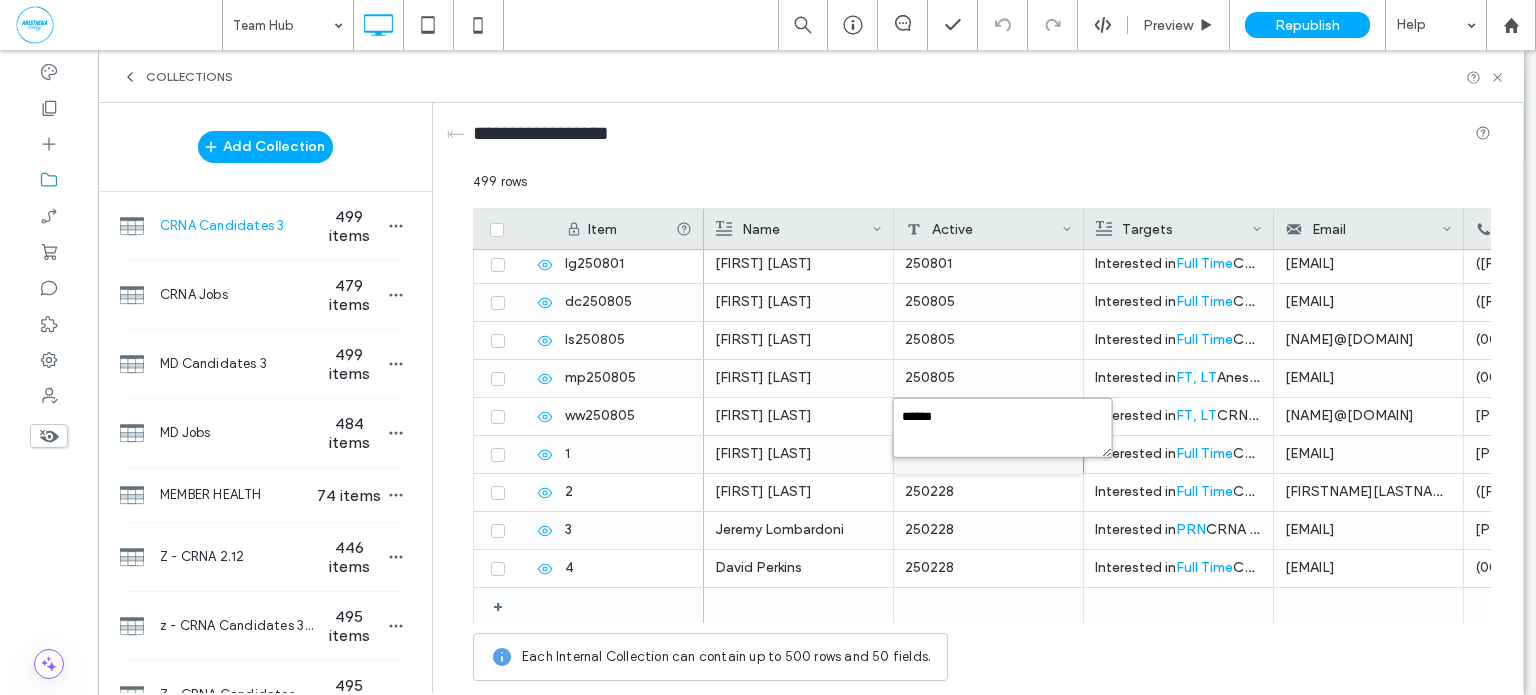 click on "******" at bounding box center (1003, 428) 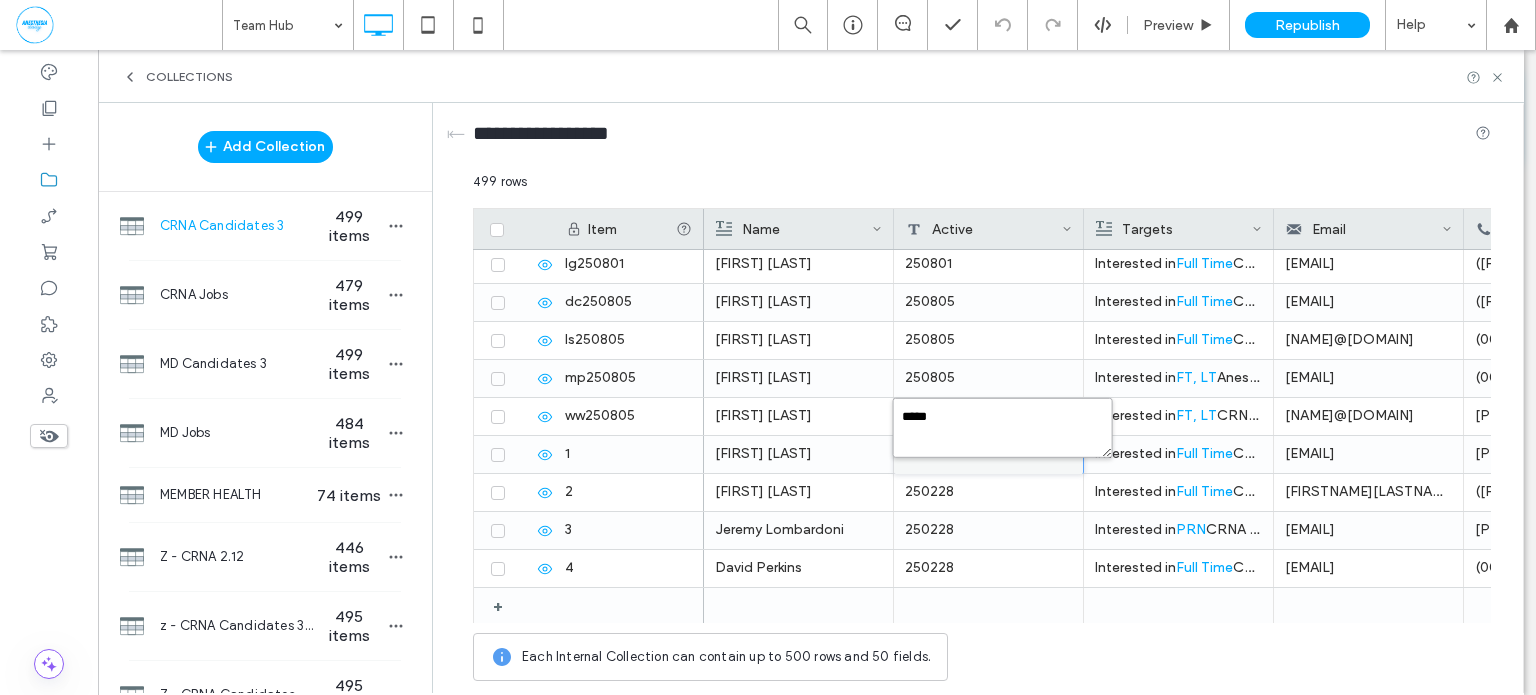 type on "******" 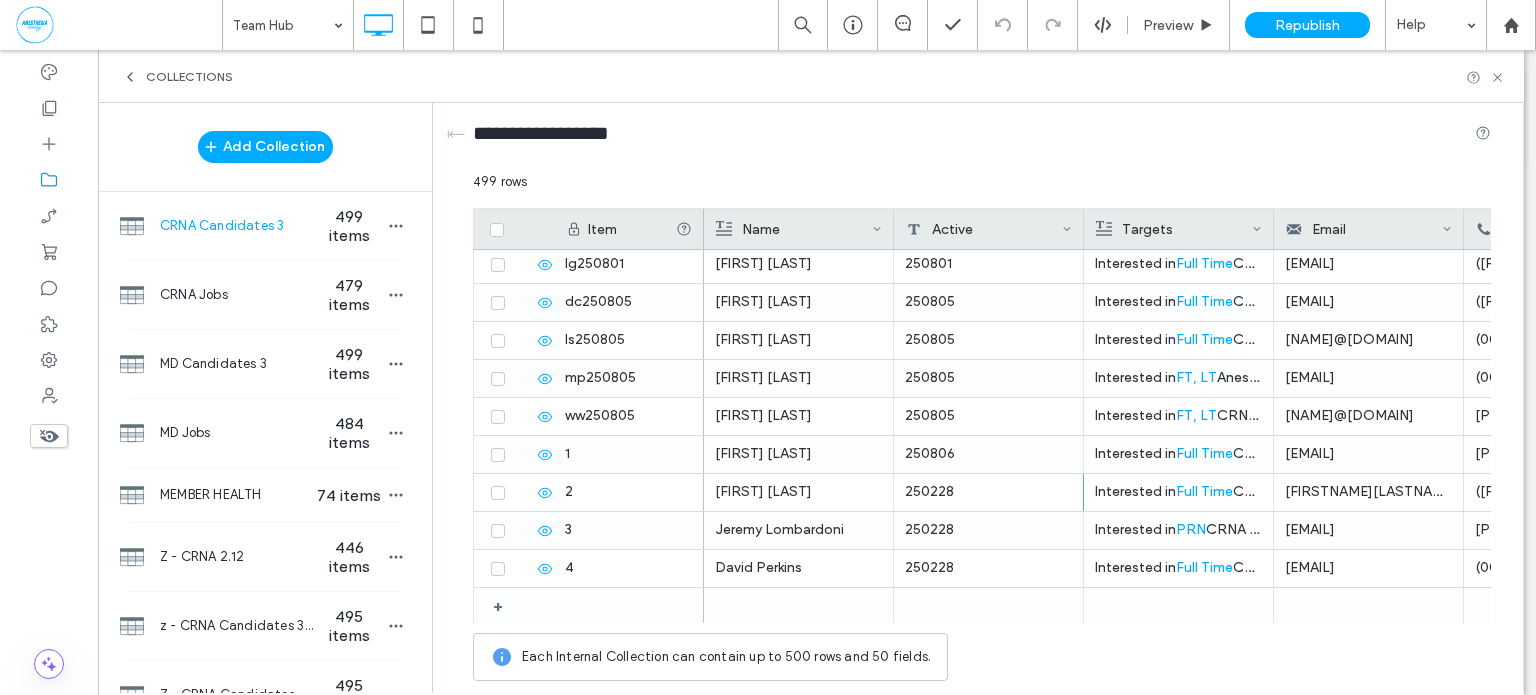 scroll, scrollTop: 0, scrollLeft: 0, axis: both 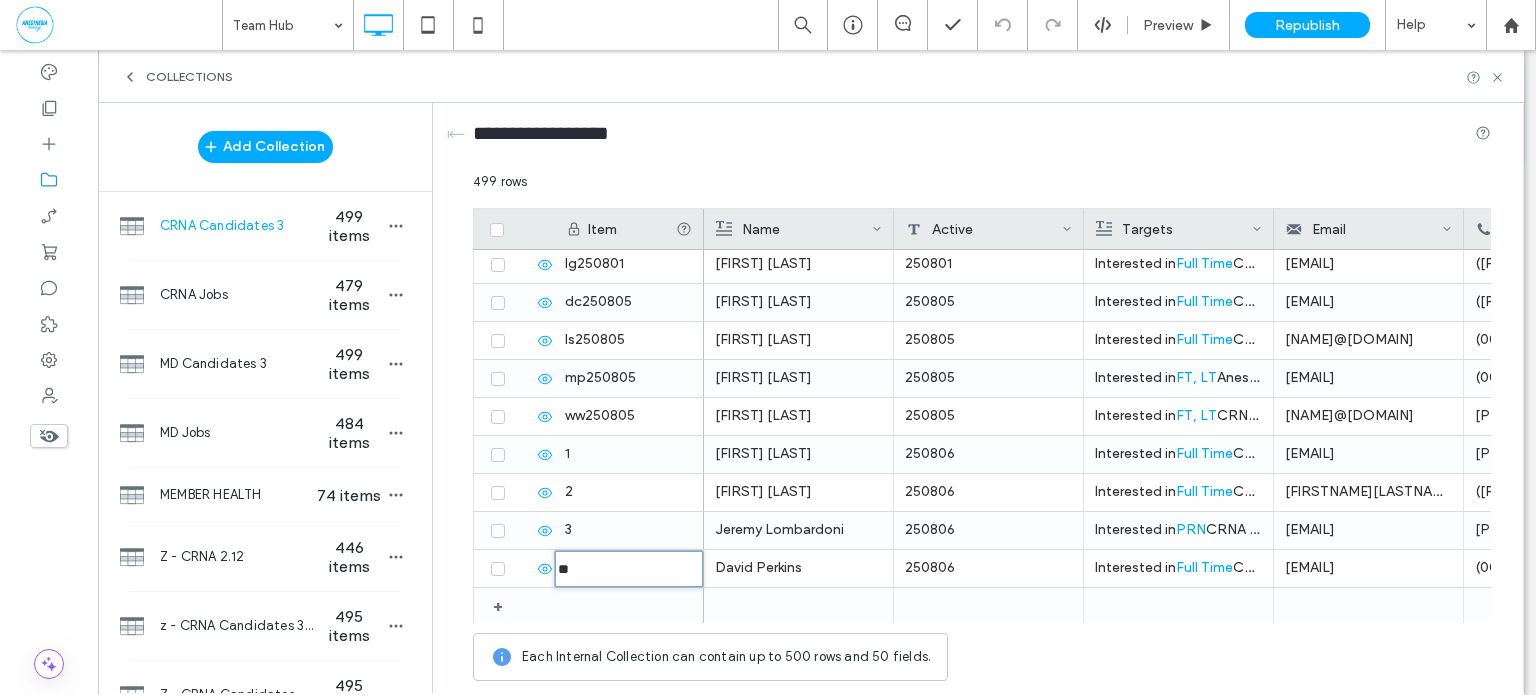 type on "********" 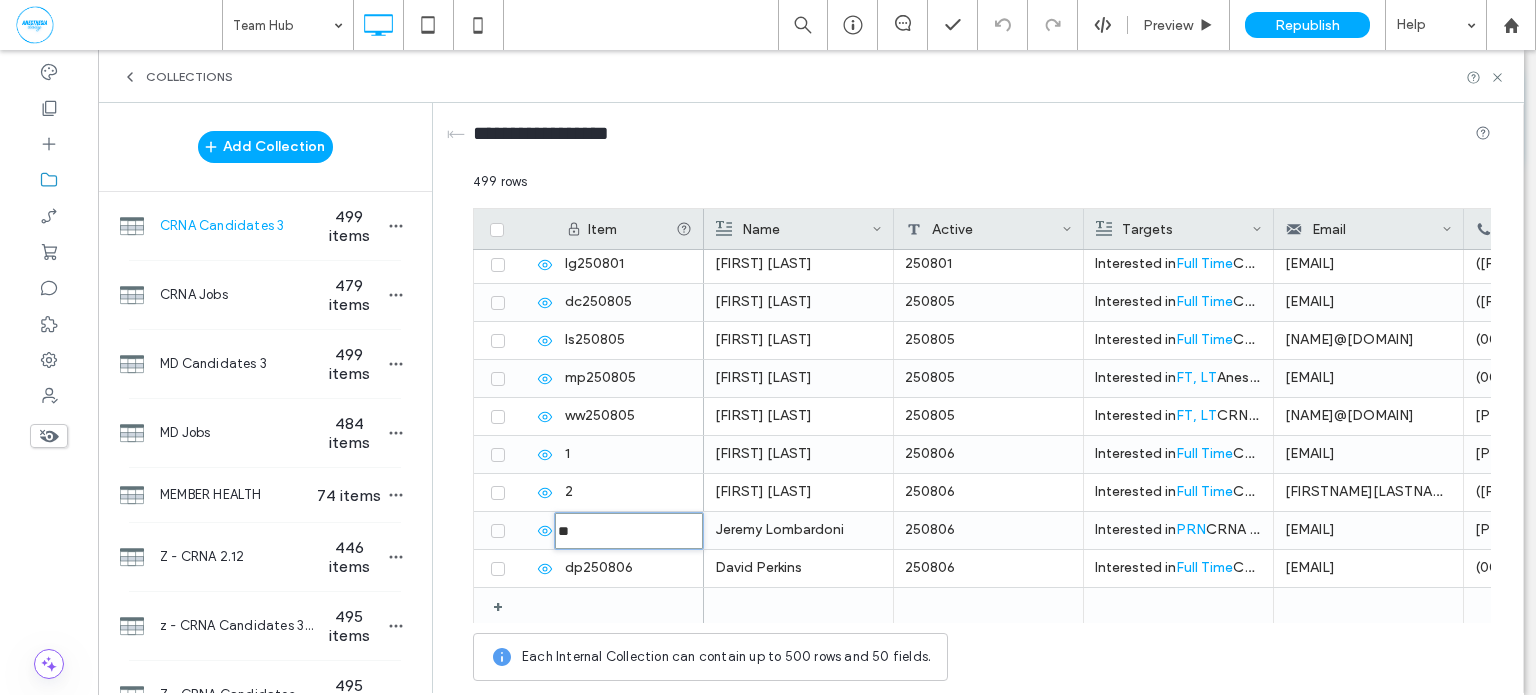 type on "********" 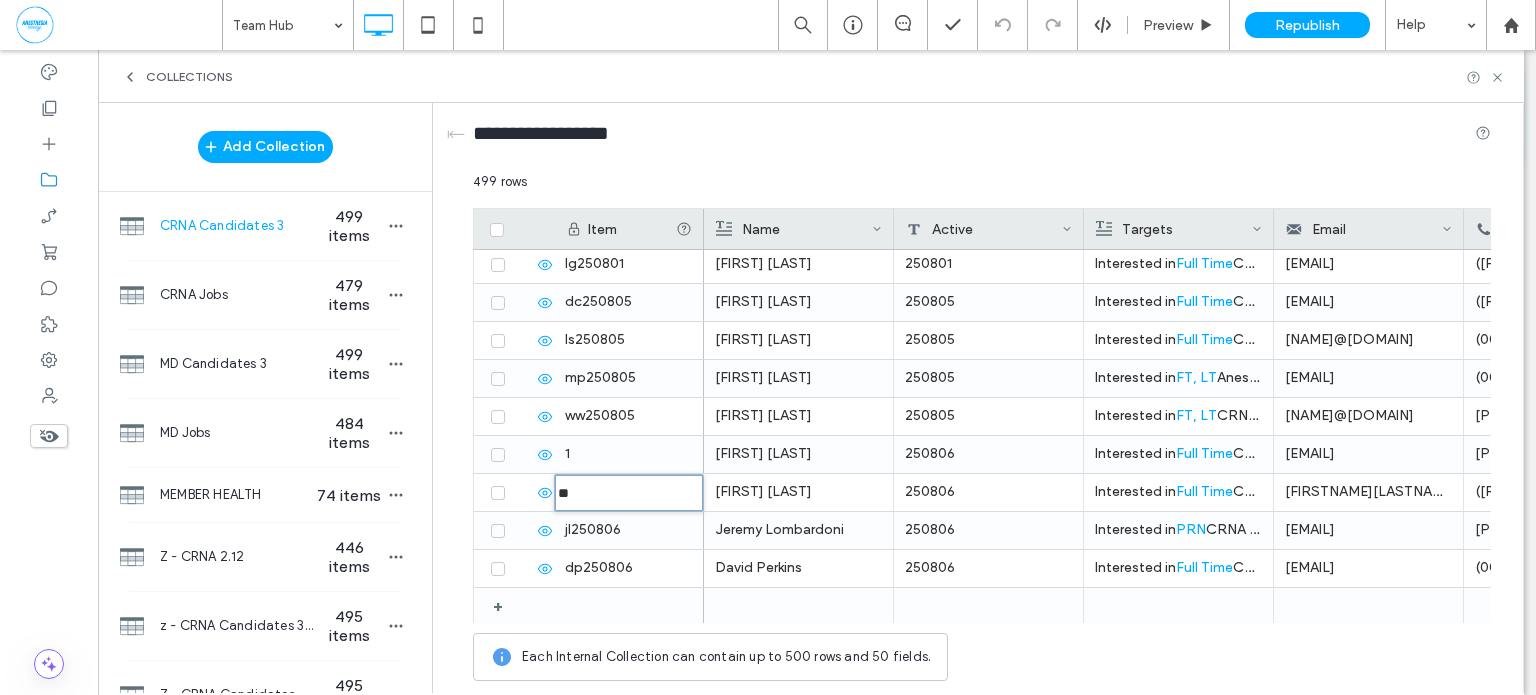 type on "********" 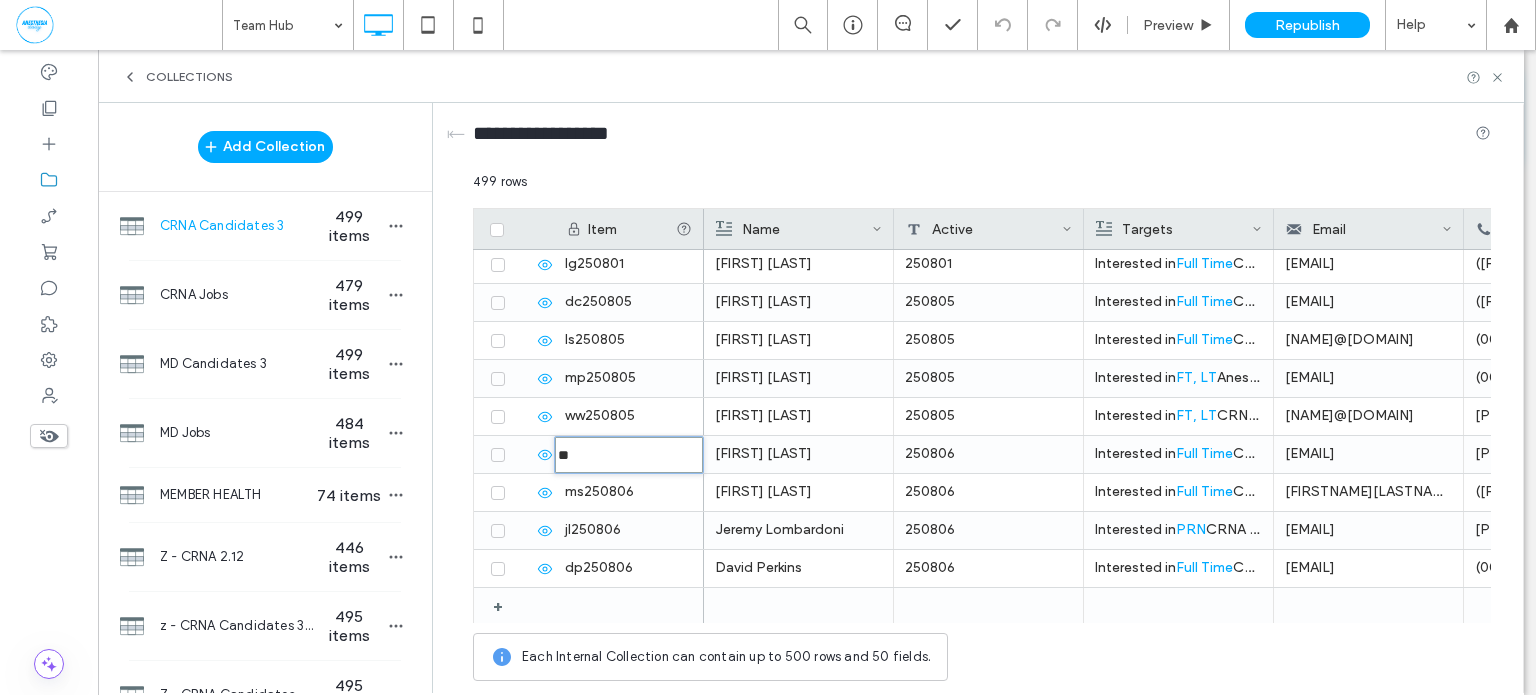 type on "********" 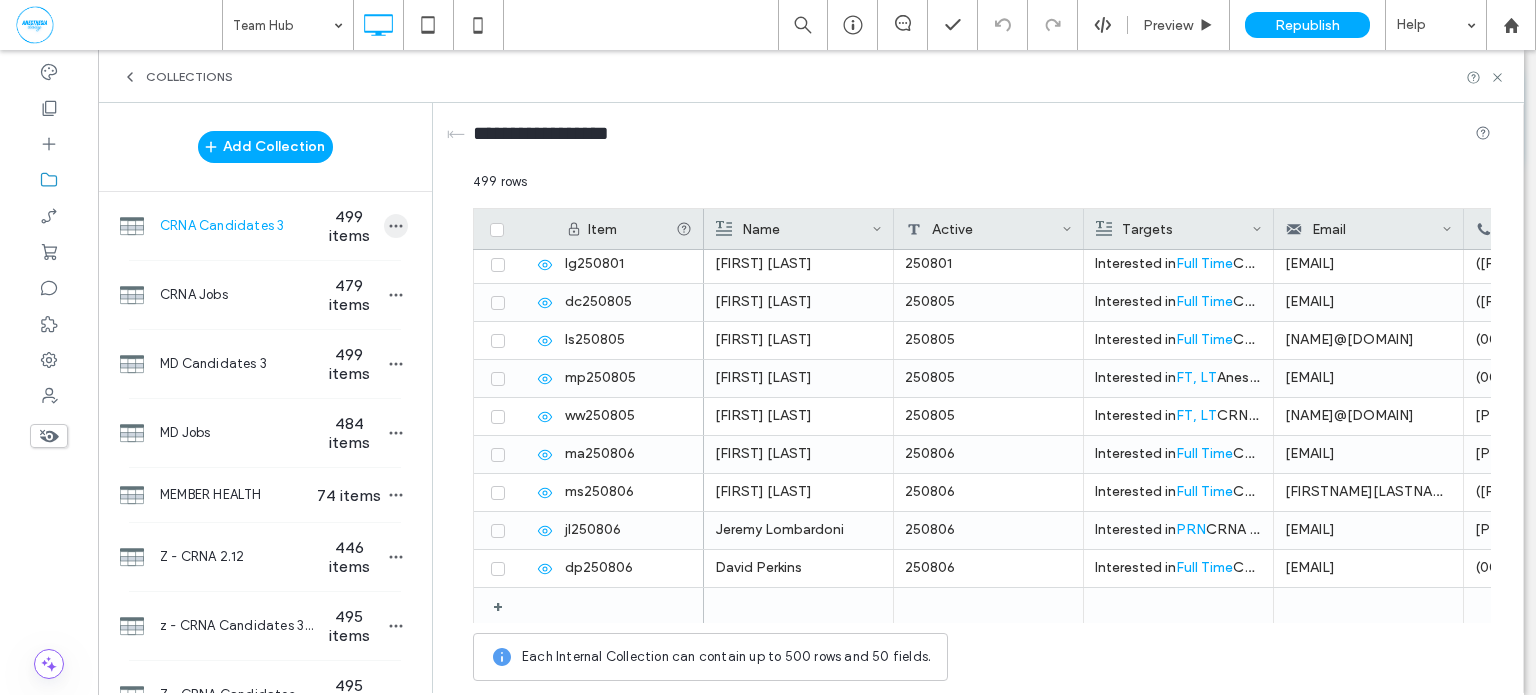 click 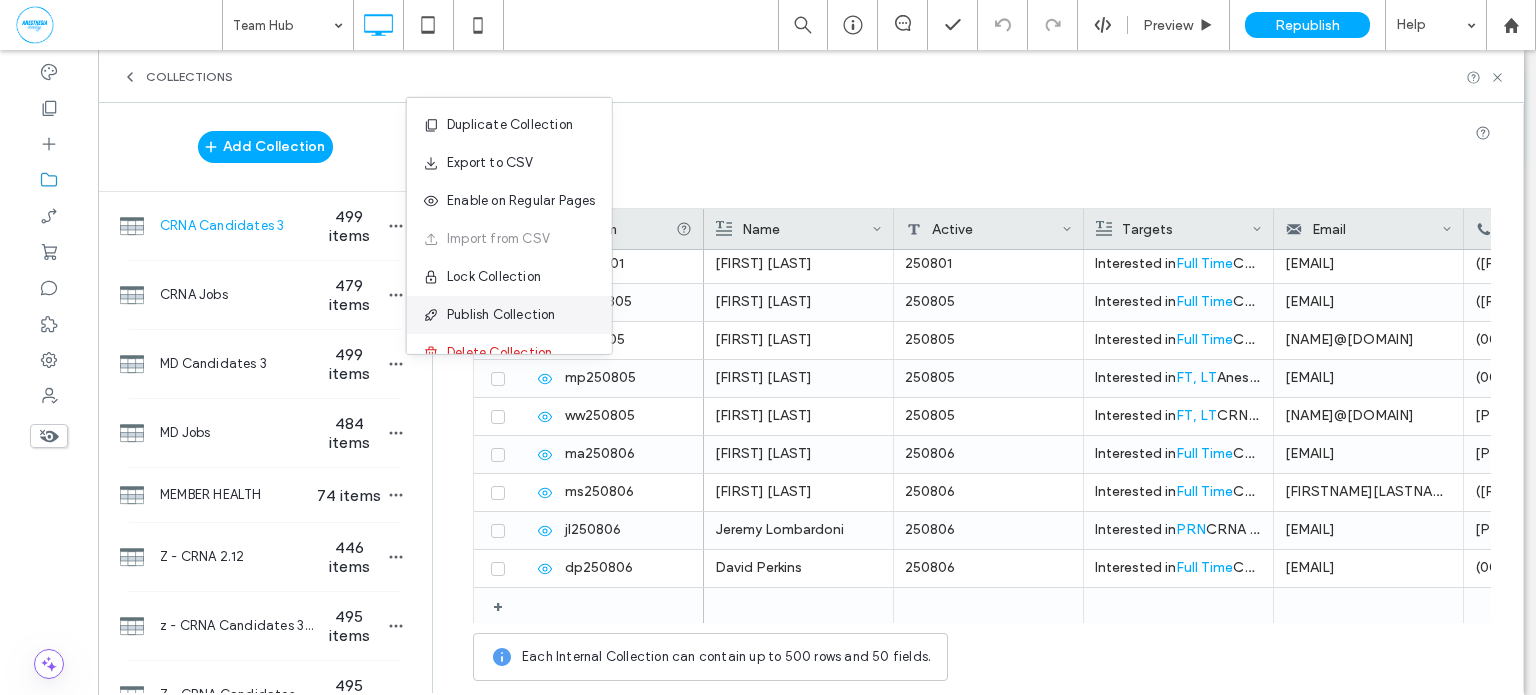 click on "Publish Collection" at bounding box center (501, 315) 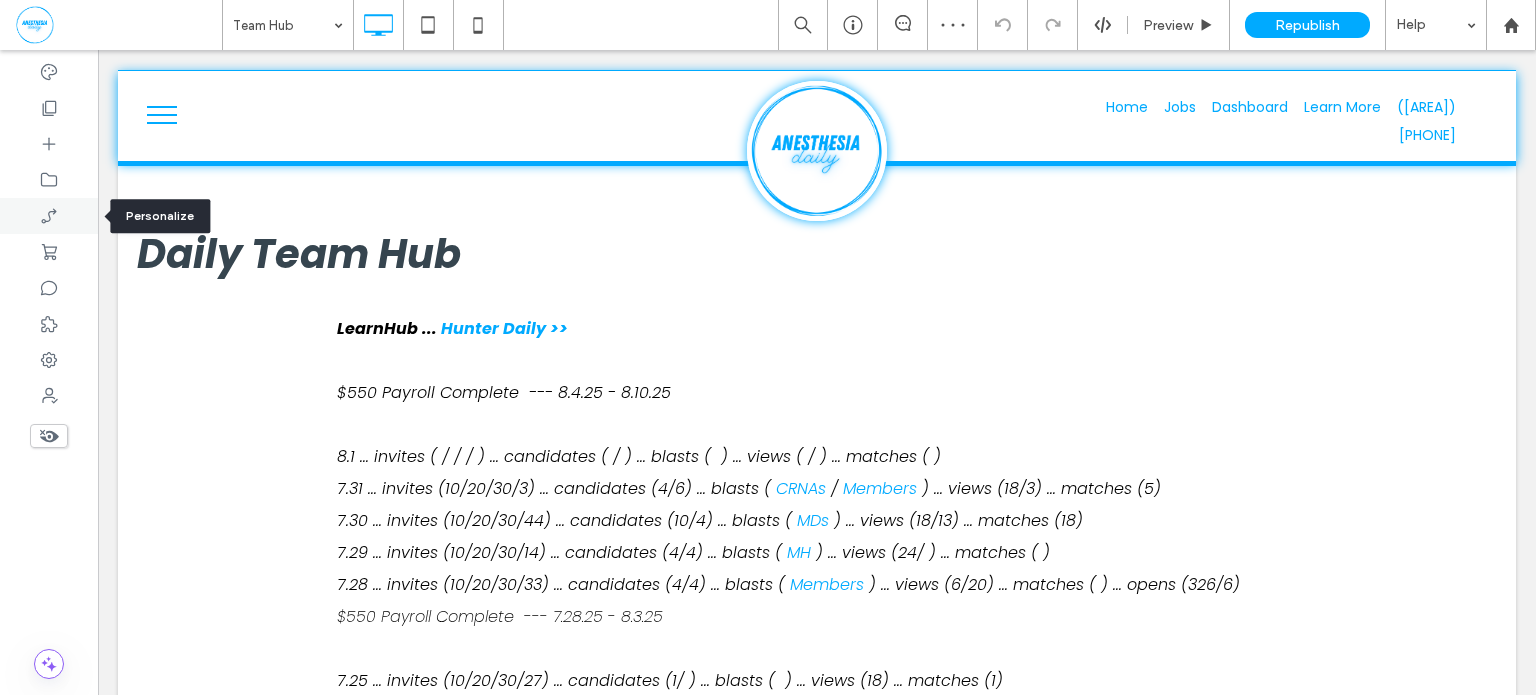 scroll, scrollTop: 0, scrollLeft: 0, axis: both 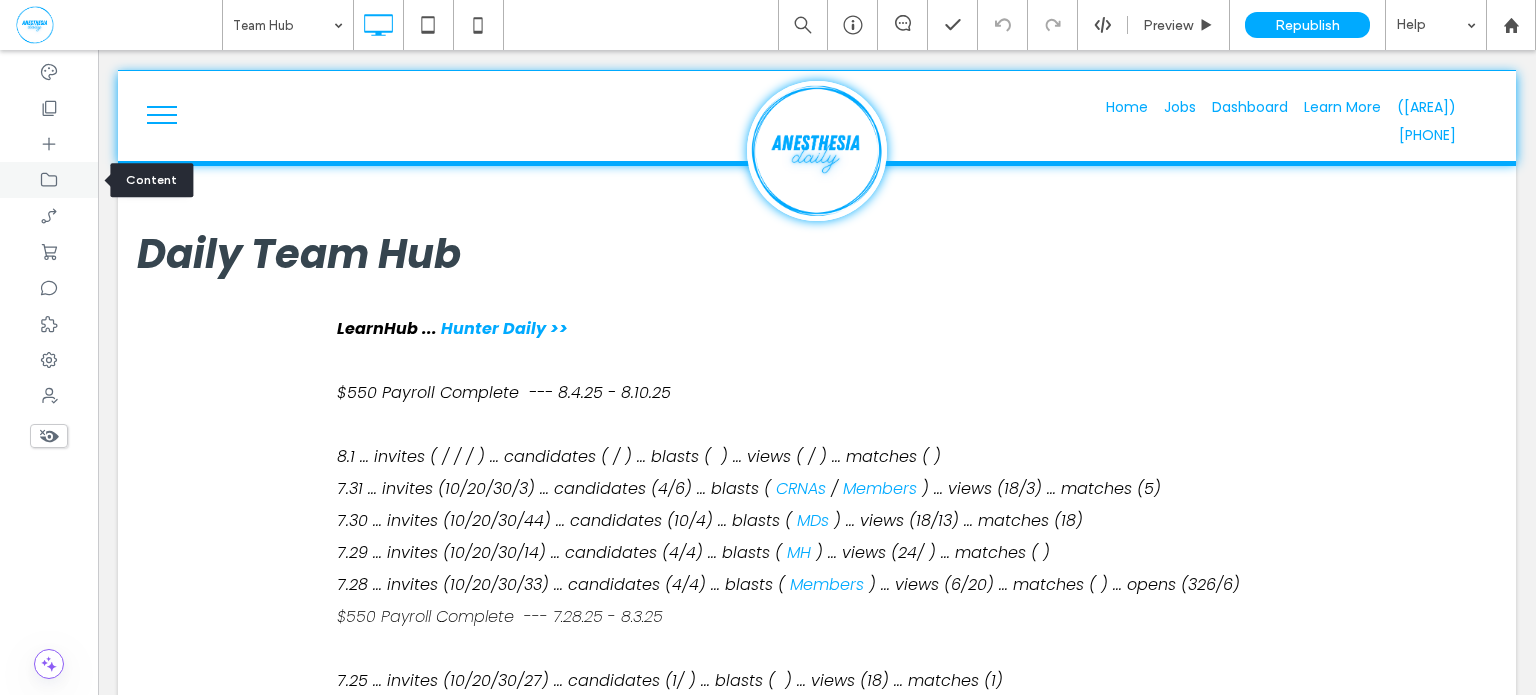 click 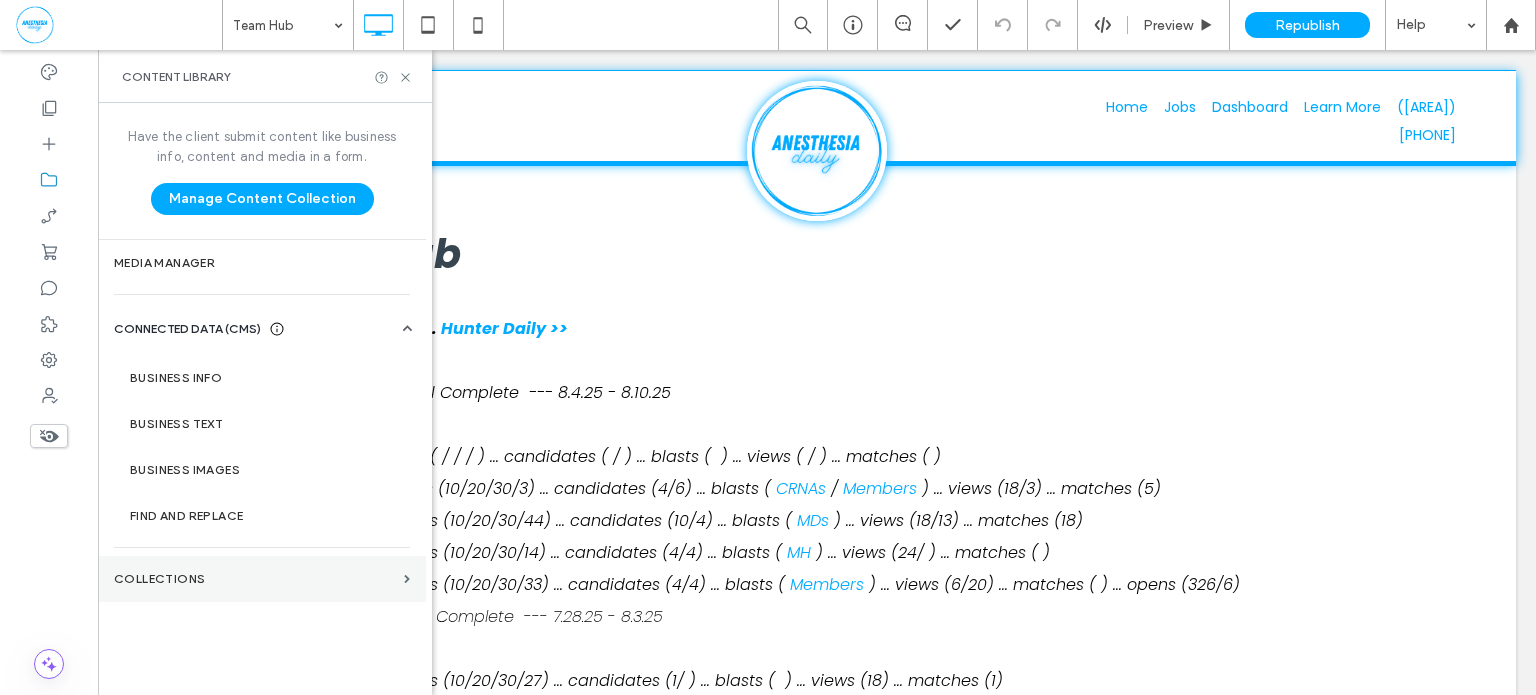 click on "Collections" at bounding box center (255, 579) 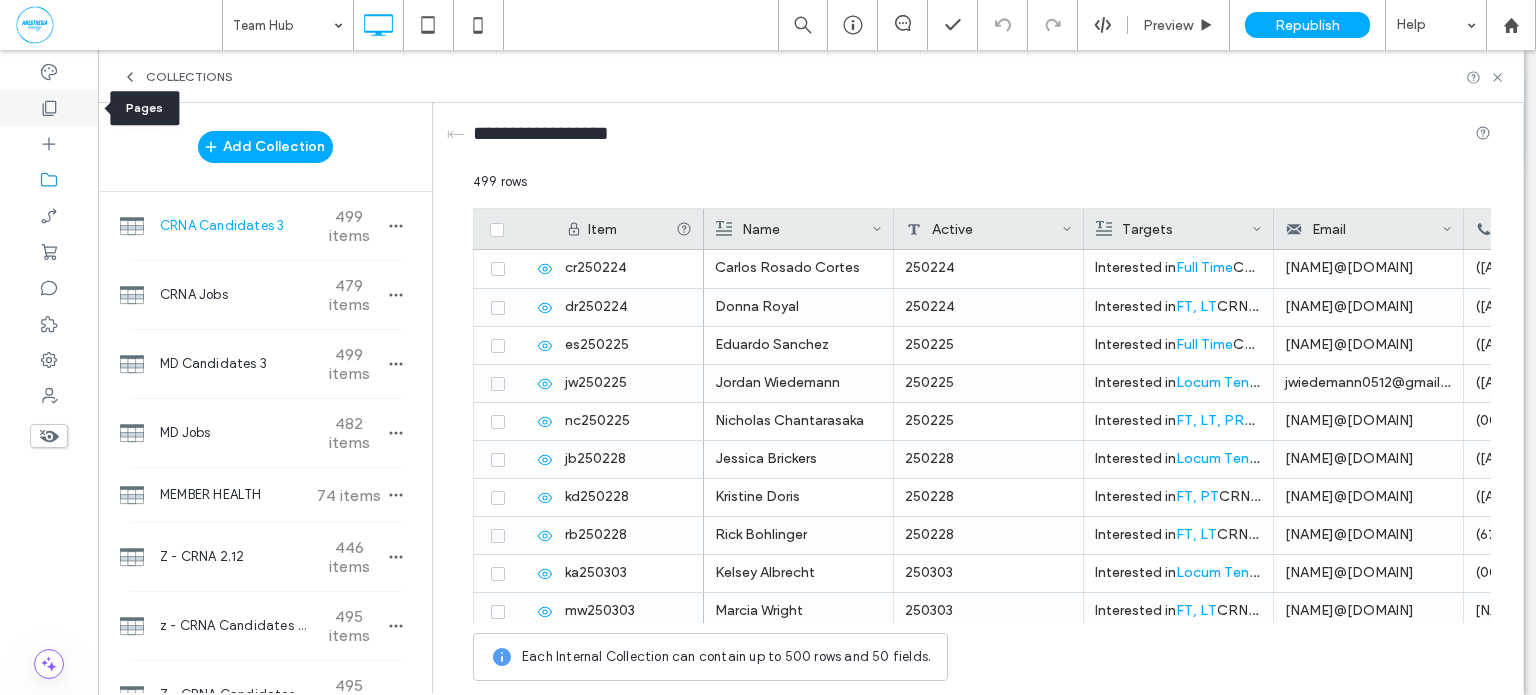 click 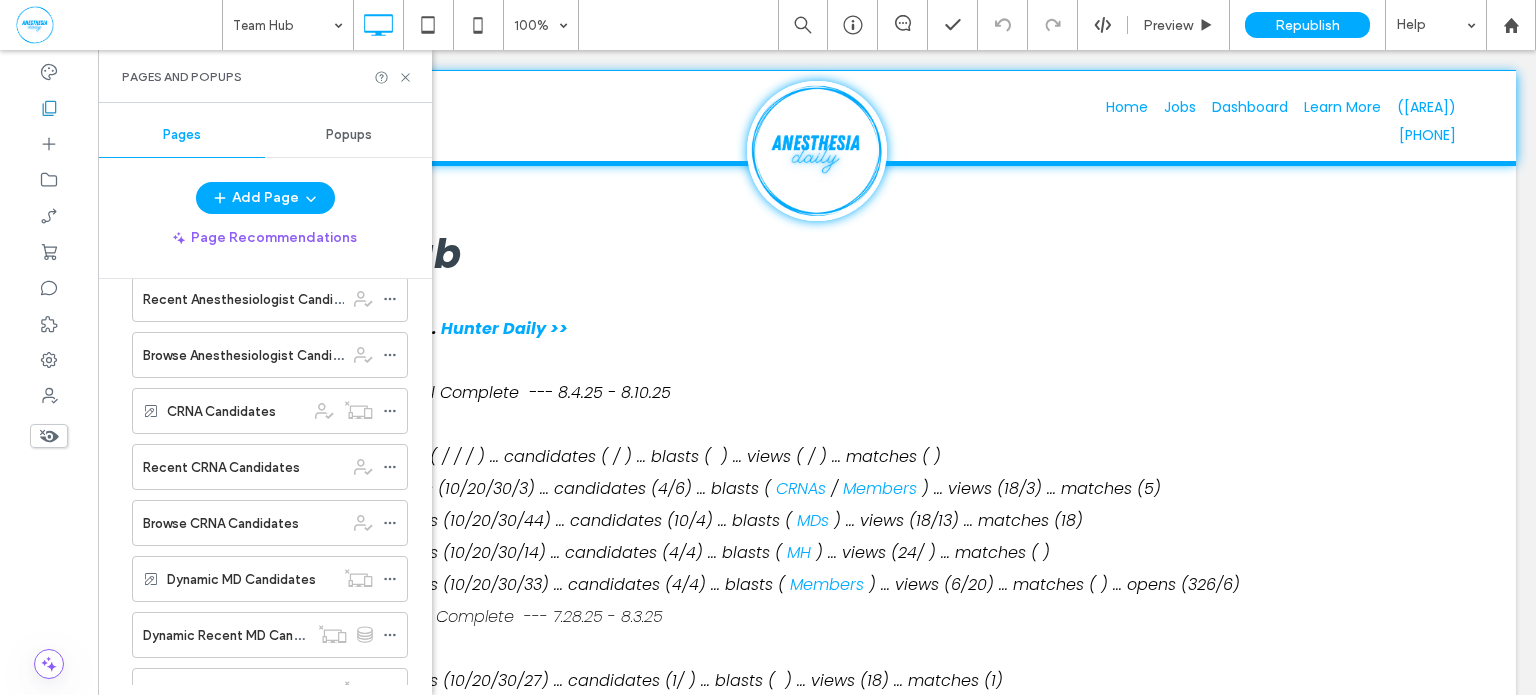 scroll, scrollTop: 878, scrollLeft: 0, axis: vertical 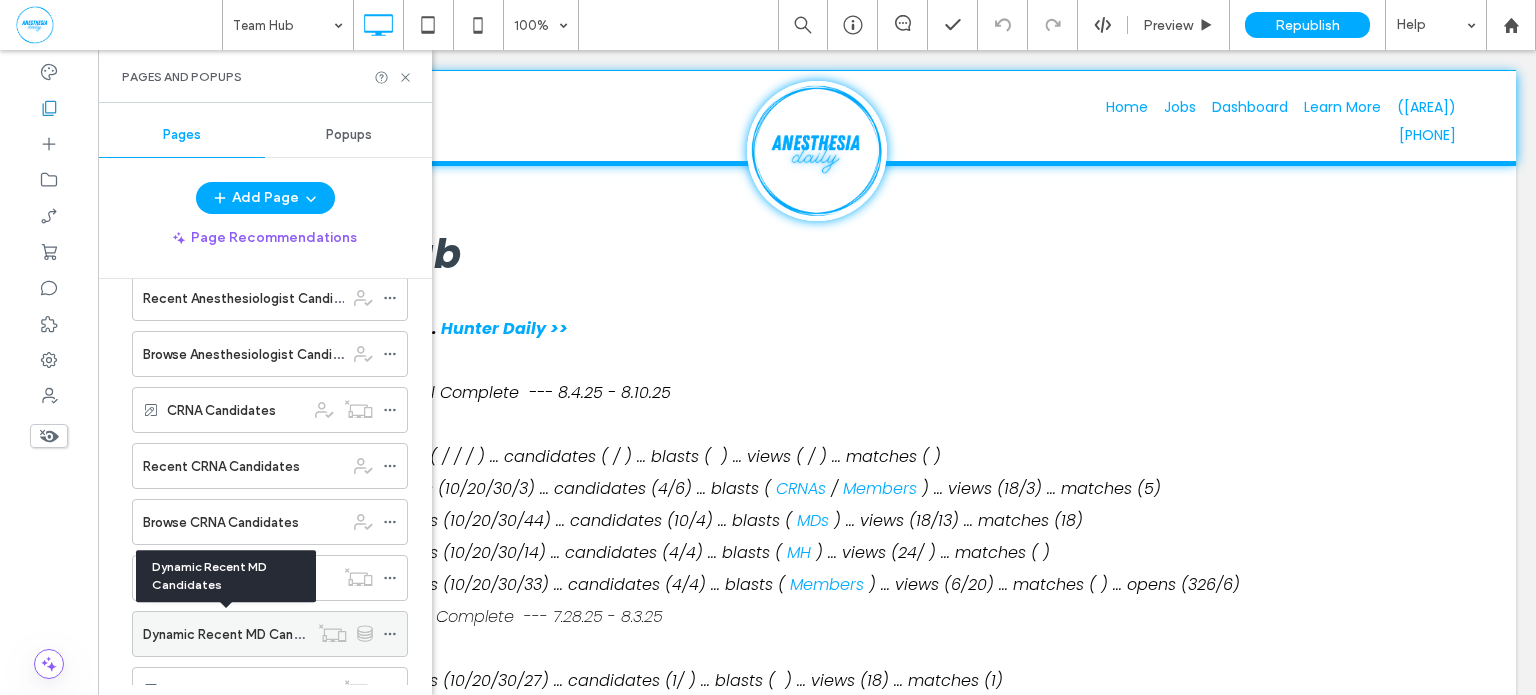 click on "Dynamic Recent MD Candidates" at bounding box center [241, 634] 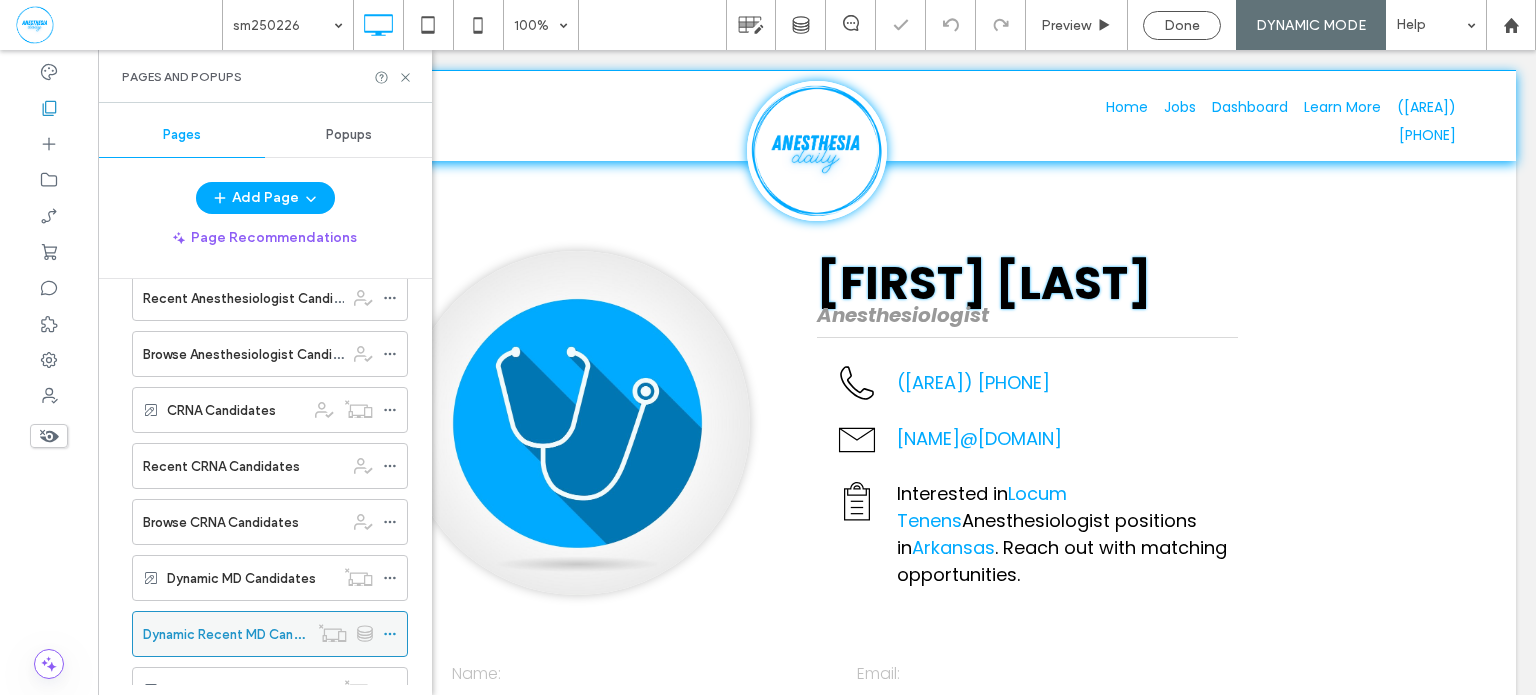 scroll, scrollTop: 0, scrollLeft: 0, axis: both 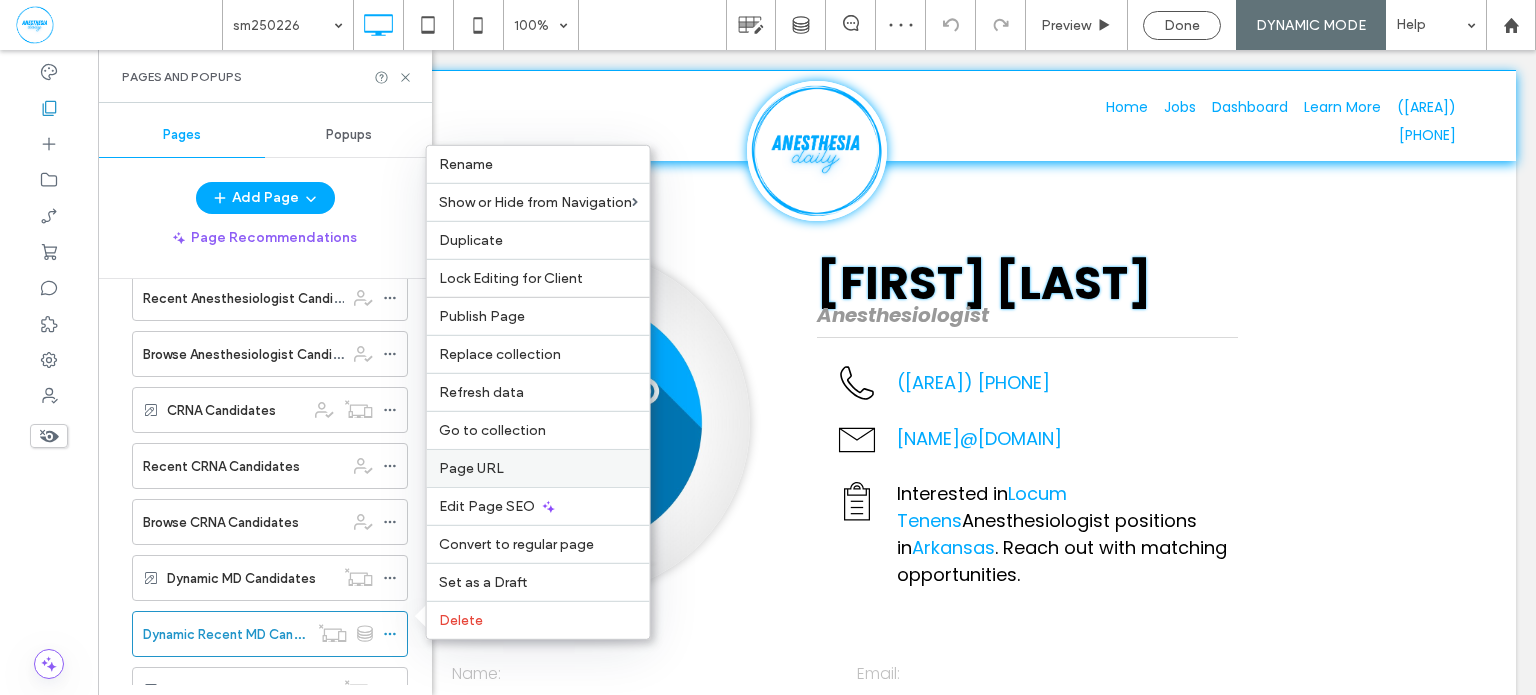 click on "Page URL" at bounding box center (538, 468) 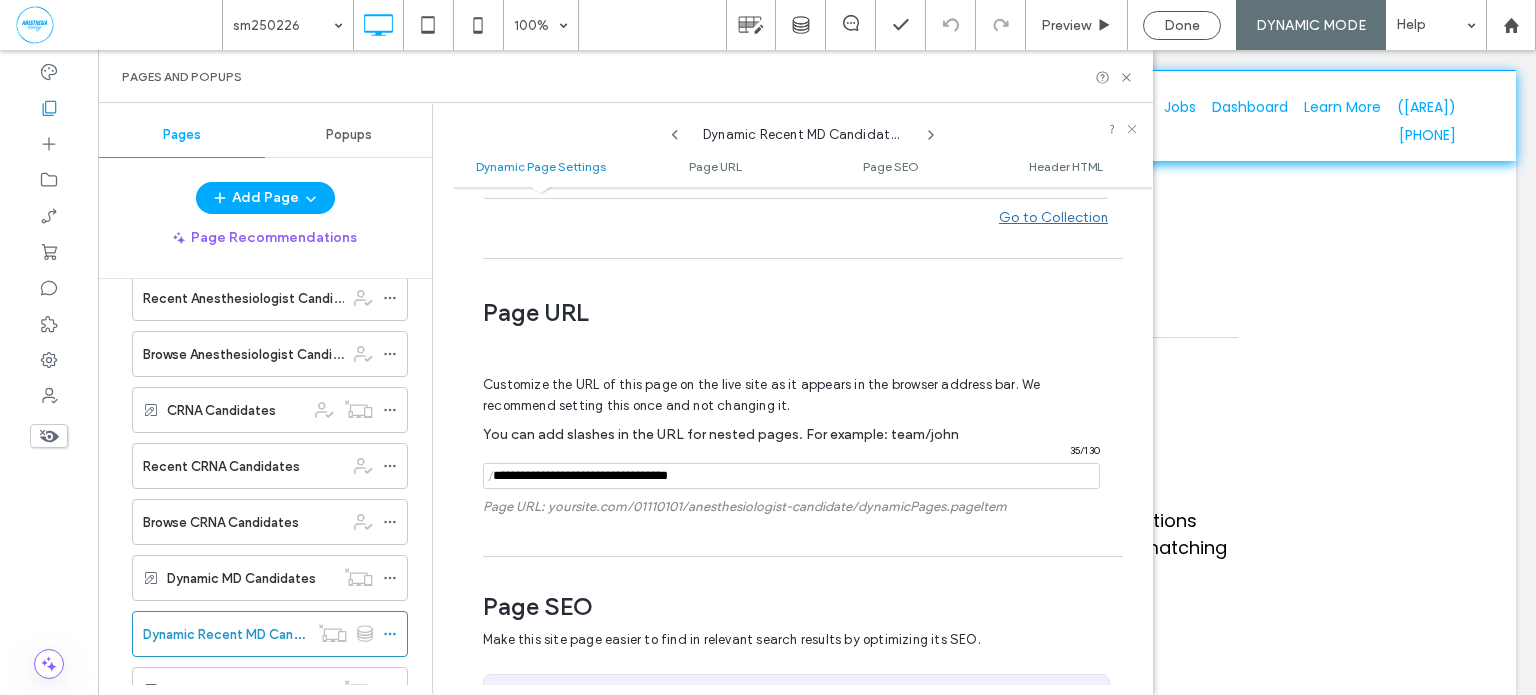 scroll, scrollTop: 360, scrollLeft: 0, axis: vertical 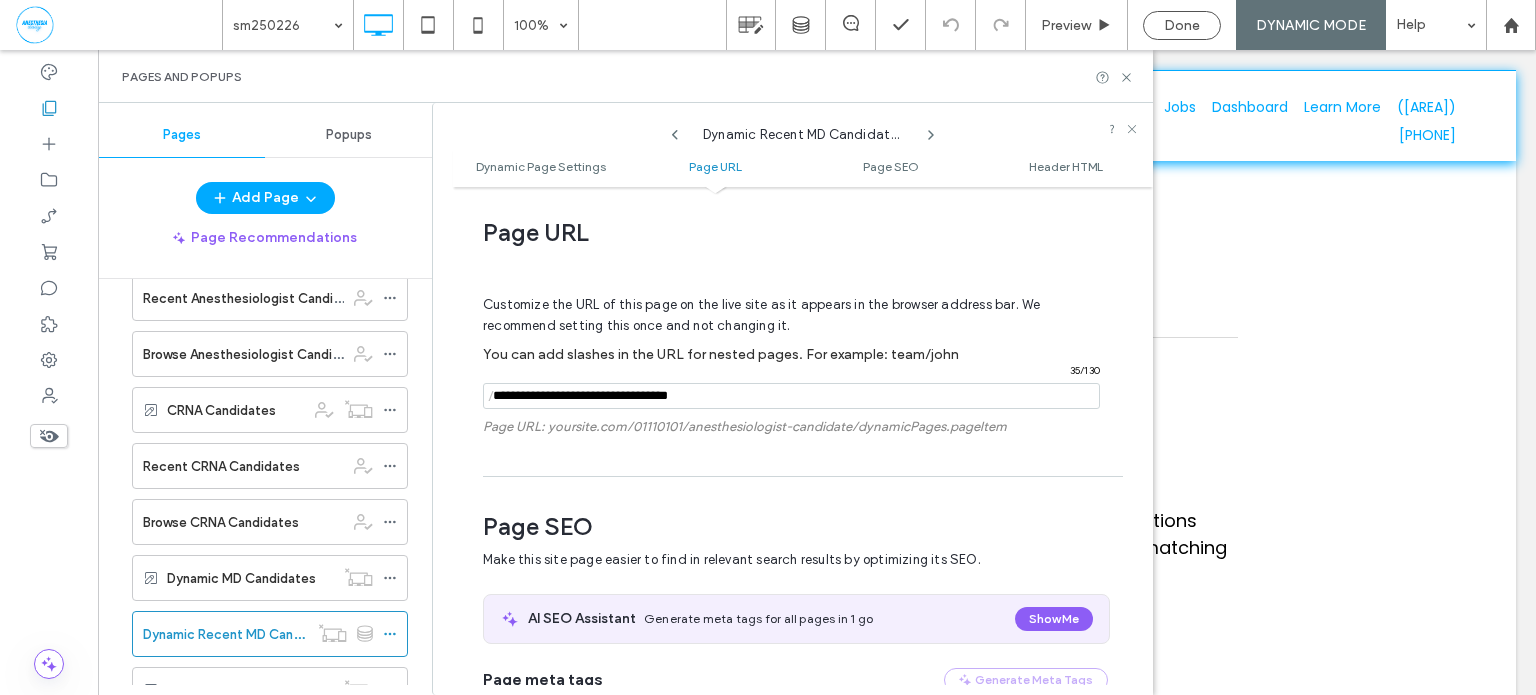 click at bounding box center (791, 396) 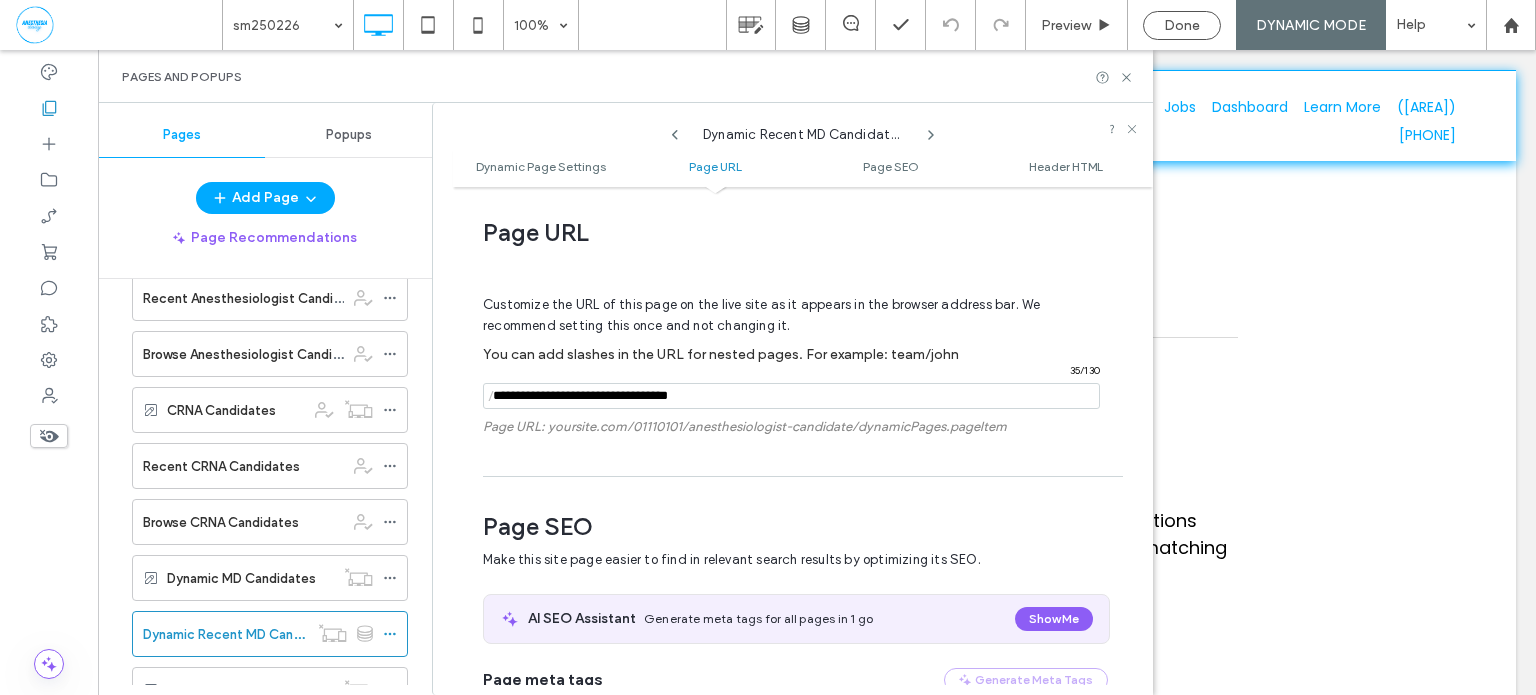 paste on "**********" 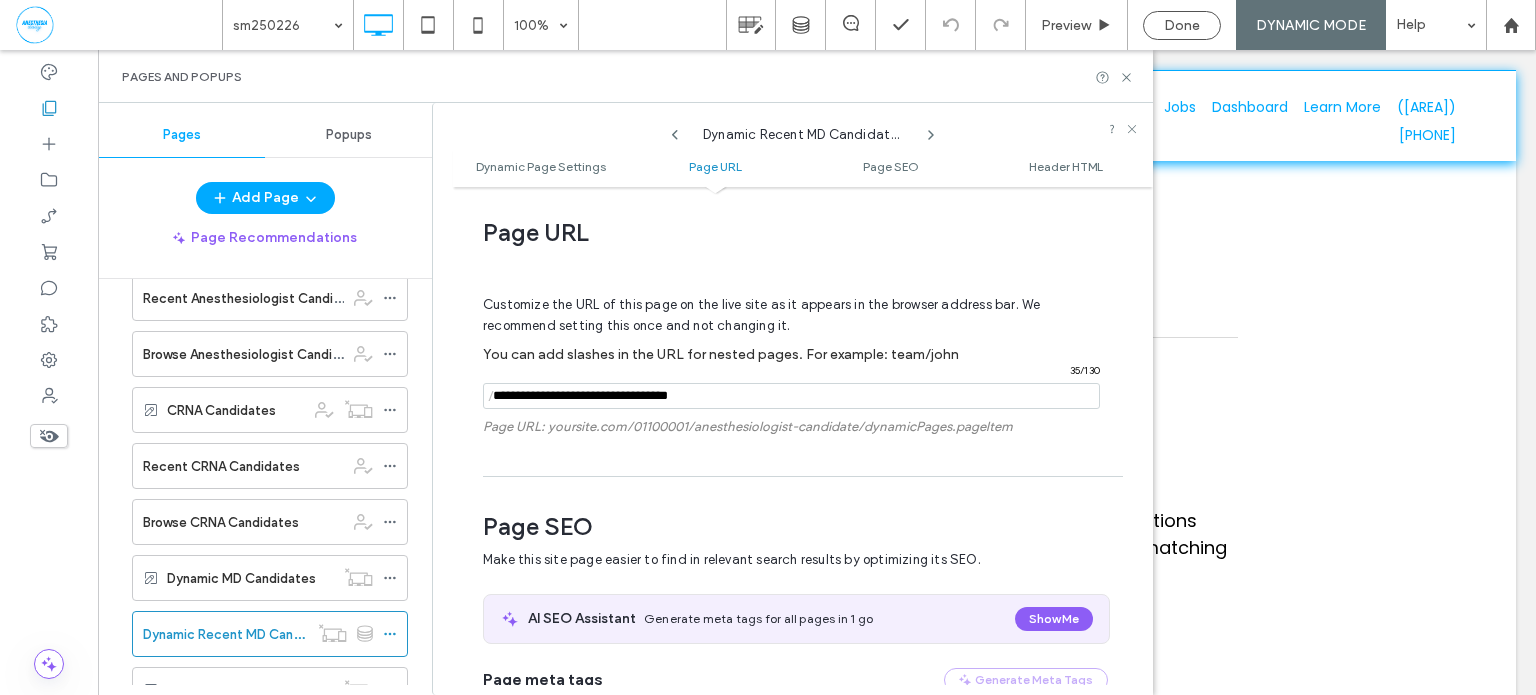 type on "**********" 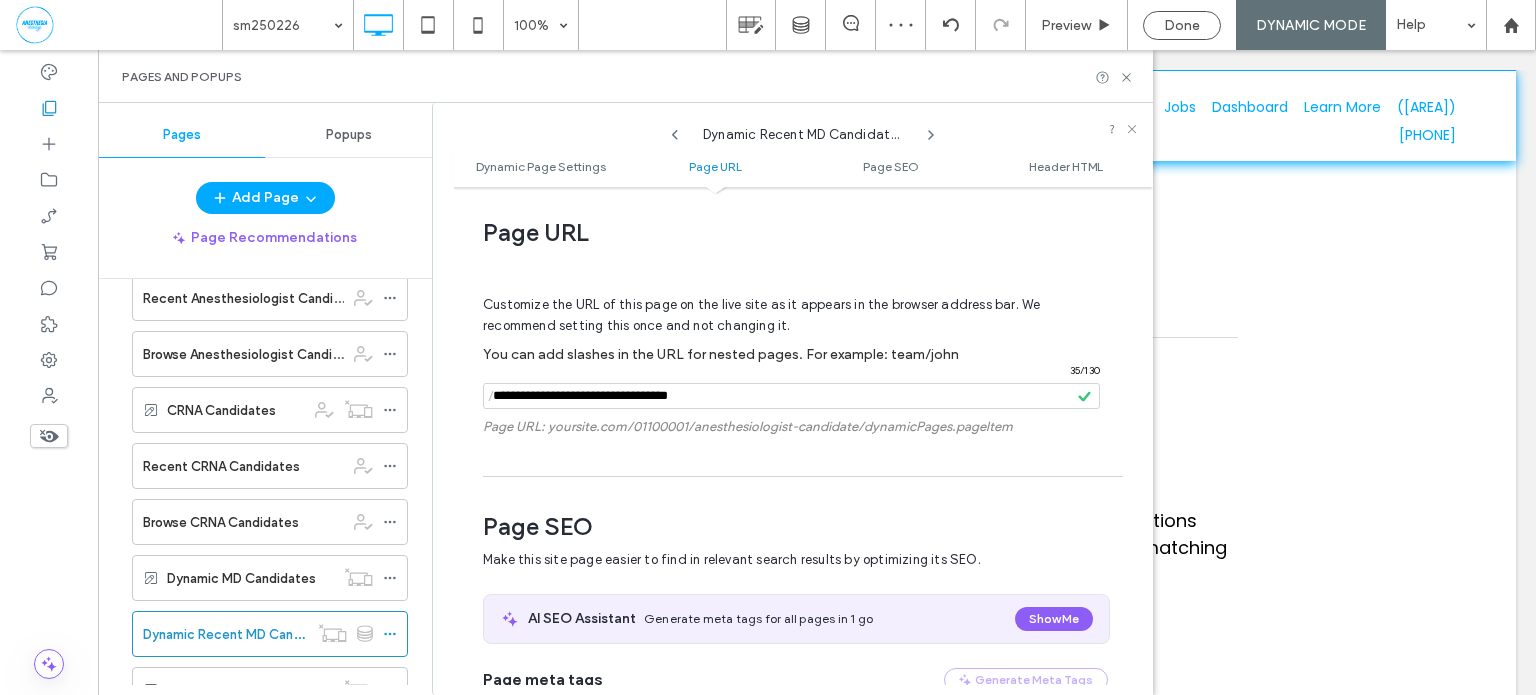 scroll, scrollTop: 0, scrollLeft: 0, axis: both 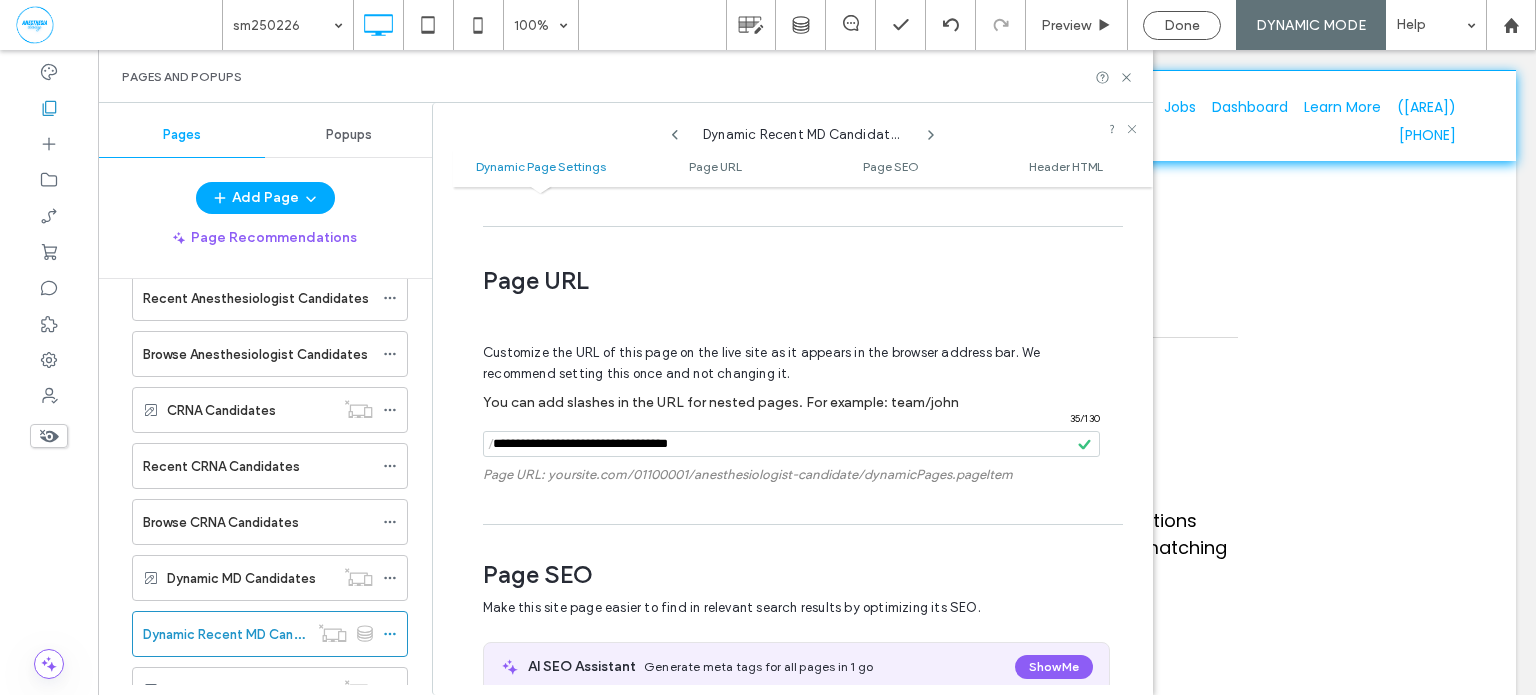 click on "Page URL Customize the URL of this page on the live site as it appears in the browser address bar. We recommend setting this once and not changing it. You can add slashes in the URL for nested pages. For example: team/john / 35 / 130 Page URL: yoursite.com/01100001/anesthesiologist-candidate/dynamicPages.pageItem" at bounding box center (795, 375) 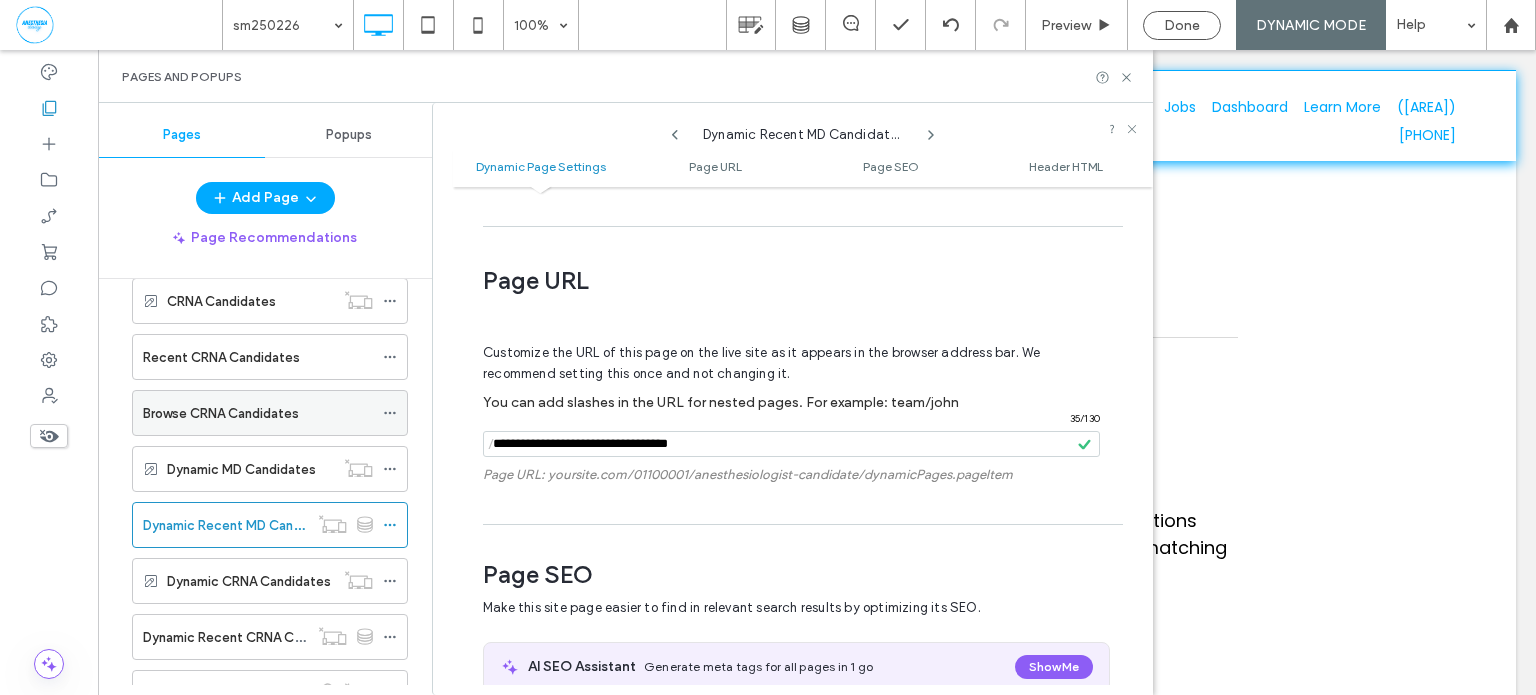 scroll, scrollTop: 1015, scrollLeft: 0, axis: vertical 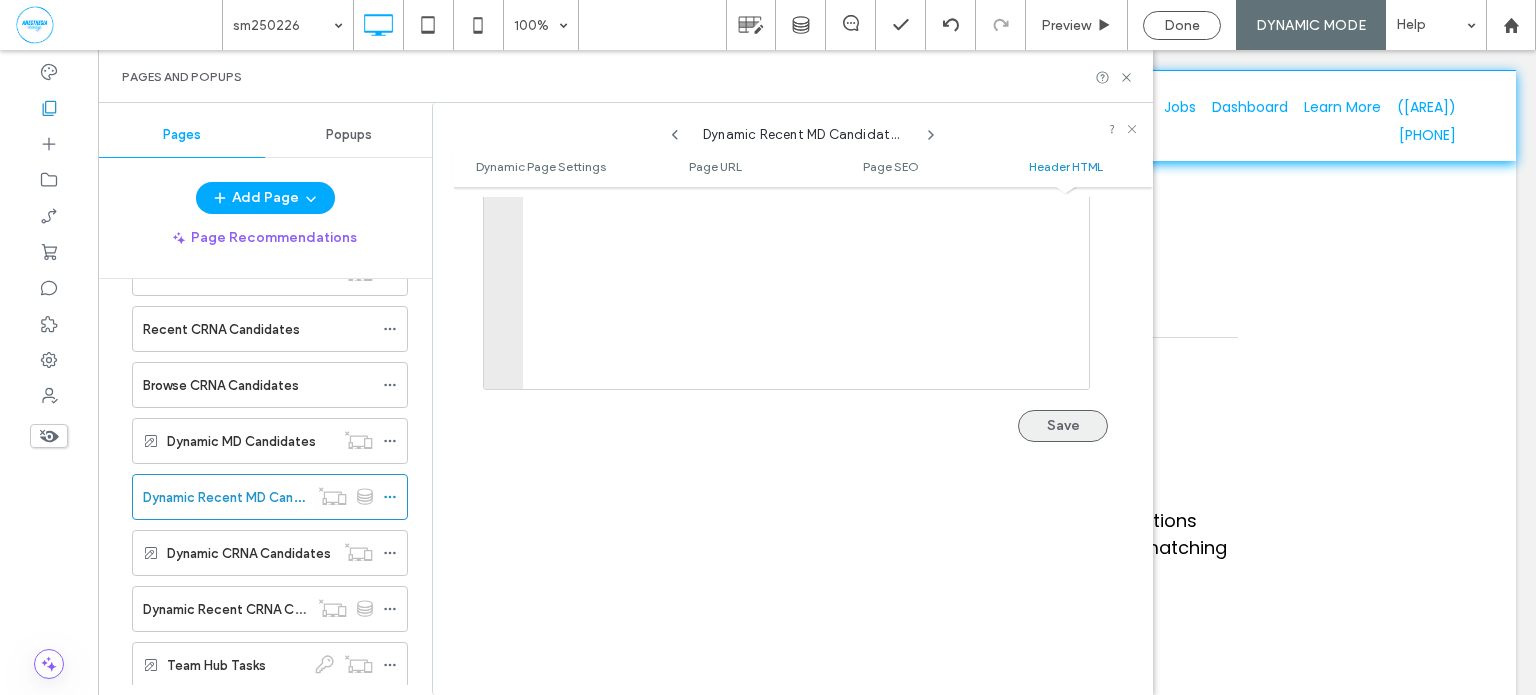 click on "Save" at bounding box center [1063, 426] 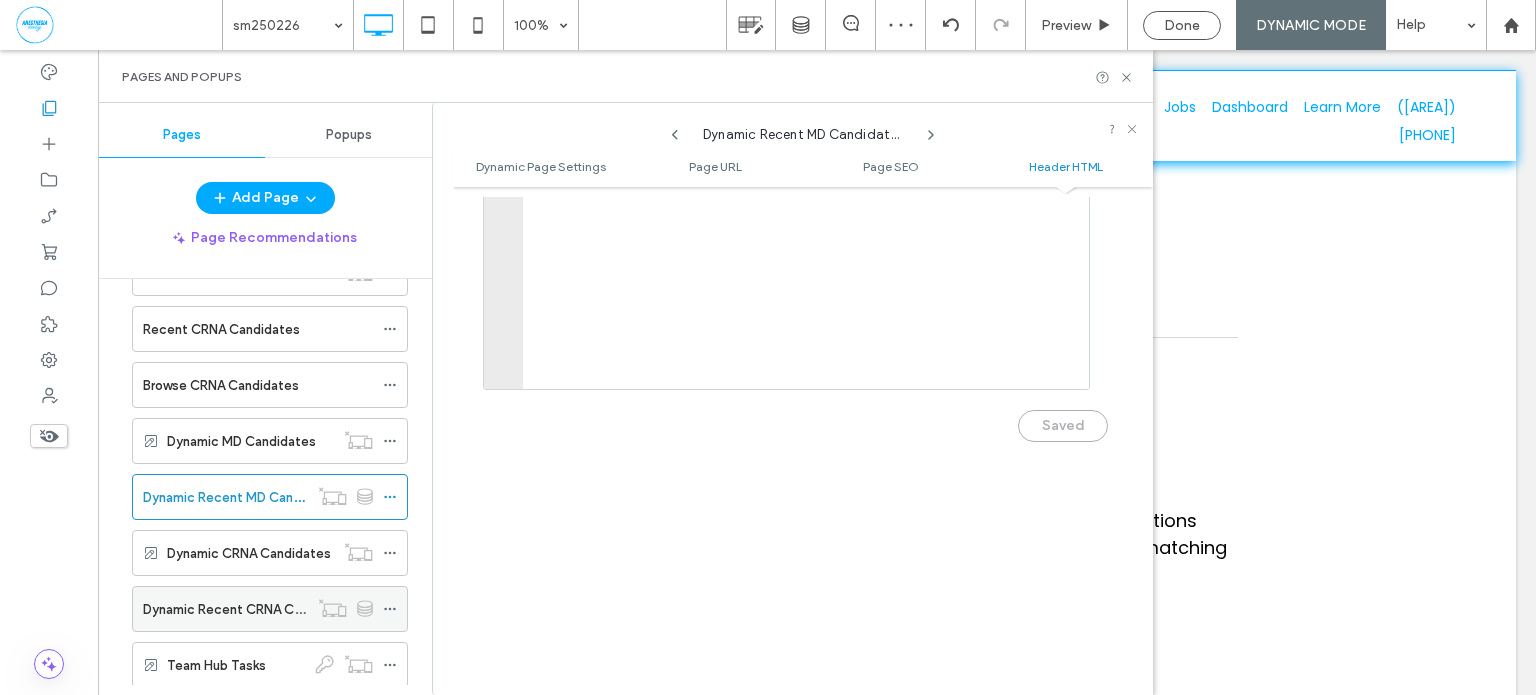 click on "Dynamic Recent CRNA Candidates" at bounding box center (249, 609) 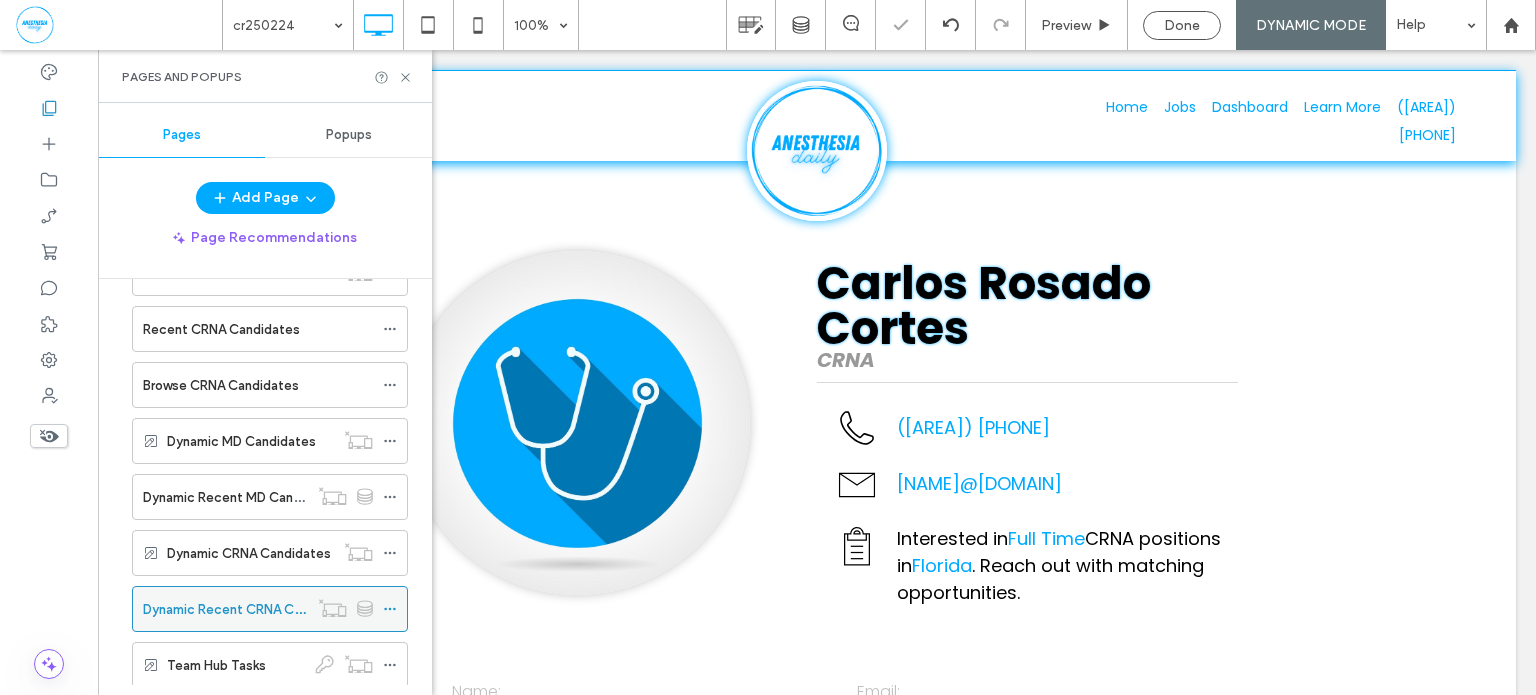 scroll, scrollTop: 0, scrollLeft: 0, axis: both 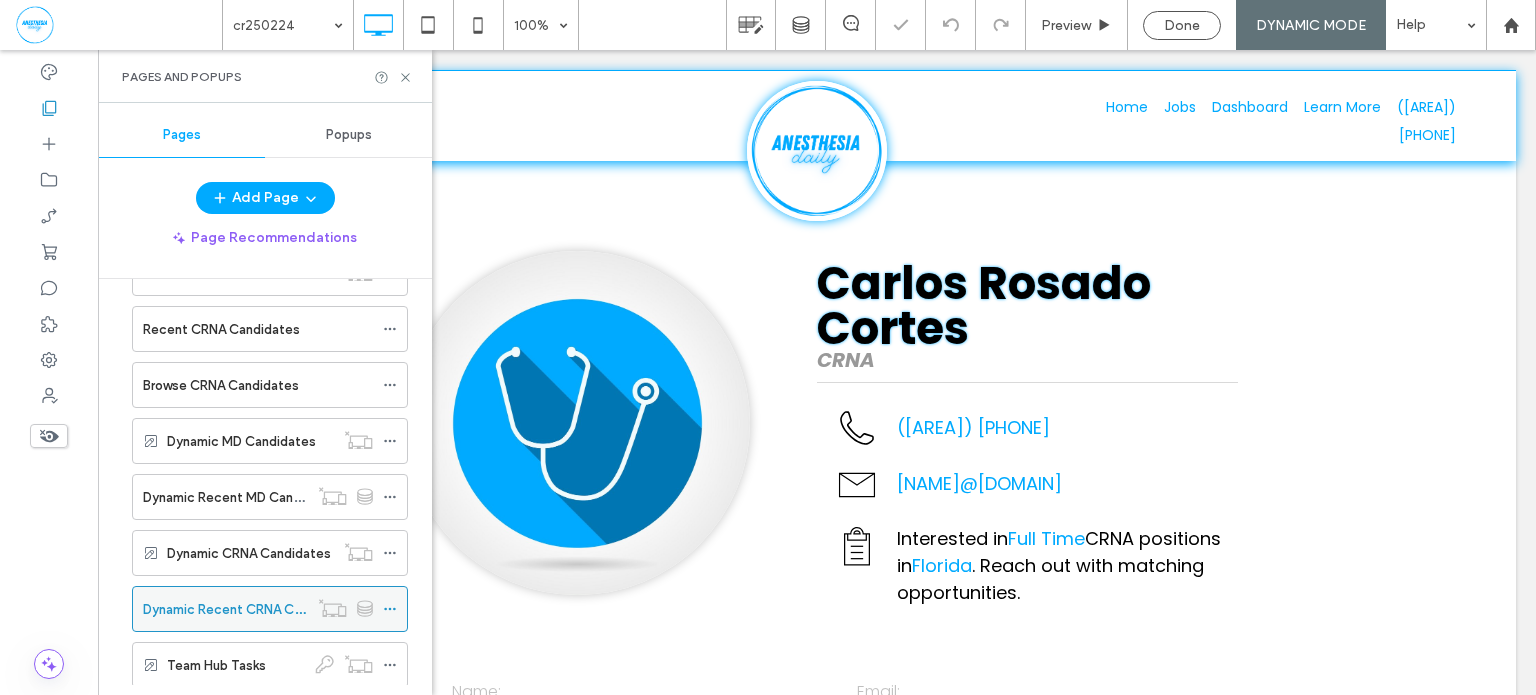 click 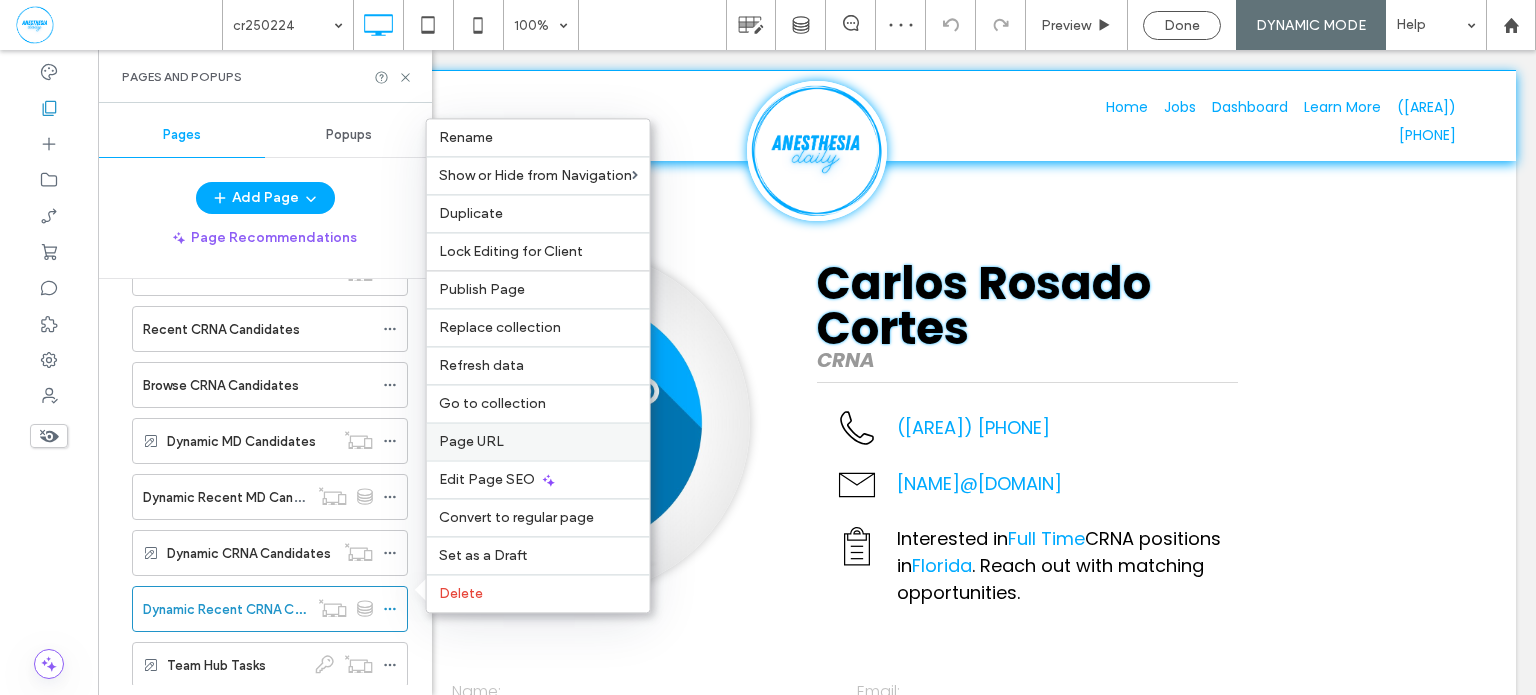 click on "Page URL" at bounding box center [538, 441] 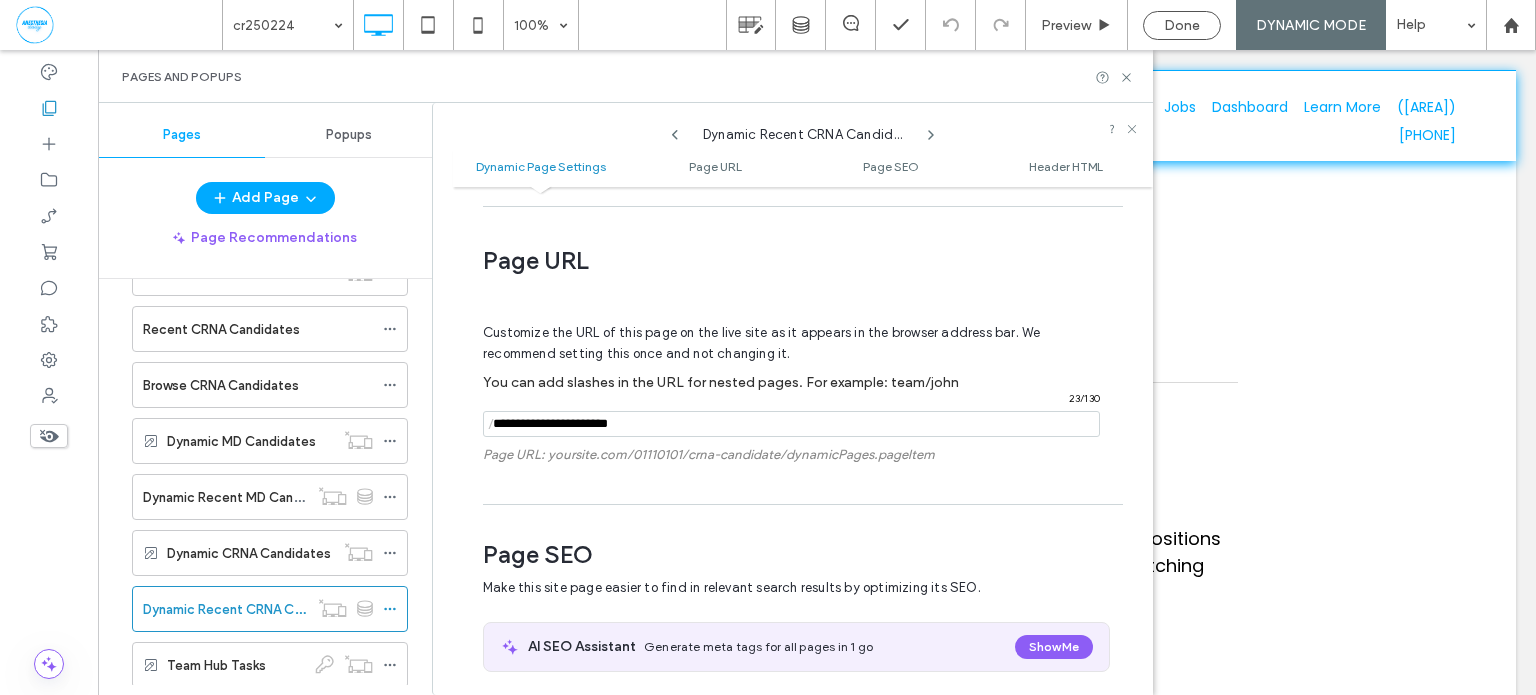 scroll, scrollTop: 360, scrollLeft: 0, axis: vertical 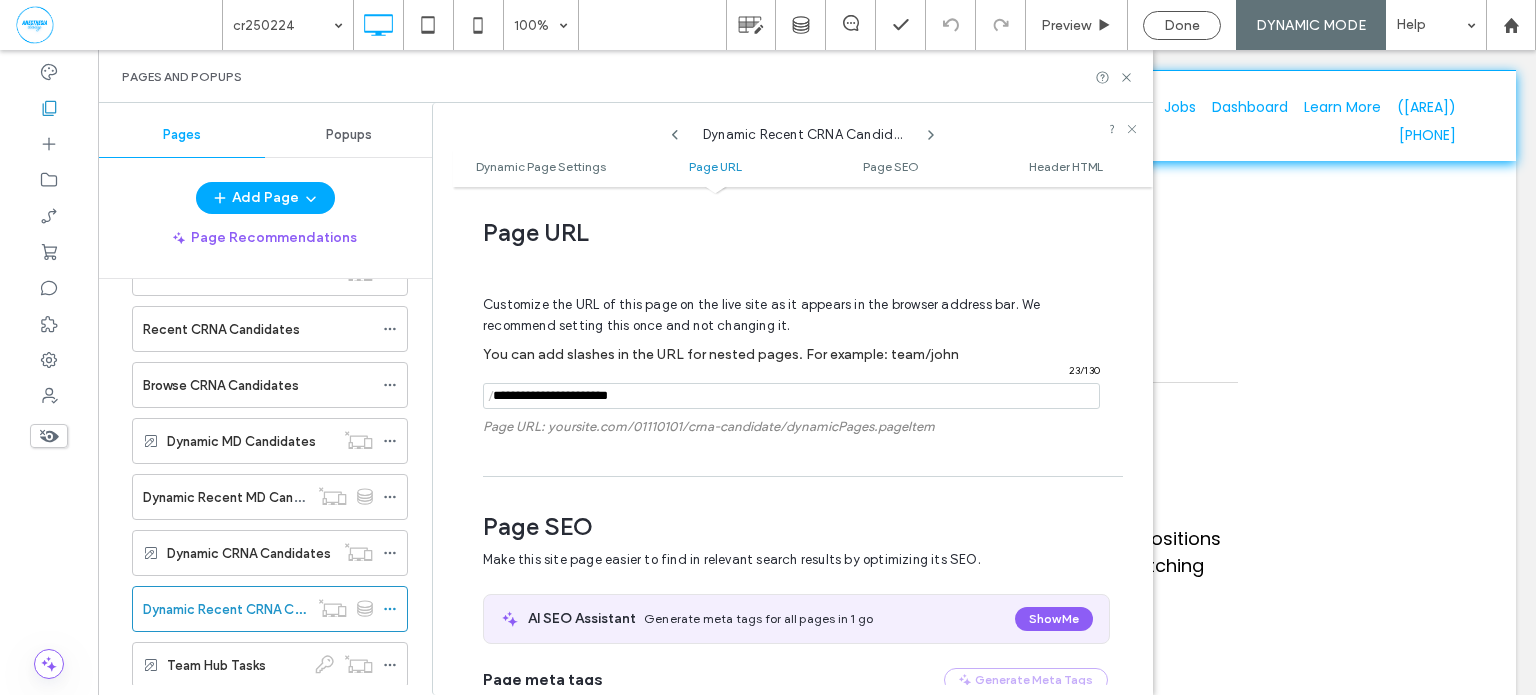 click at bounding box center [791, 396] 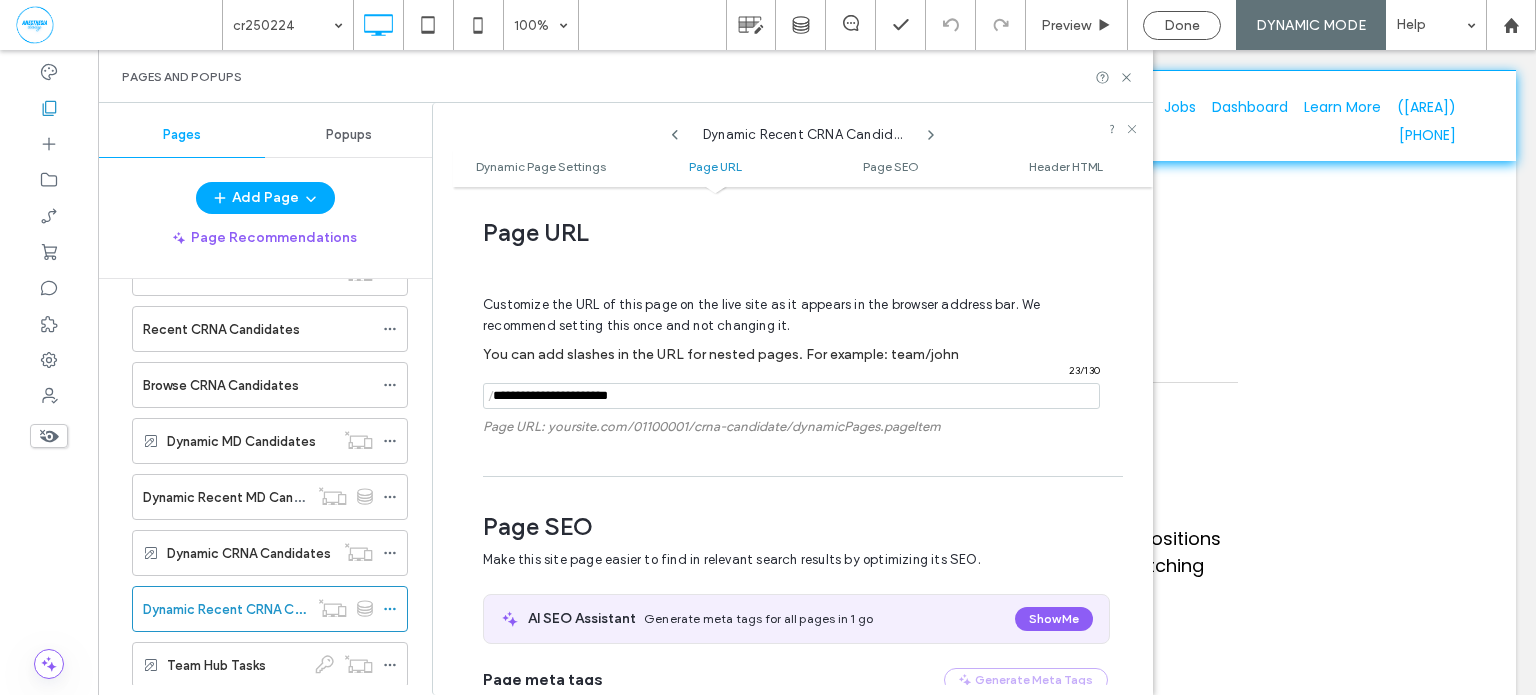type on "**********" 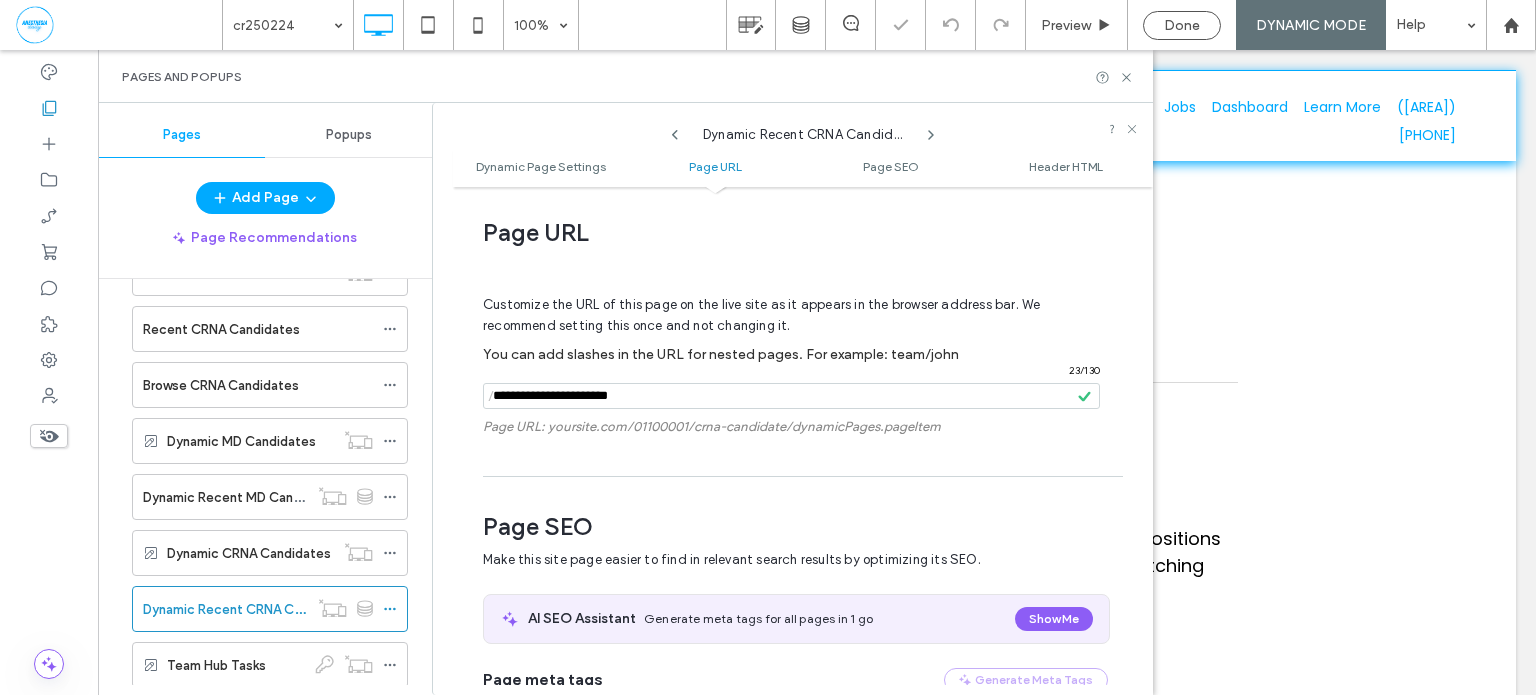 click on "Customize the URL of this page on the live site as it appears in the browser address bar. We recommend setting this once and not changing it. You can add slashes in the URL for nested pages. For example: team/john / 23 / 130 Page URL: yoursite.com/01100001/crna-candidate/dynamicPages.pageItem" at bounding box center [795, 361] 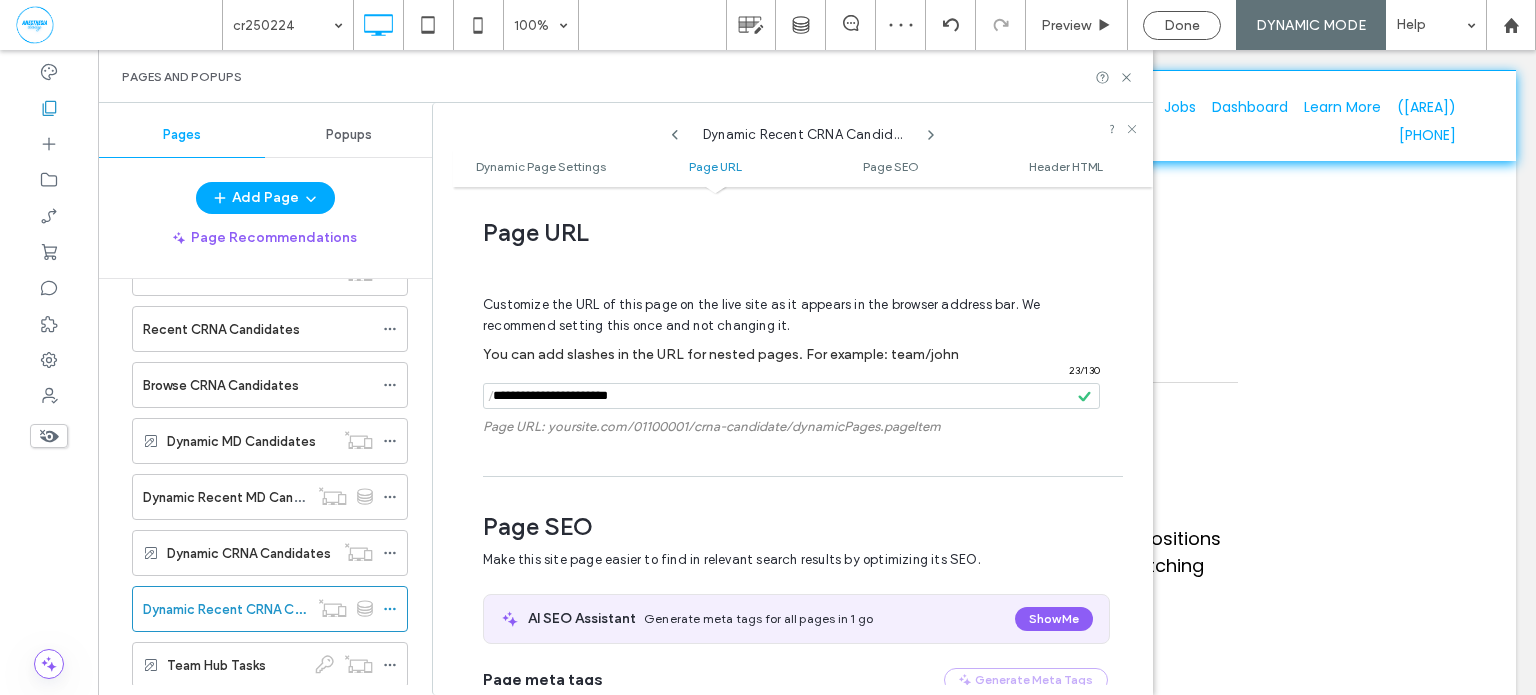 scroll, scrollTop: 0, scrollLeft: 0, axis: both 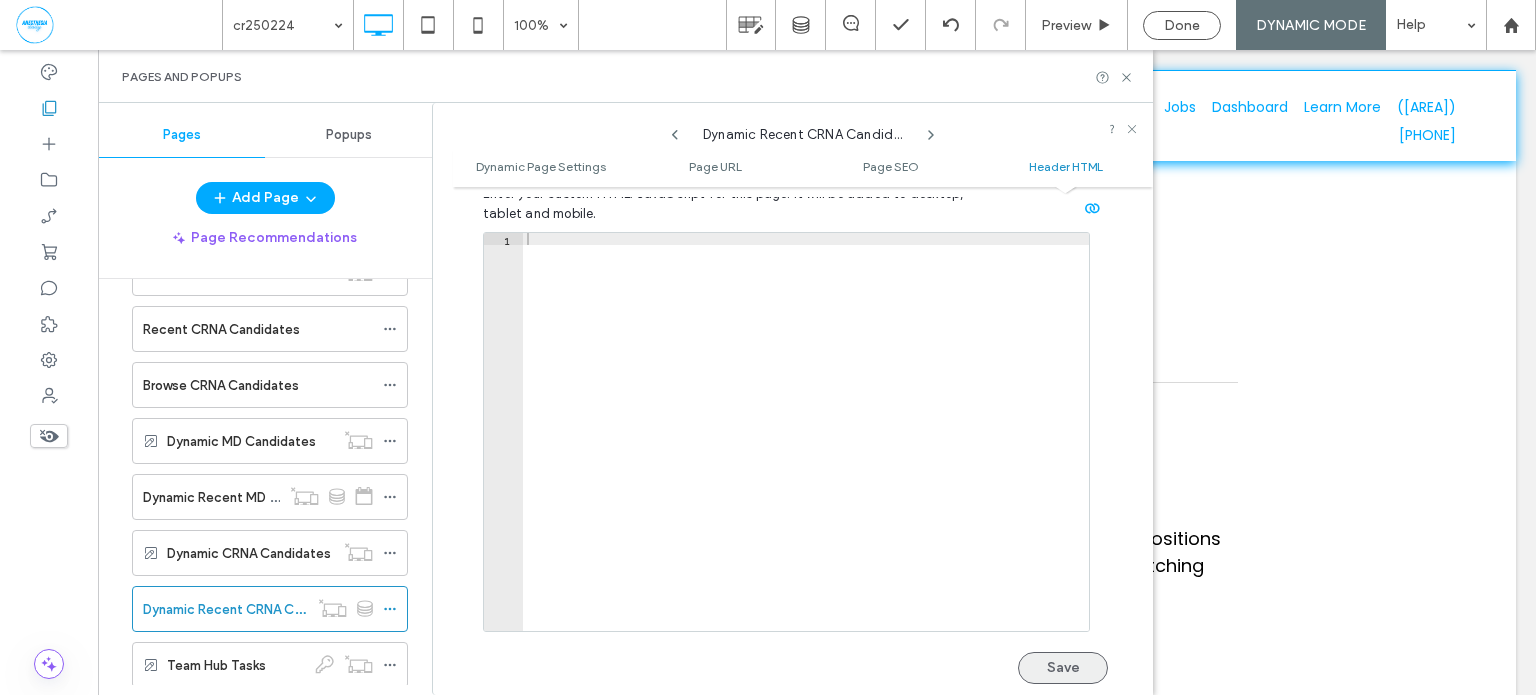 click on "Save" at bounding box center (1063, 668) 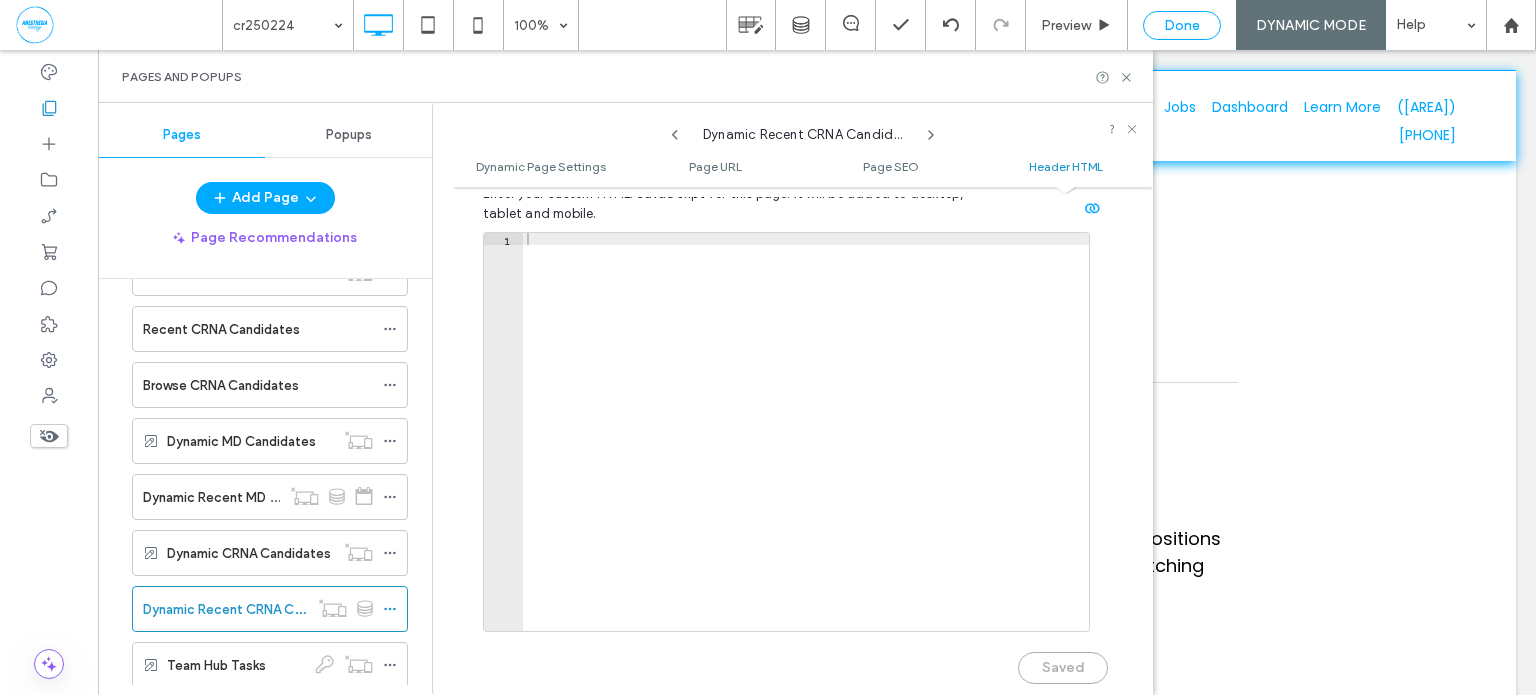 click on "Done" at bounding box center [1182, 25] 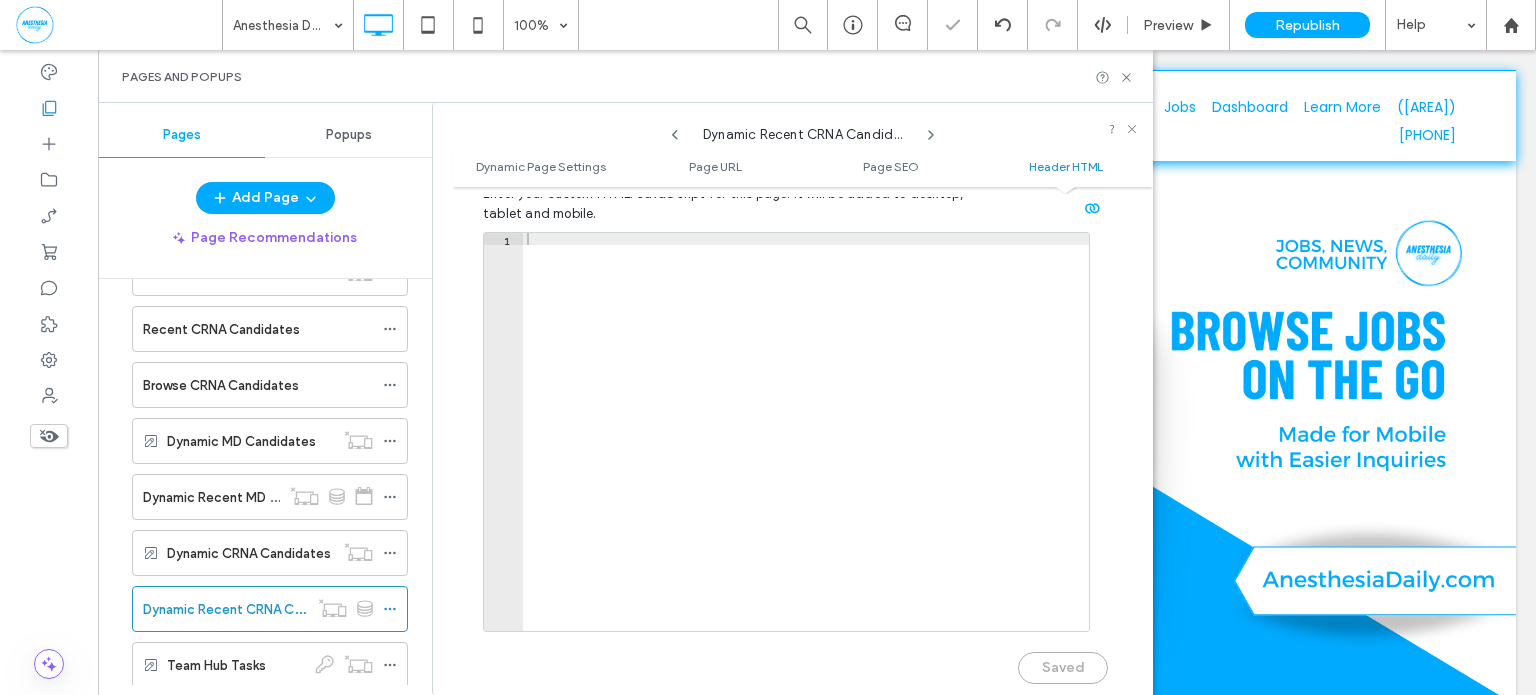 scroll, scrollTop: 0, scrollLeft: 0, axis: both 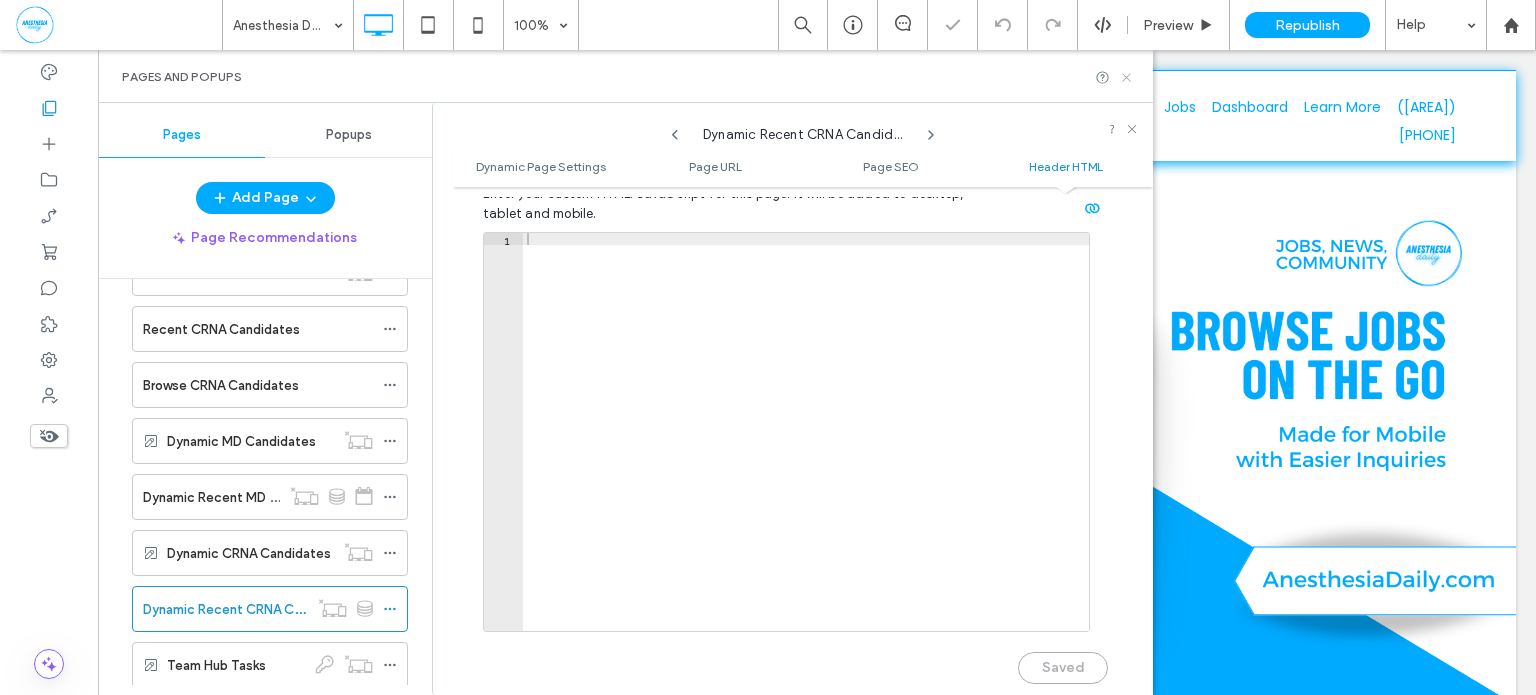 click 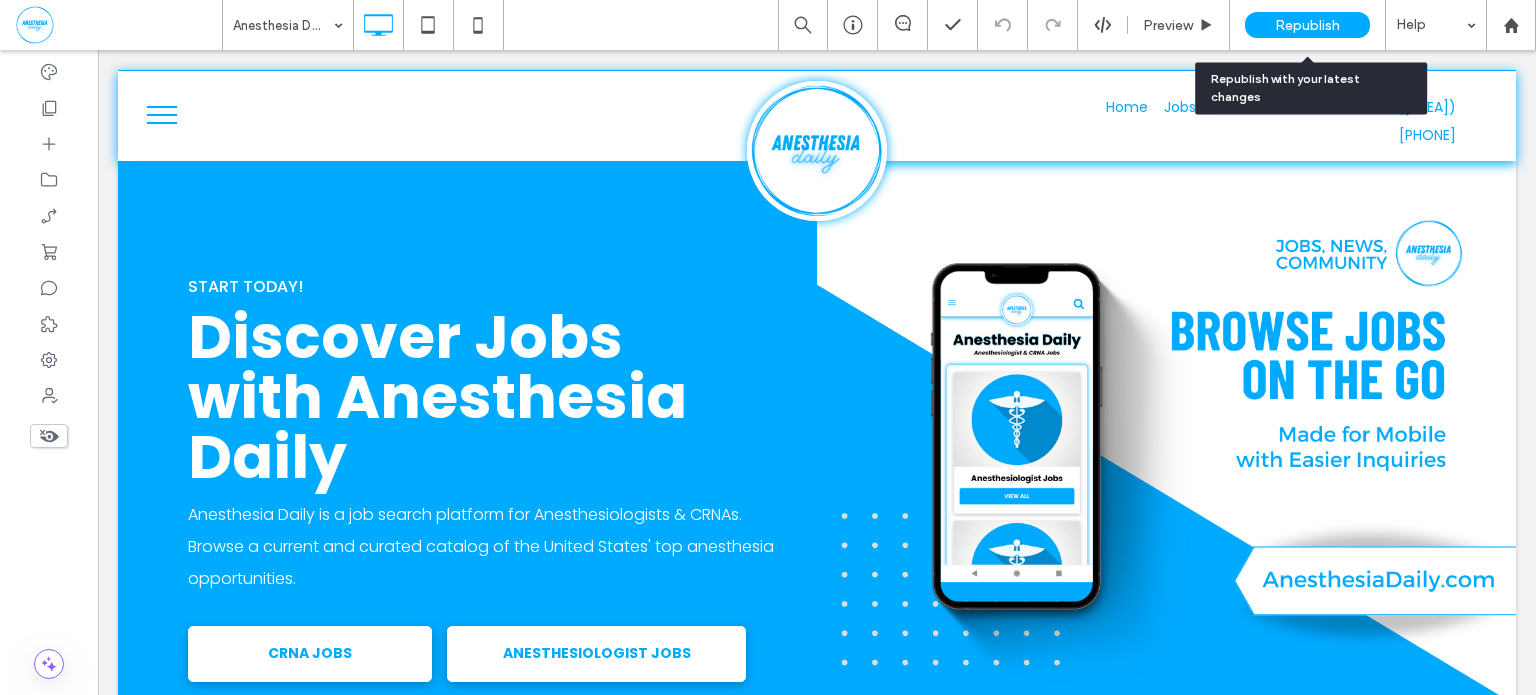 click on "Republish" at bounding box center [1307, 25] 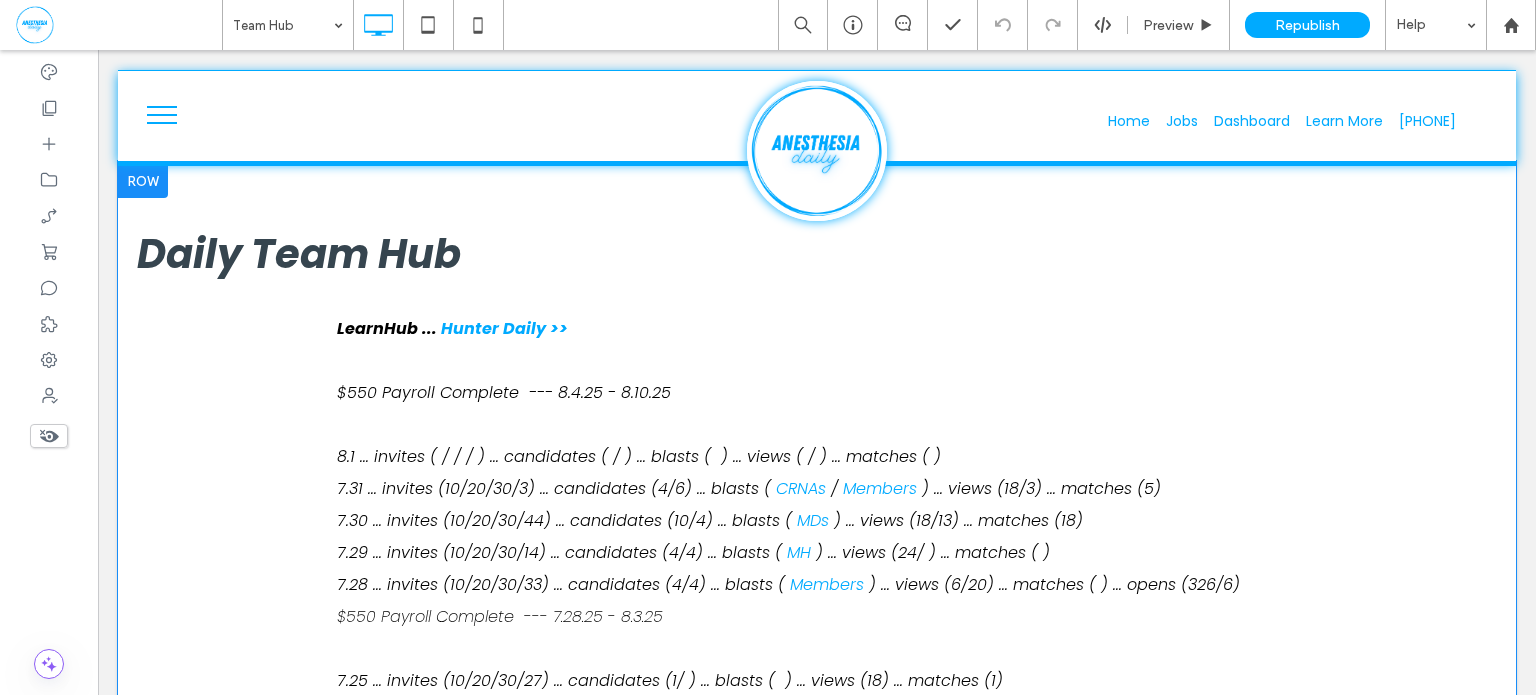 scroll, scrollTop: 0, scrollLeft: 0, axis: both 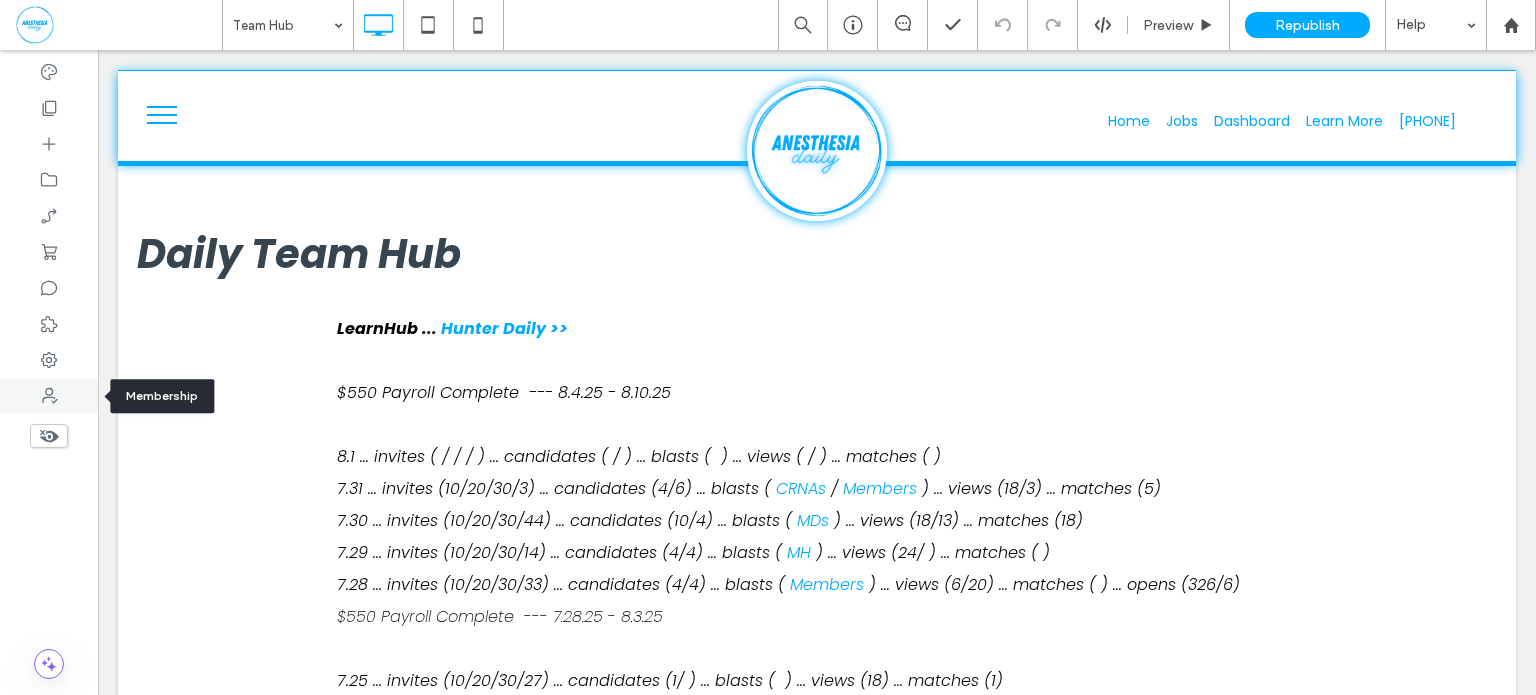 click 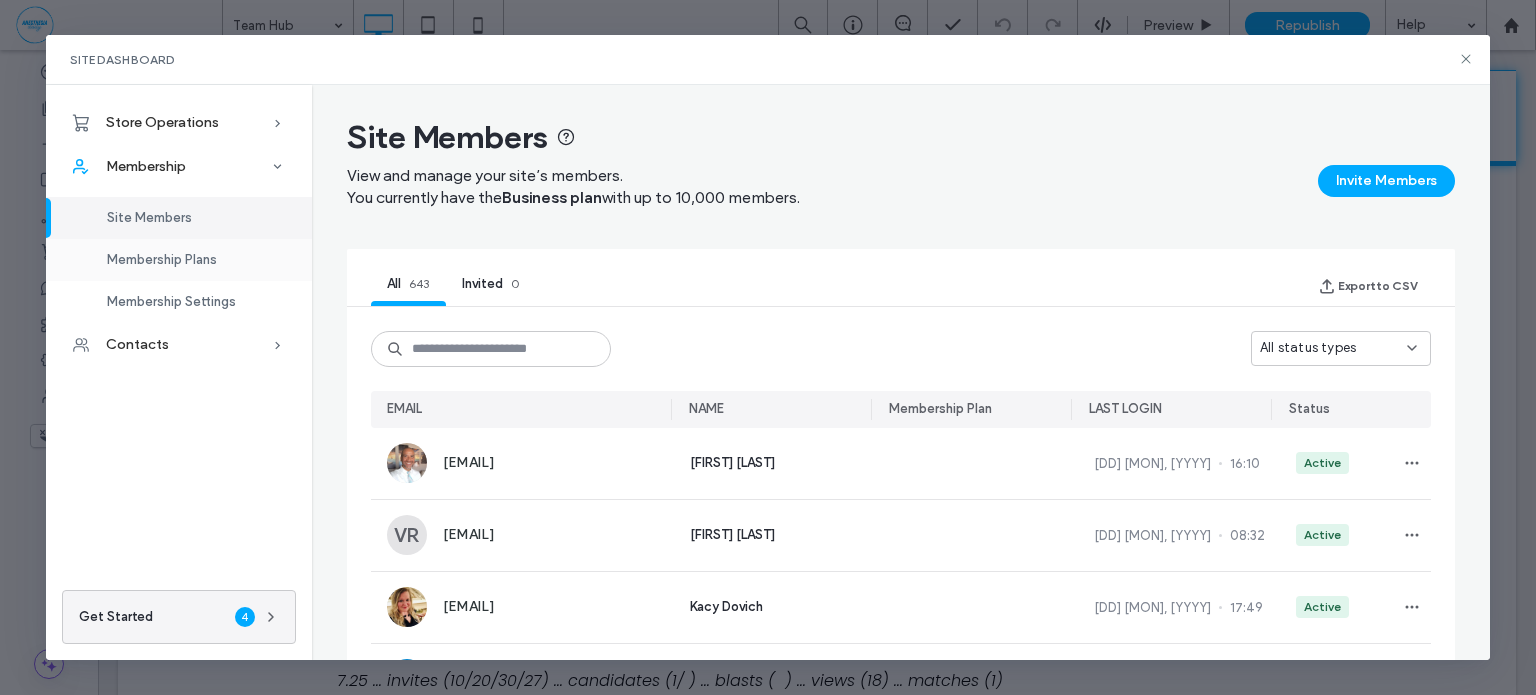 click on "Membership Plans" at bounding box center (162, 259) 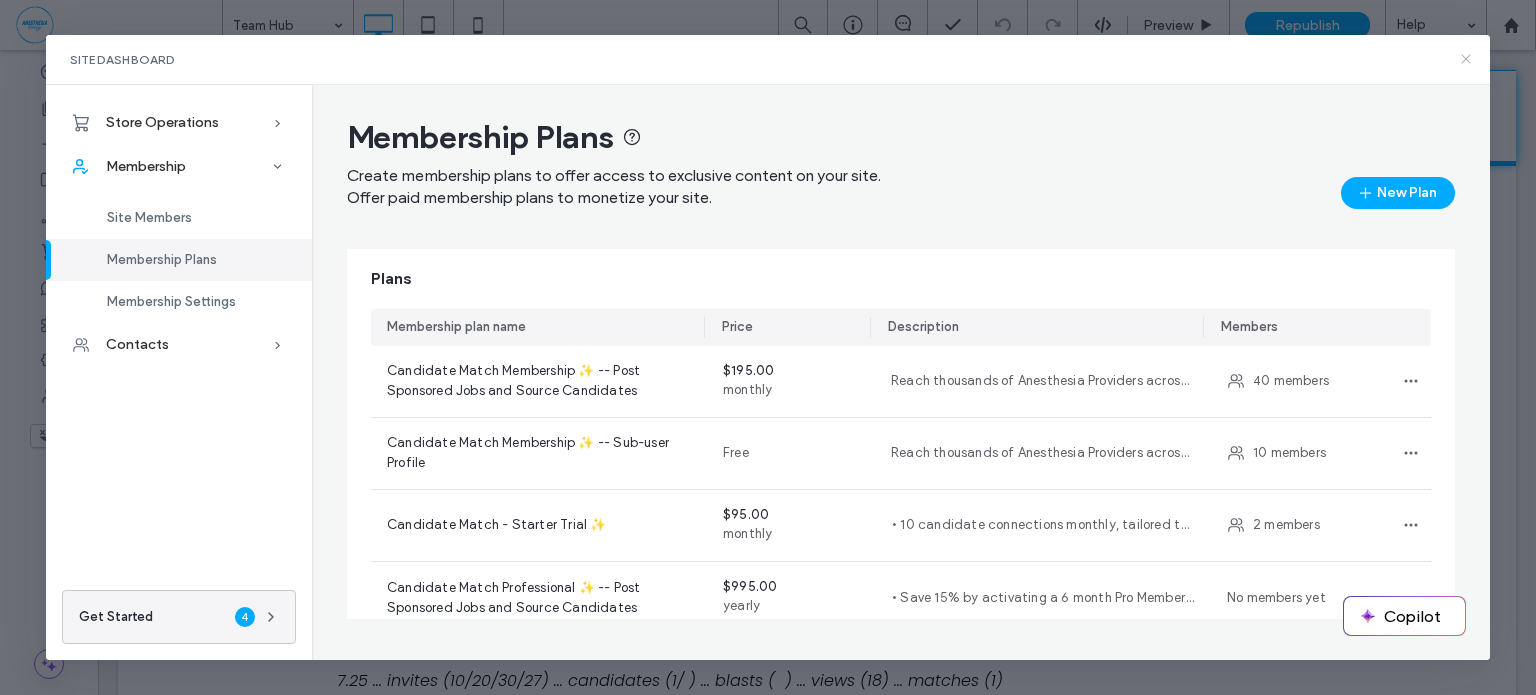 click 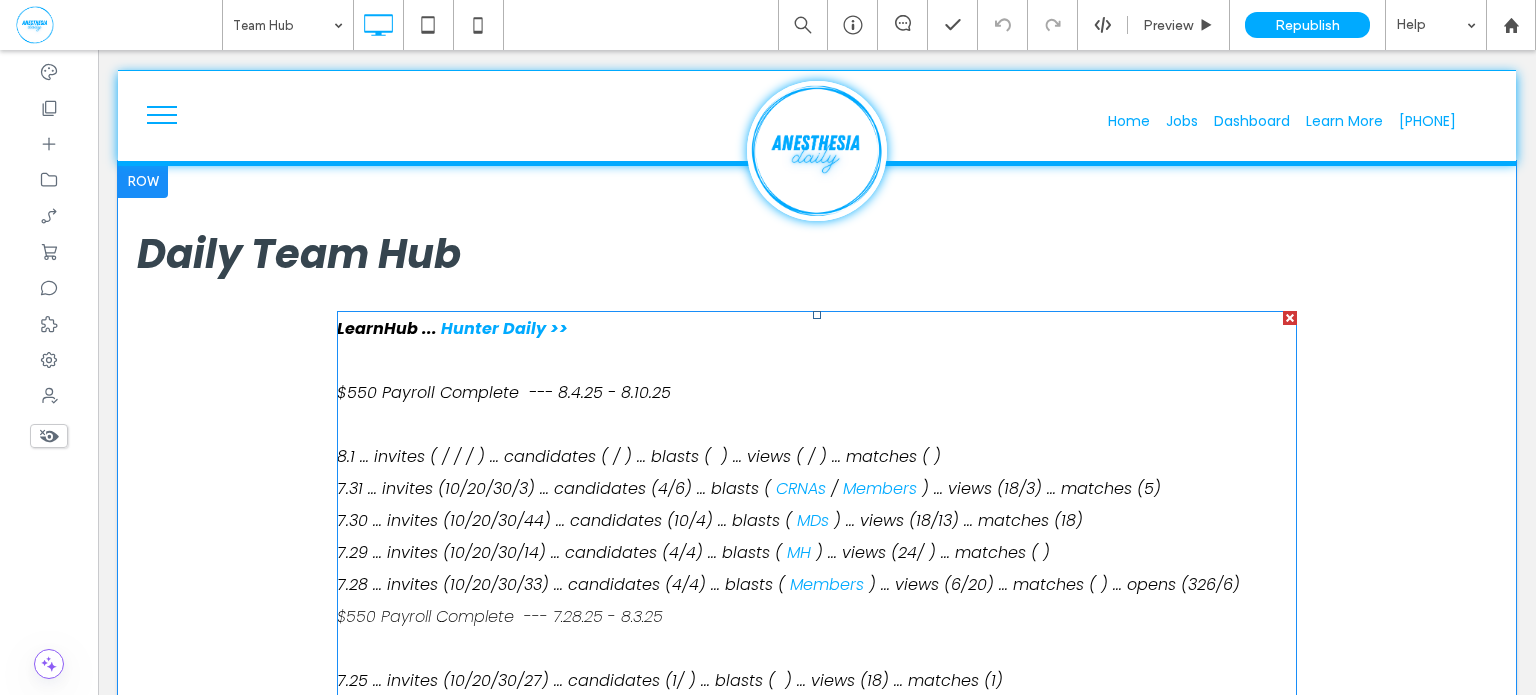 click on "8.1 ... invites ( / / / ) ... candidates ( / ) ... blasts (  ) ... views ( / ) ... matches ( )" at bounding box center [817, 457] 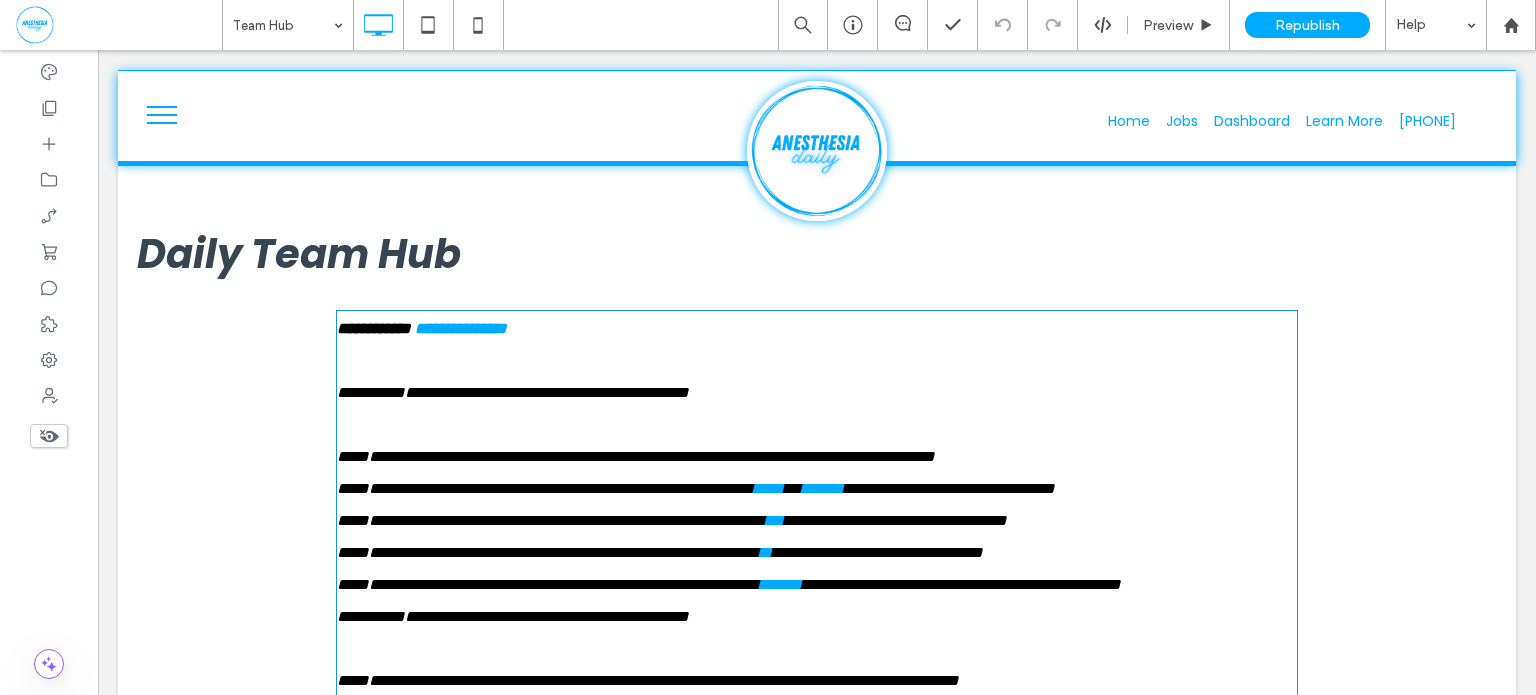 type on "*******" 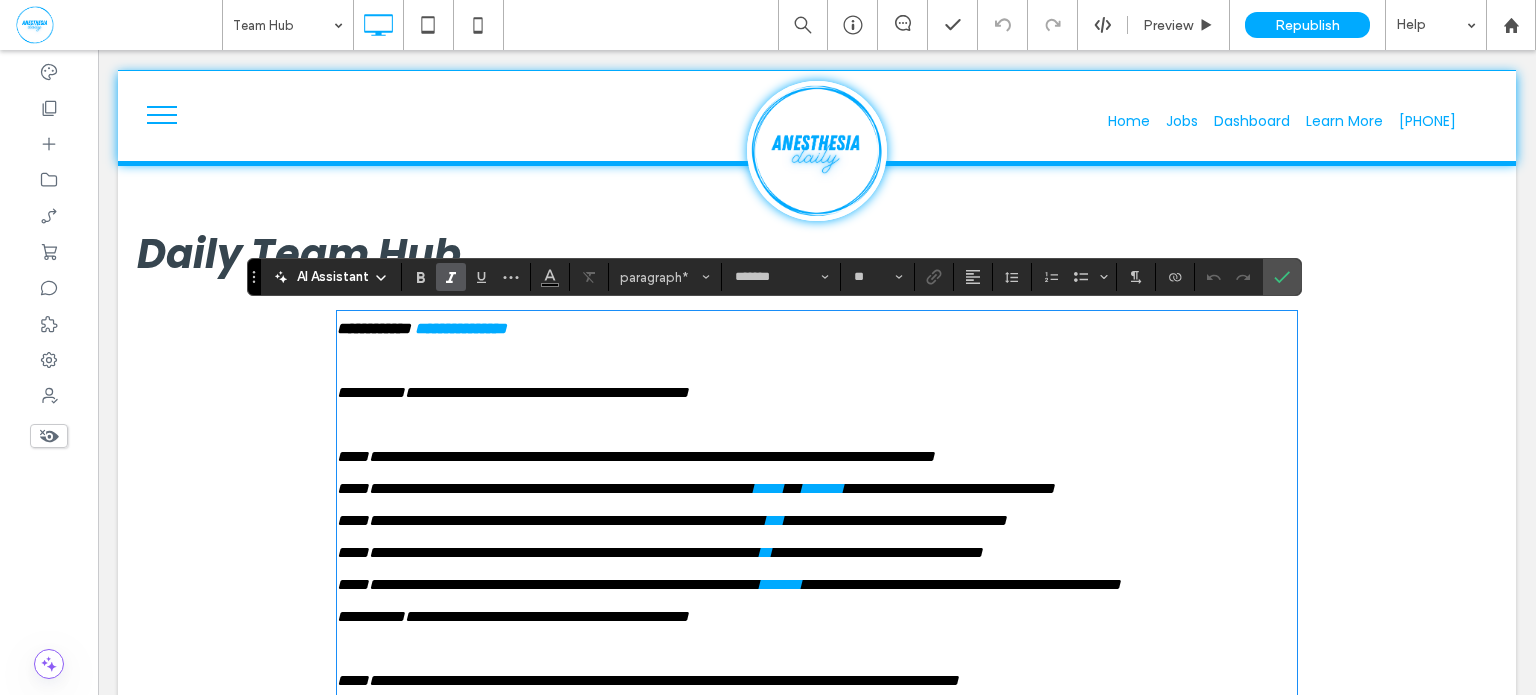 type 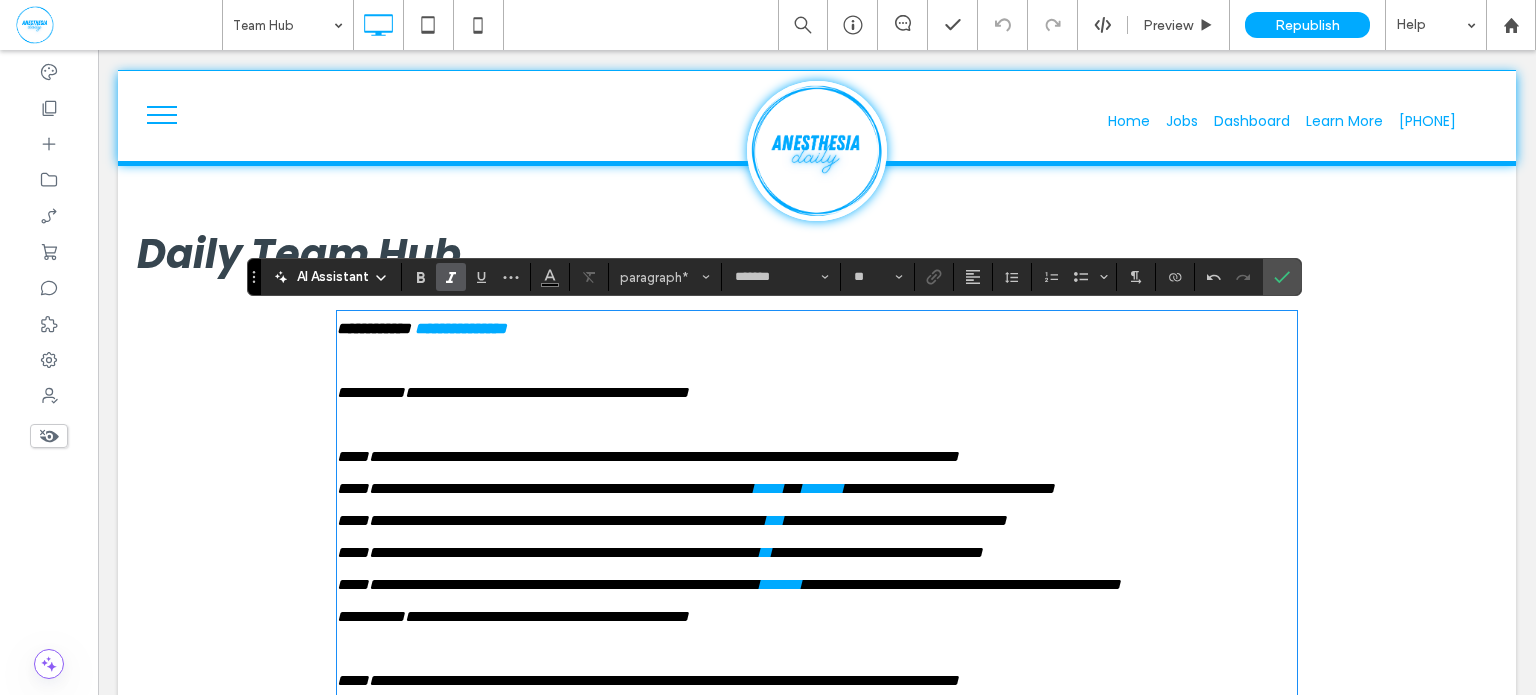 click on "**********" at bounding box center [817, 617] 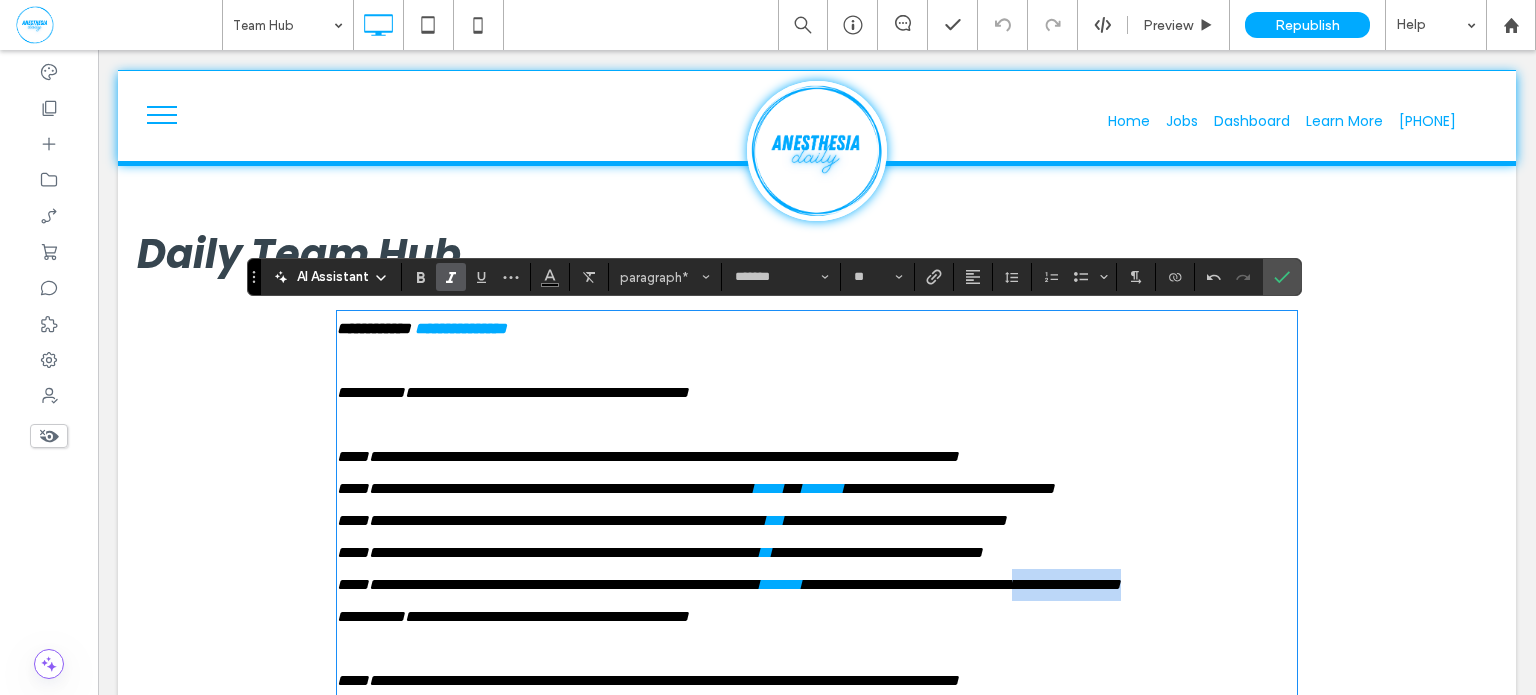 drag, startPoint x: 1251, startPoint y: 588, endPoint x: 1121, endPoint y: 588, distance: 130 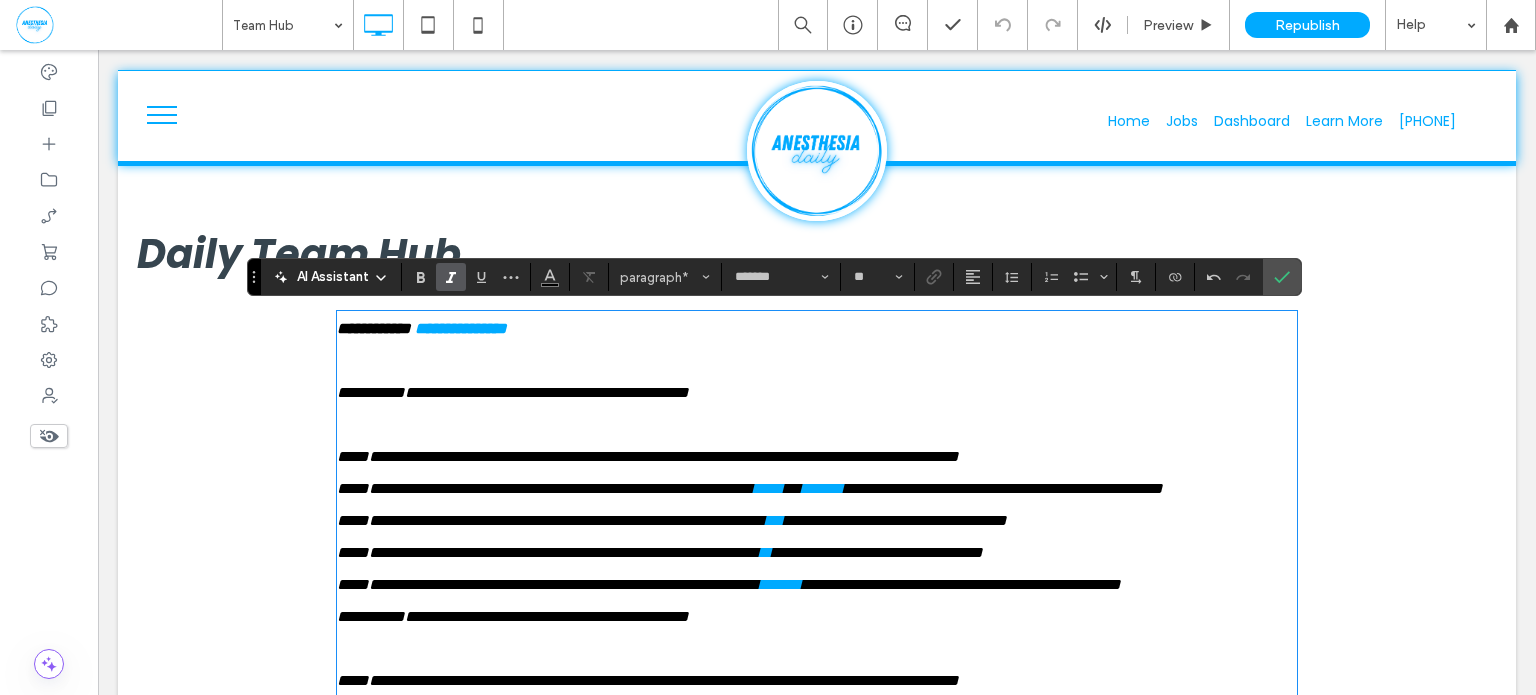 scroll, scrollTop: 3466, scrollLeft: 0, axis: vertical 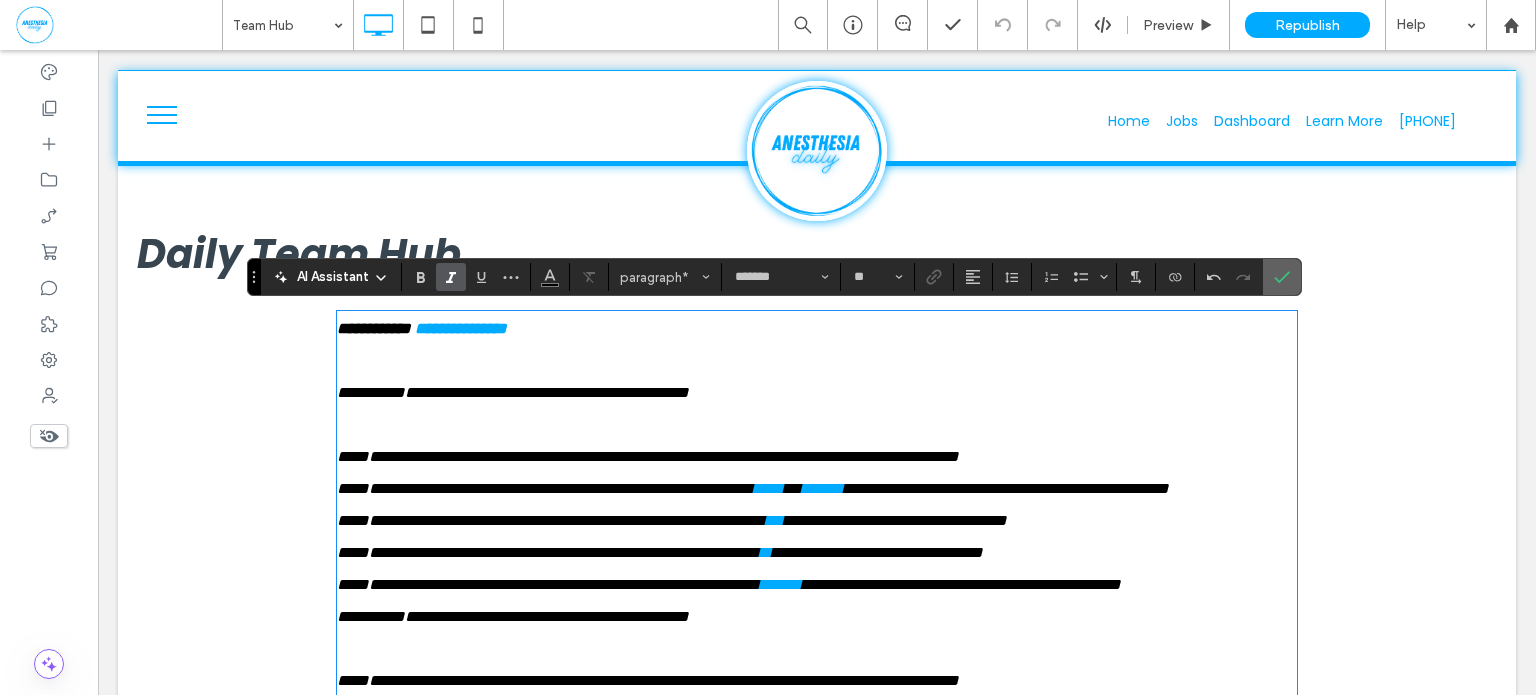 click 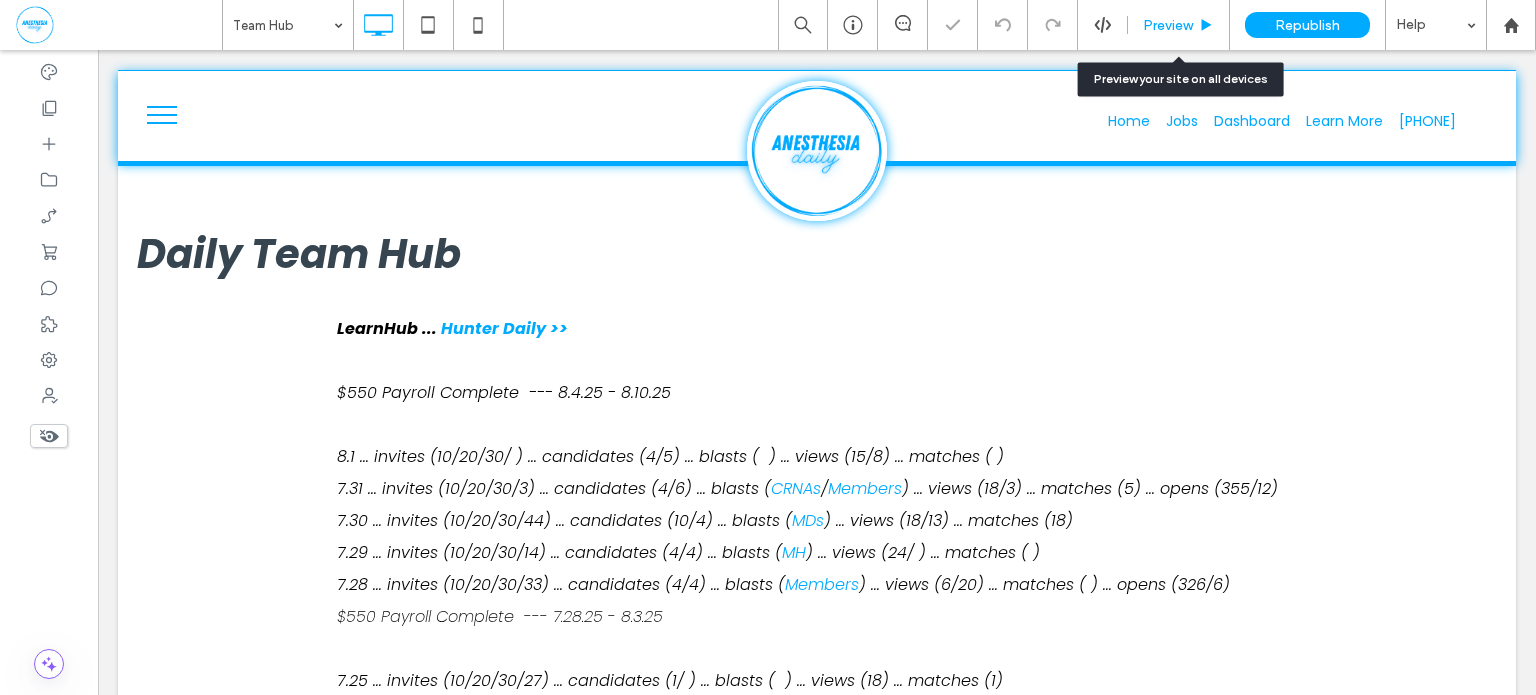 click on "Preview" at bounding box center [1168, 25] 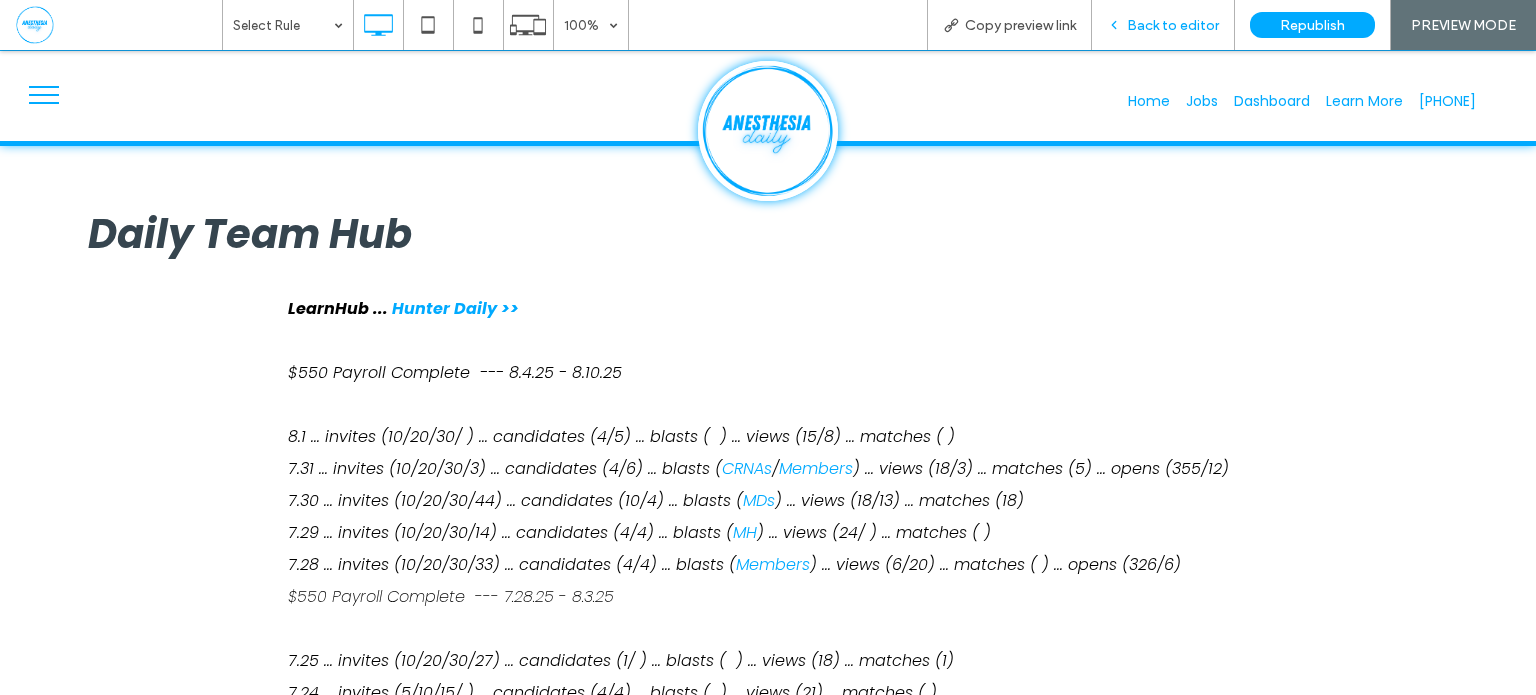 click on "Back to editor" at bounding box center [1163, 25] 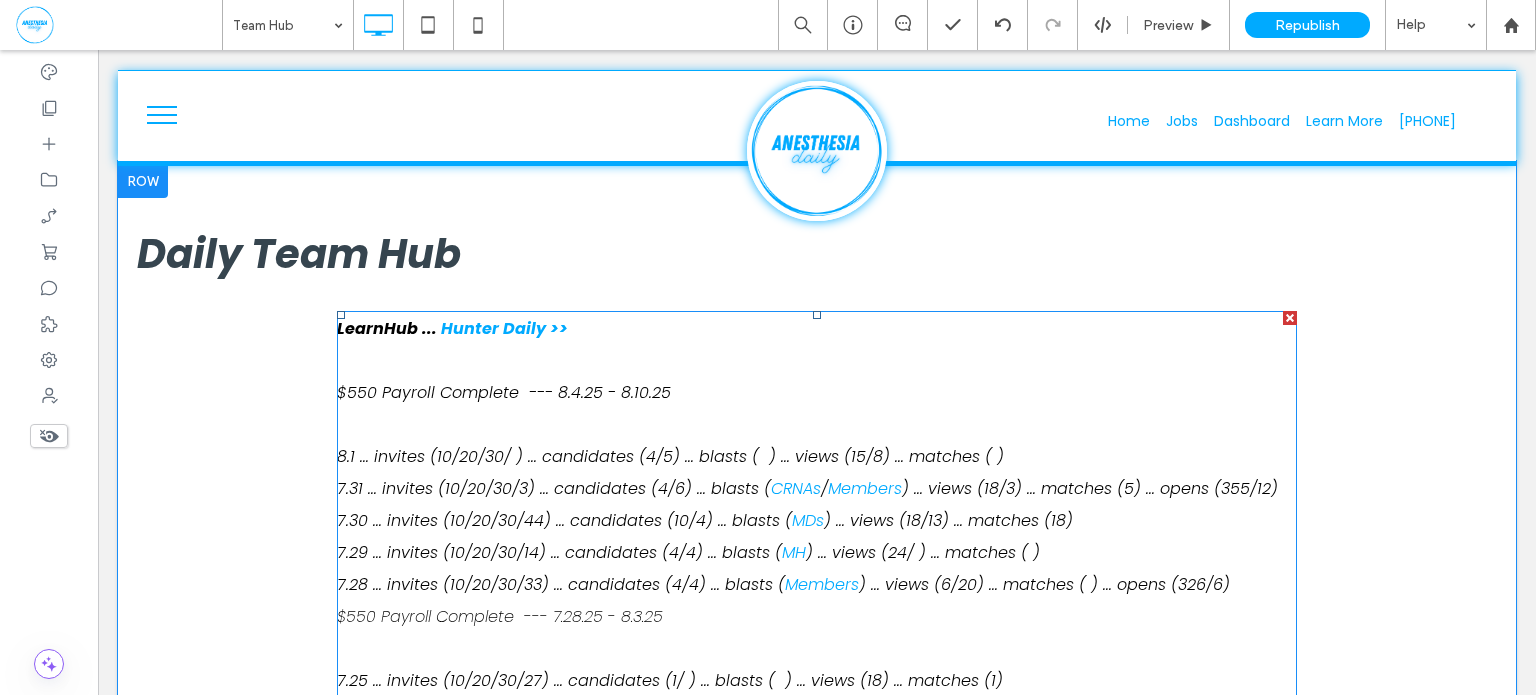 click on "7.31 ... invites (10/20/30/3) ... candidates (4/6) ... blasts (  CRNAs  /  Members  ) ... views (18/3) ... matches (5) ... opens (355/12)" at bounding box center [817, 489] 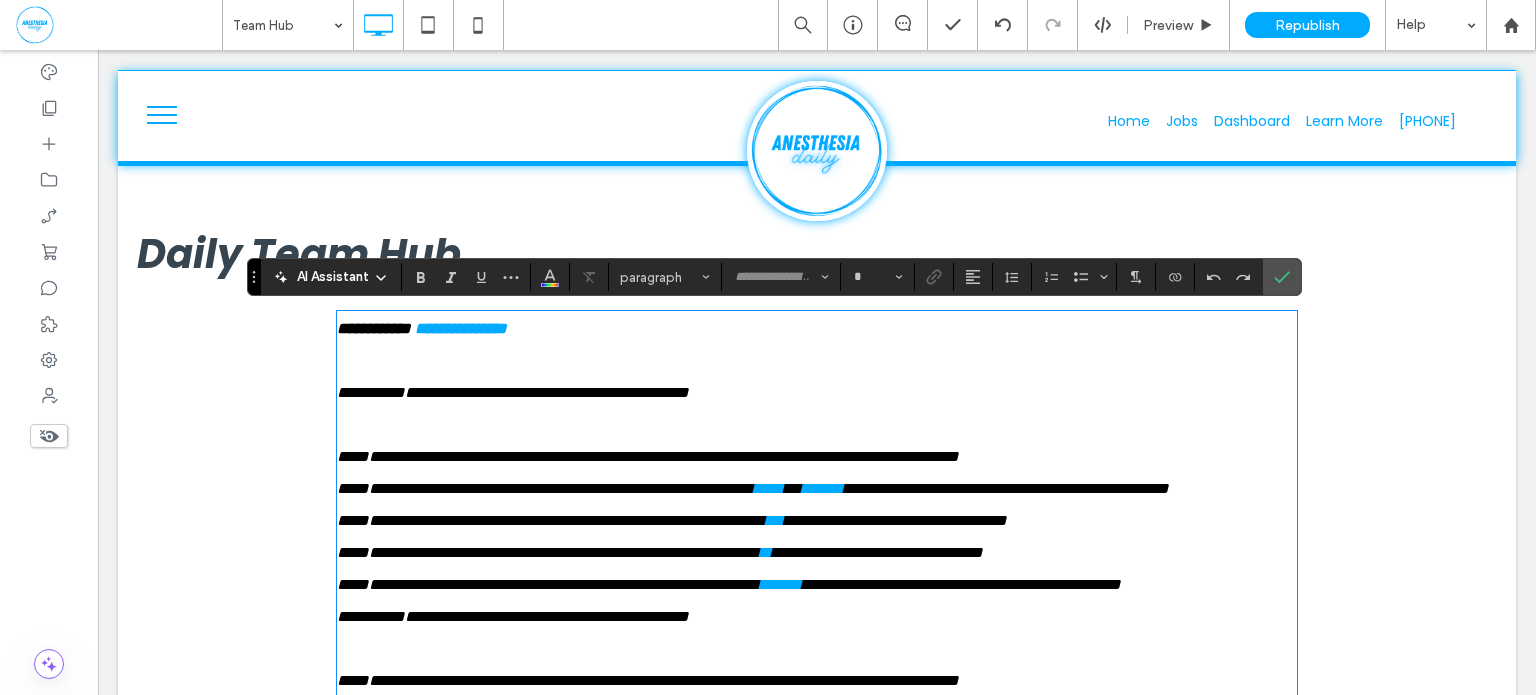 click on "**********" at bounding box center (1006, 488) 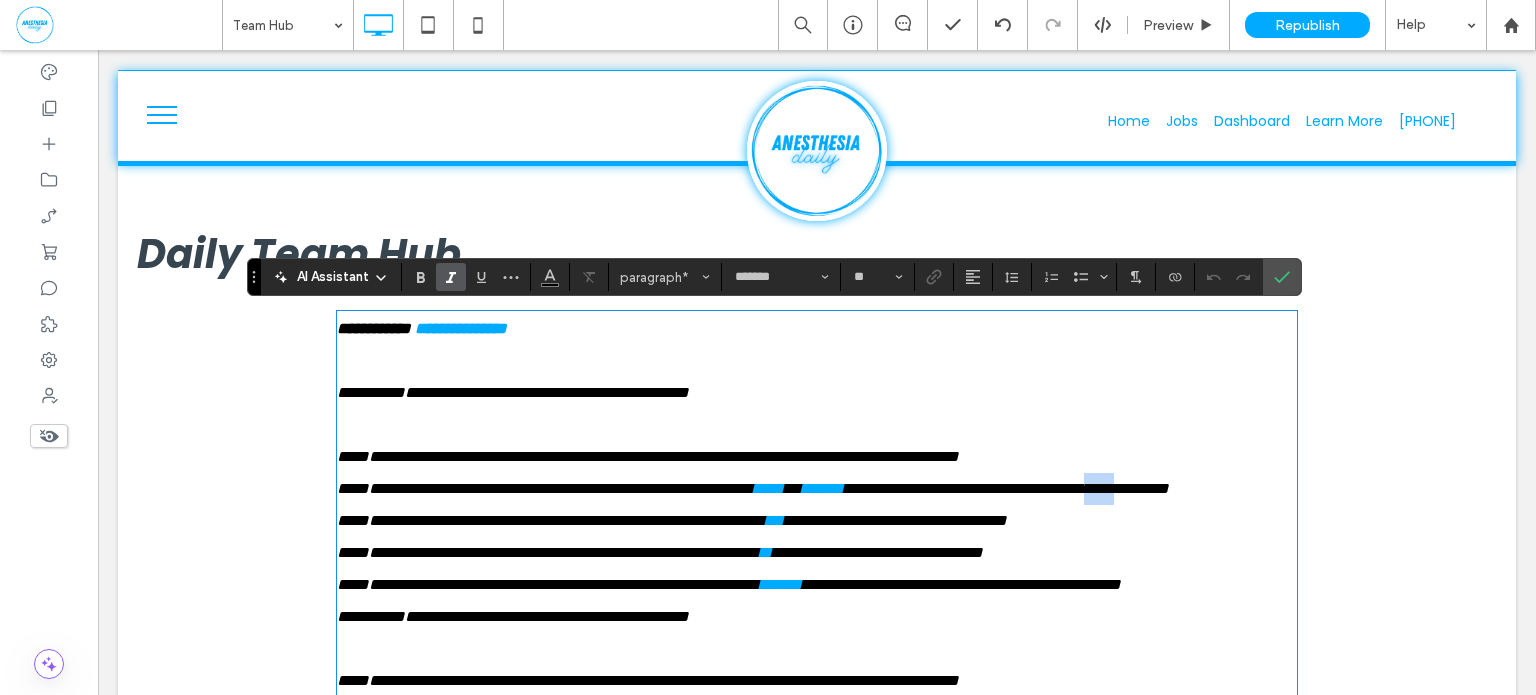 click on "**********" at bounding box center (1006, 488) 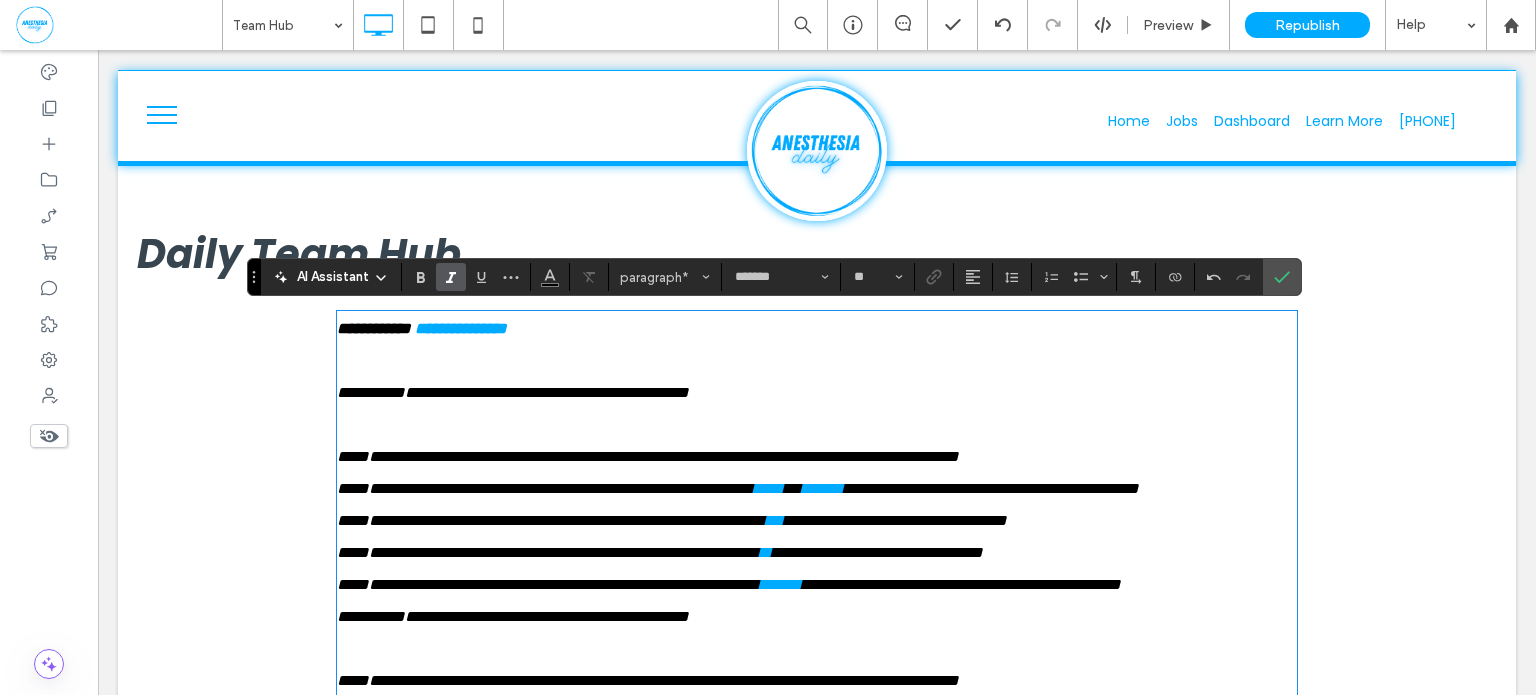 type 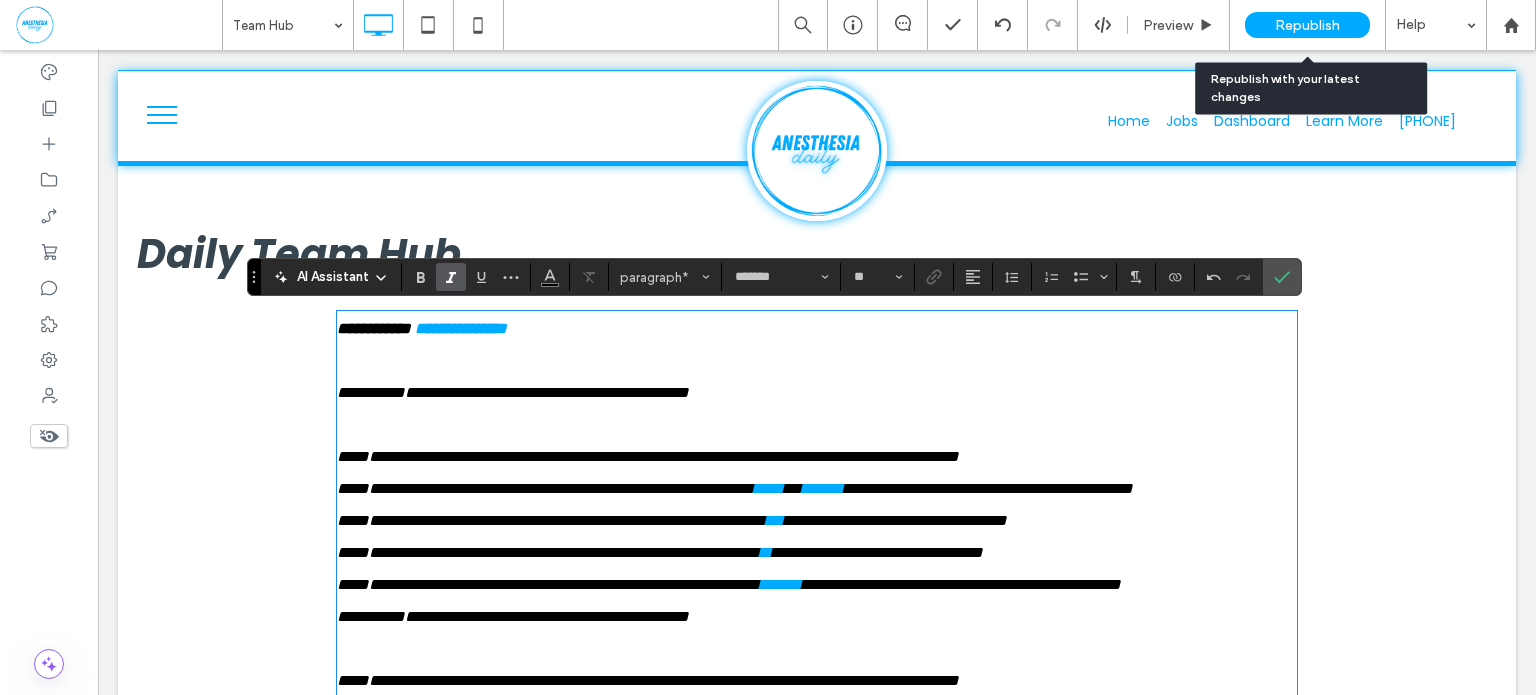 click on "Republish" at bounding box center (1307, 25) 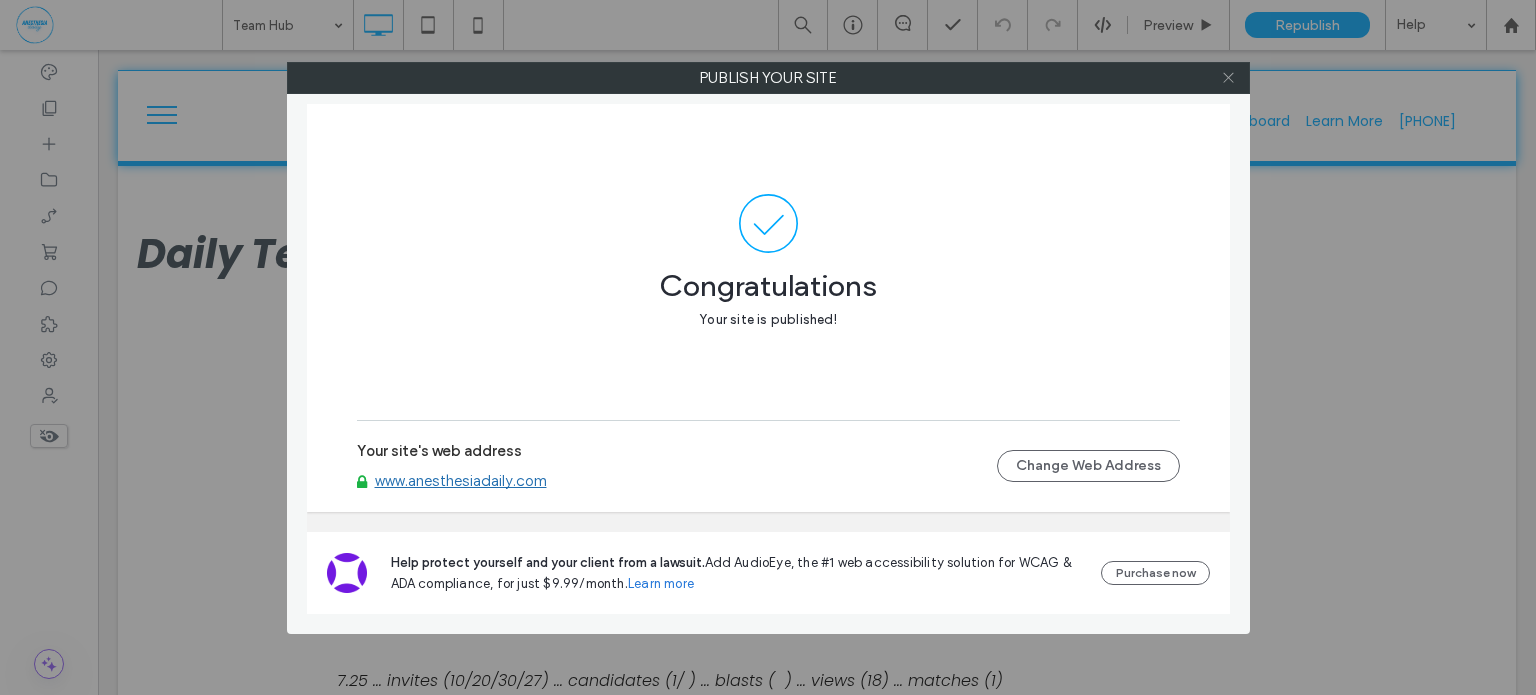 click 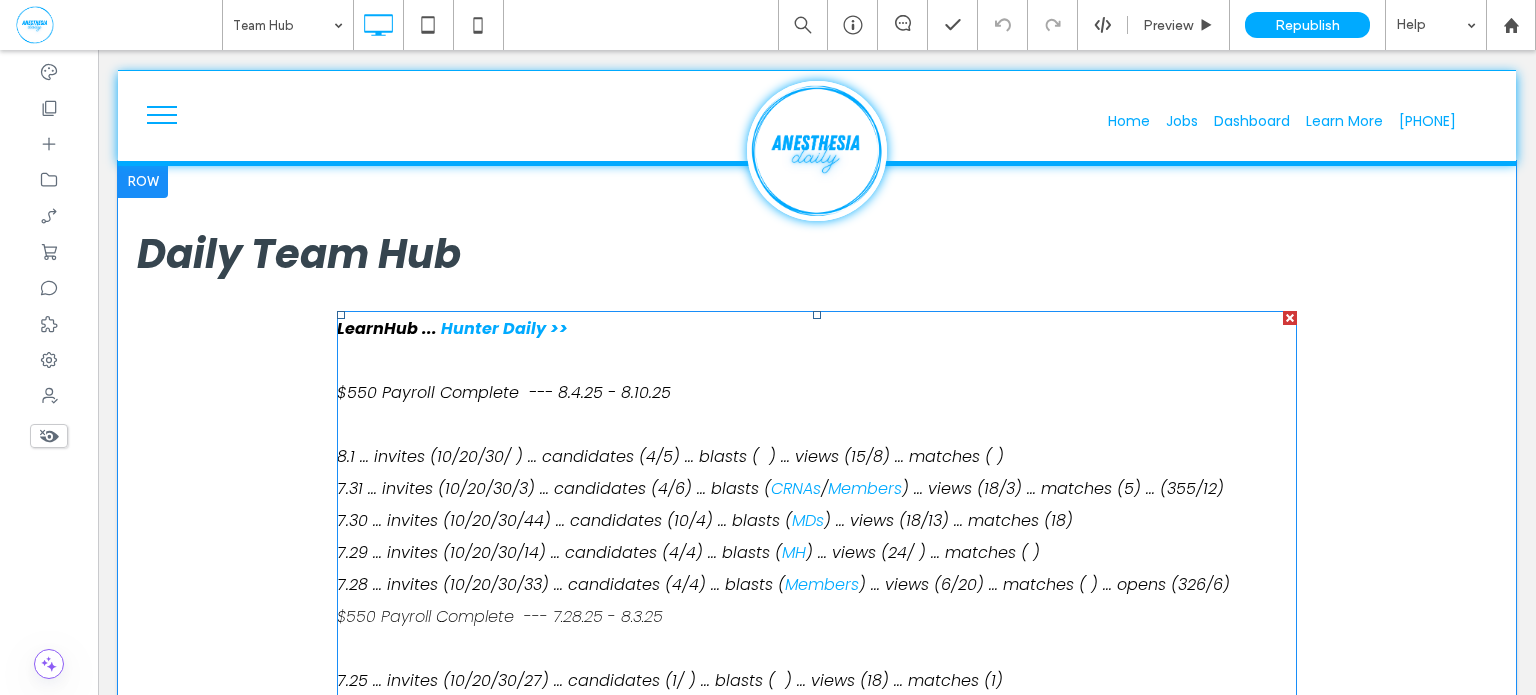 click on "7.30 ... invites (10/20/30/44) ... candidates (10/4) ... blasts (  MDs  ) ... views (18/13) ... matches (18)      7.29 ... invites (10/20/30/14) ... candidates (4/4) ... blasts (  MH  ) ... views (24/ ) ... matches ( )" at bounding box center [817, 537] 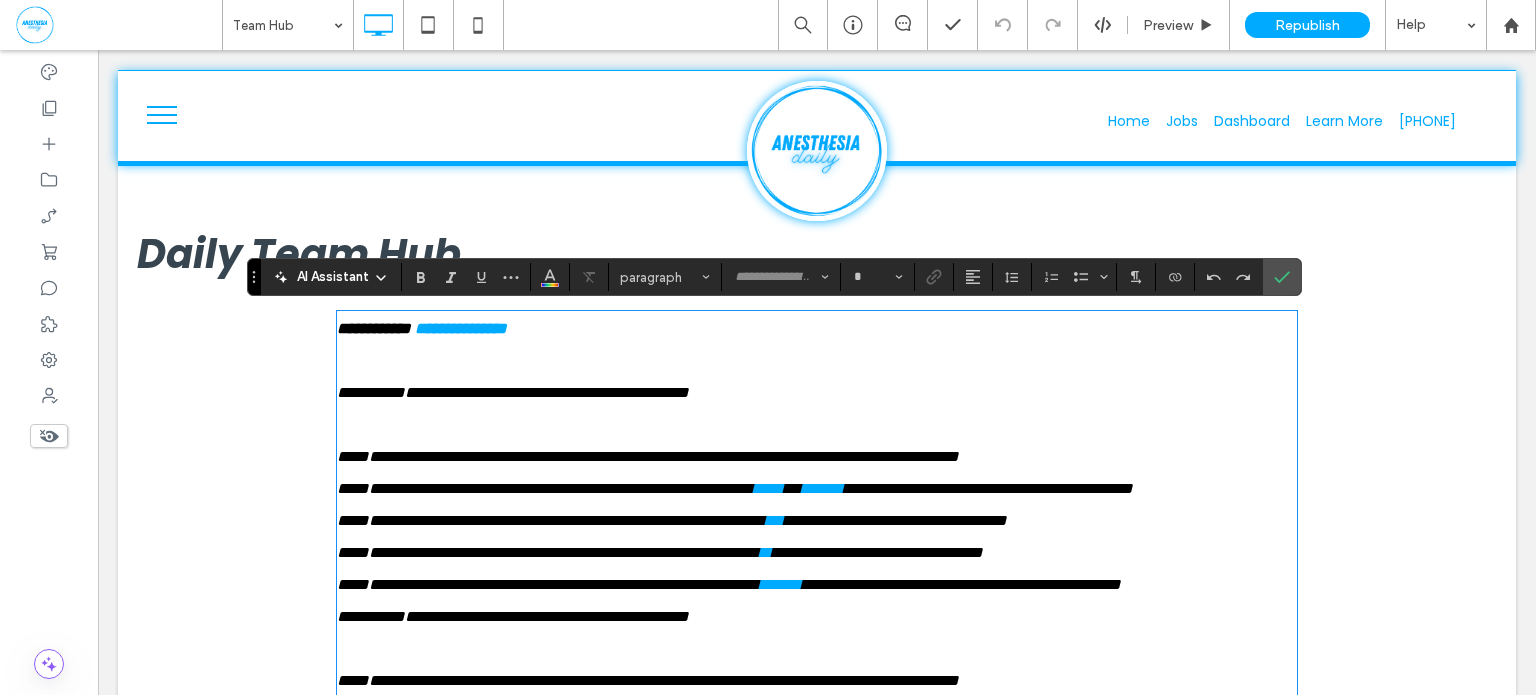 type on "*******" 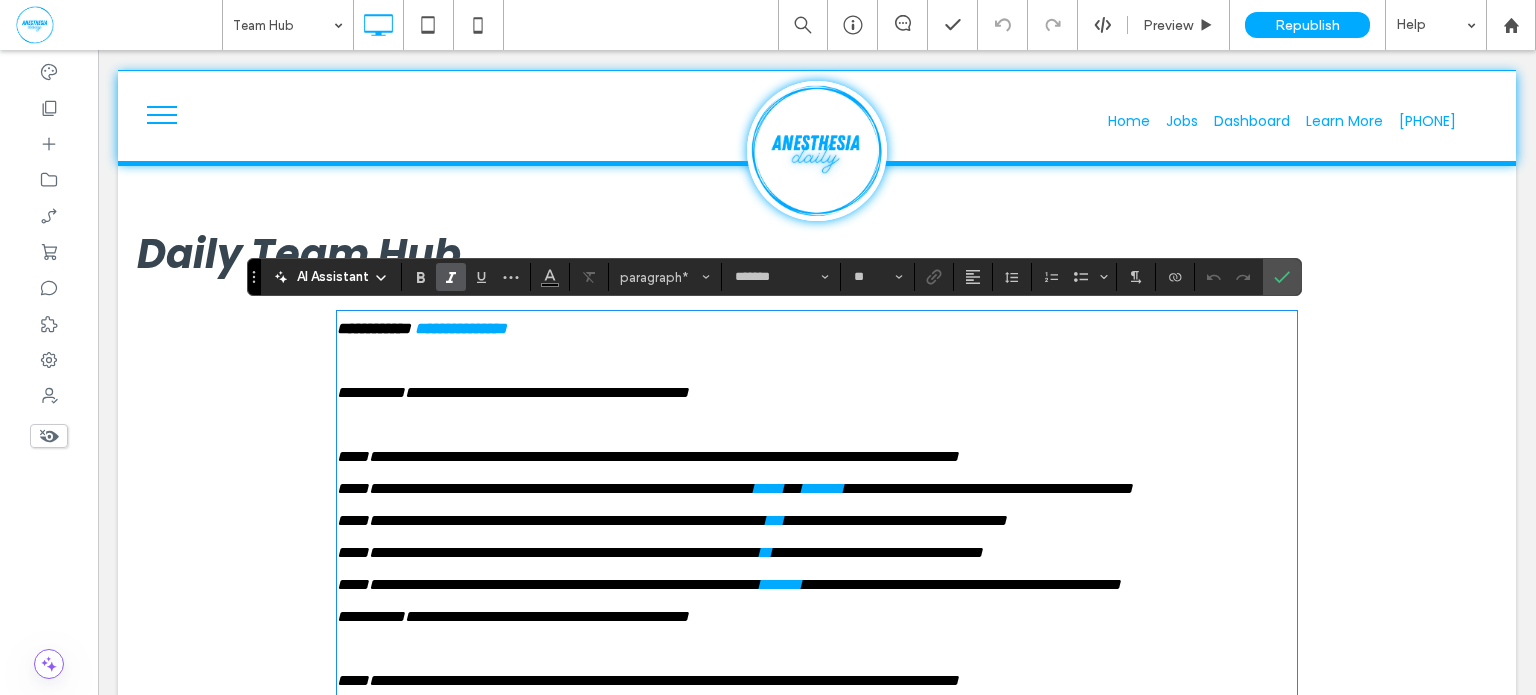 click on "**********" at bounding box center (548, 584) 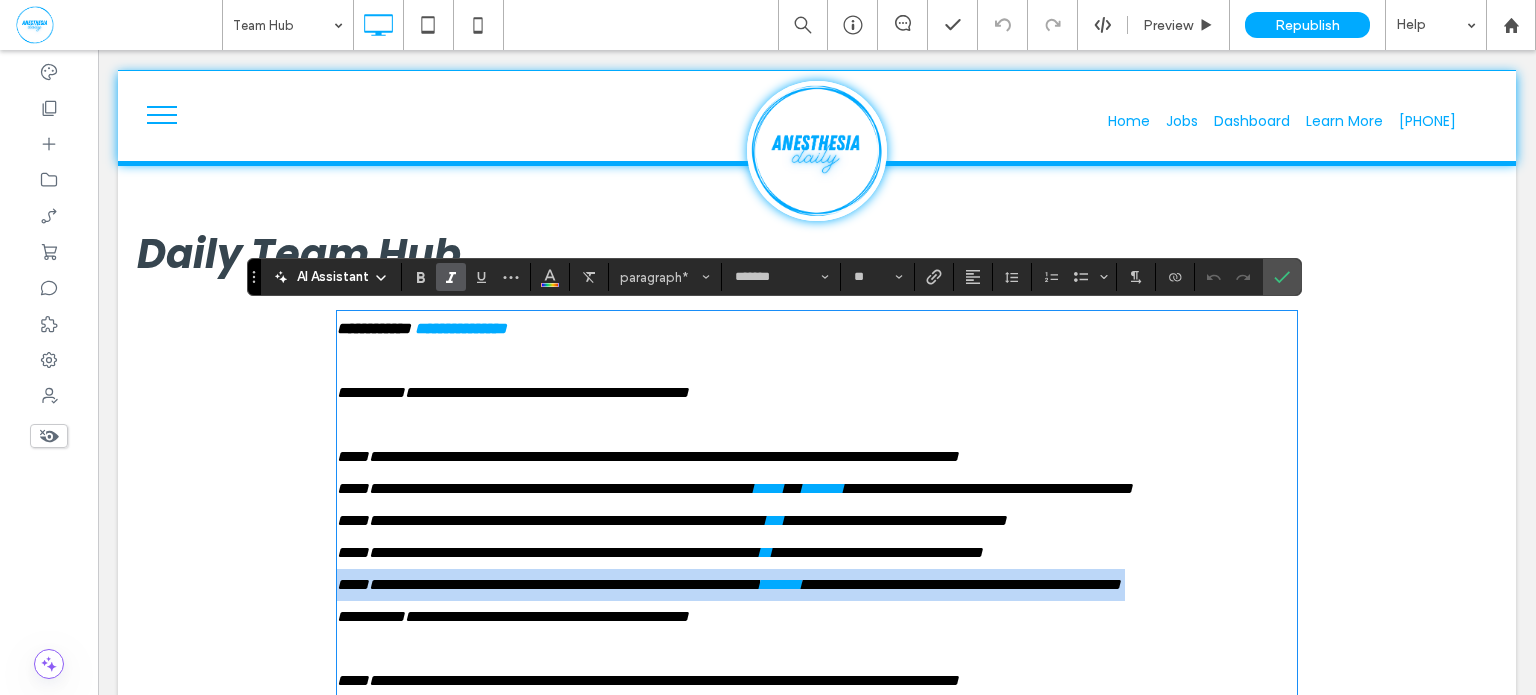 click on "**********" at bounding box center (548, 584) 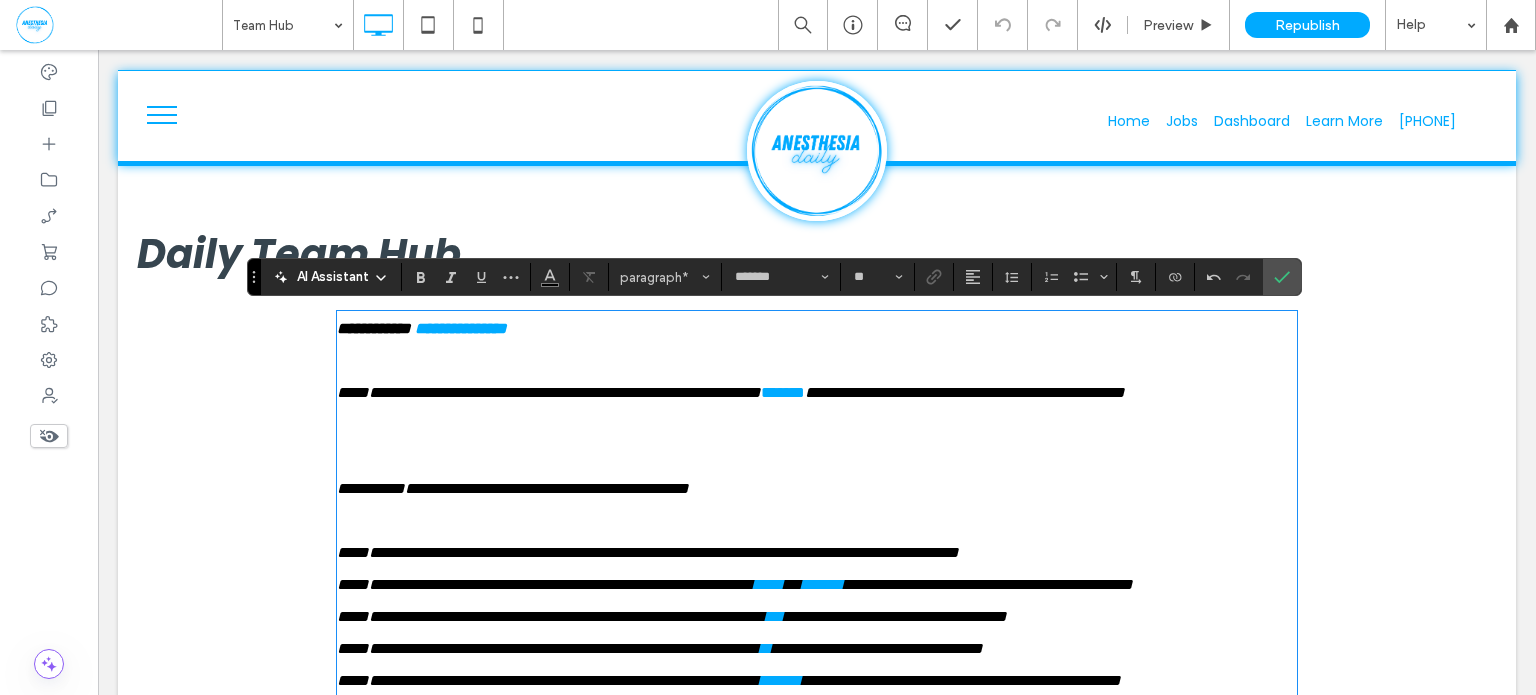 scroll, scrollTop: 0, scrollLeft: 0, axis: both 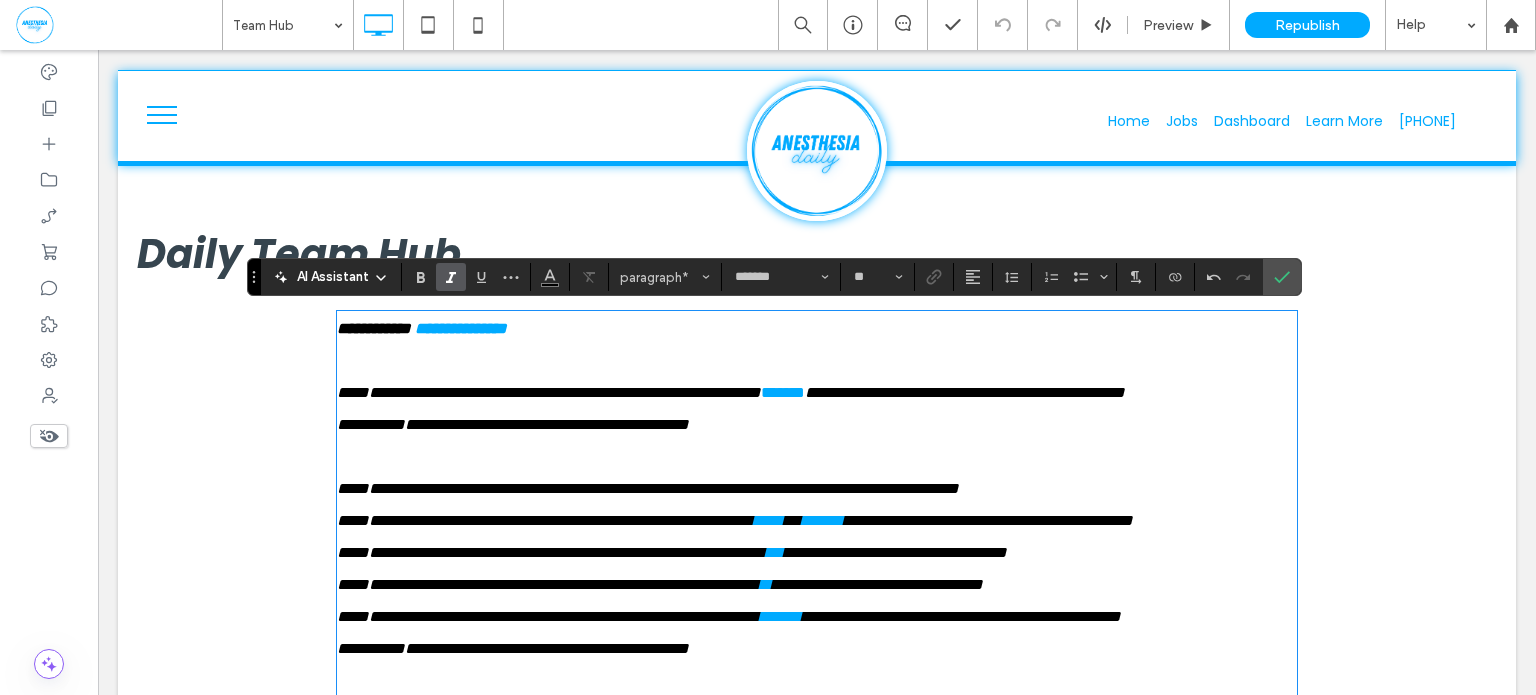 click on "**********" at bounding box center (965, 392) 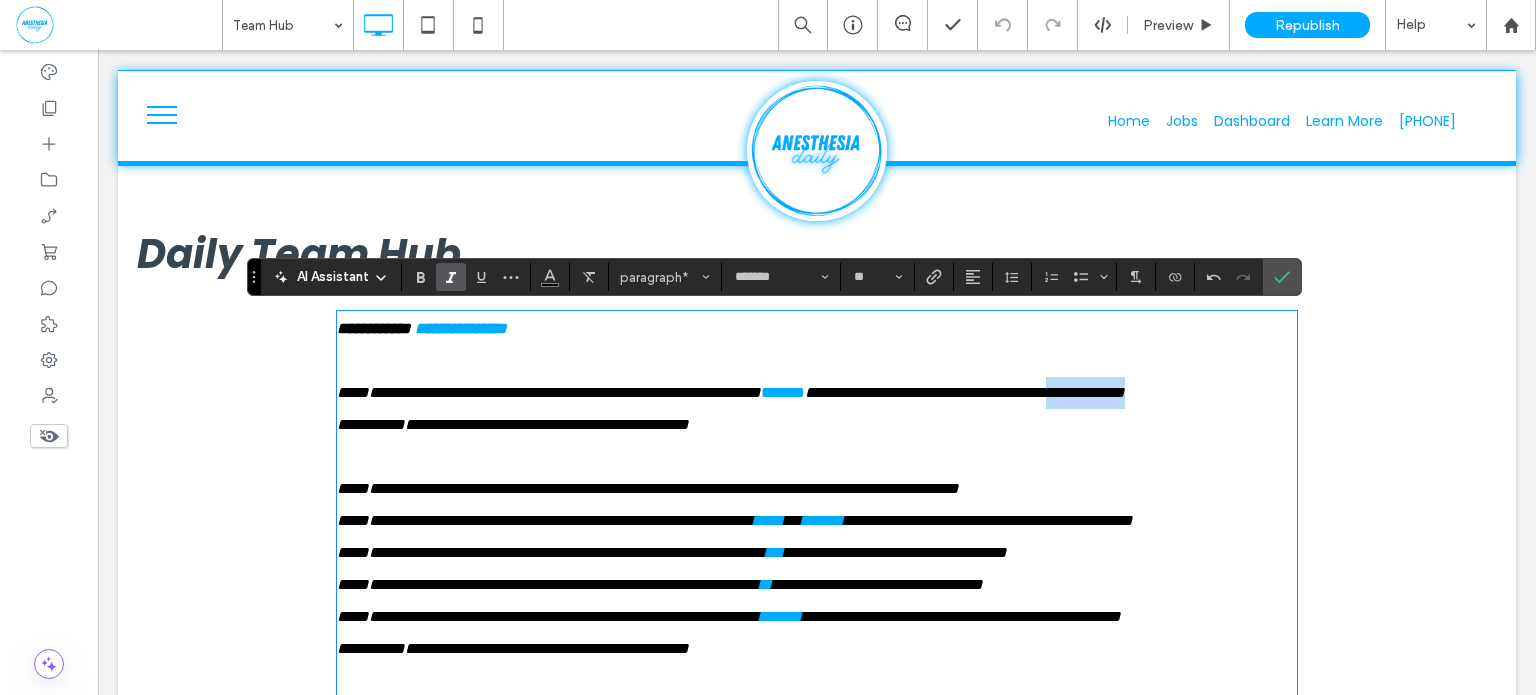 drag, startPoint x: 1163, startPoint y: 396, endPoint x: 1245, endPoint y: 389, distance: 82.29824 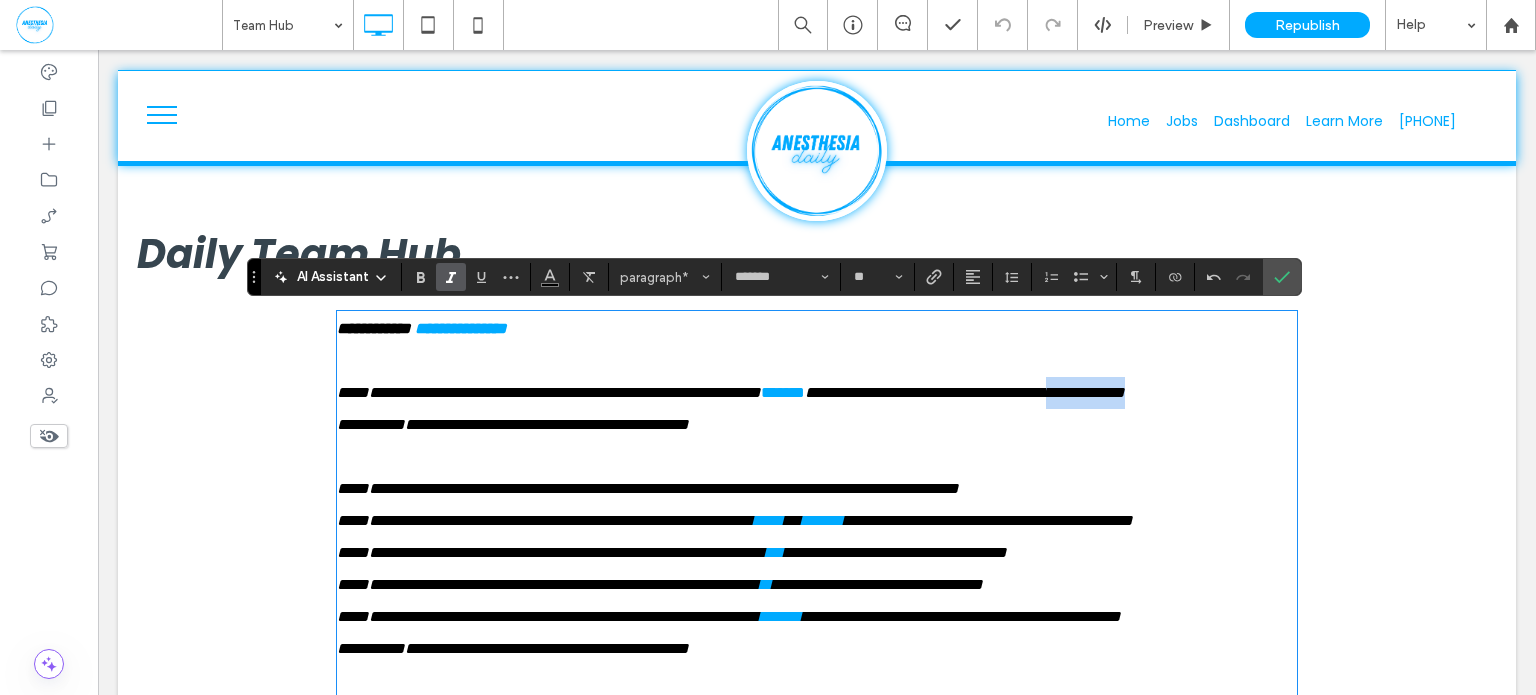 click on "**********" at bounding box center [965, 392] 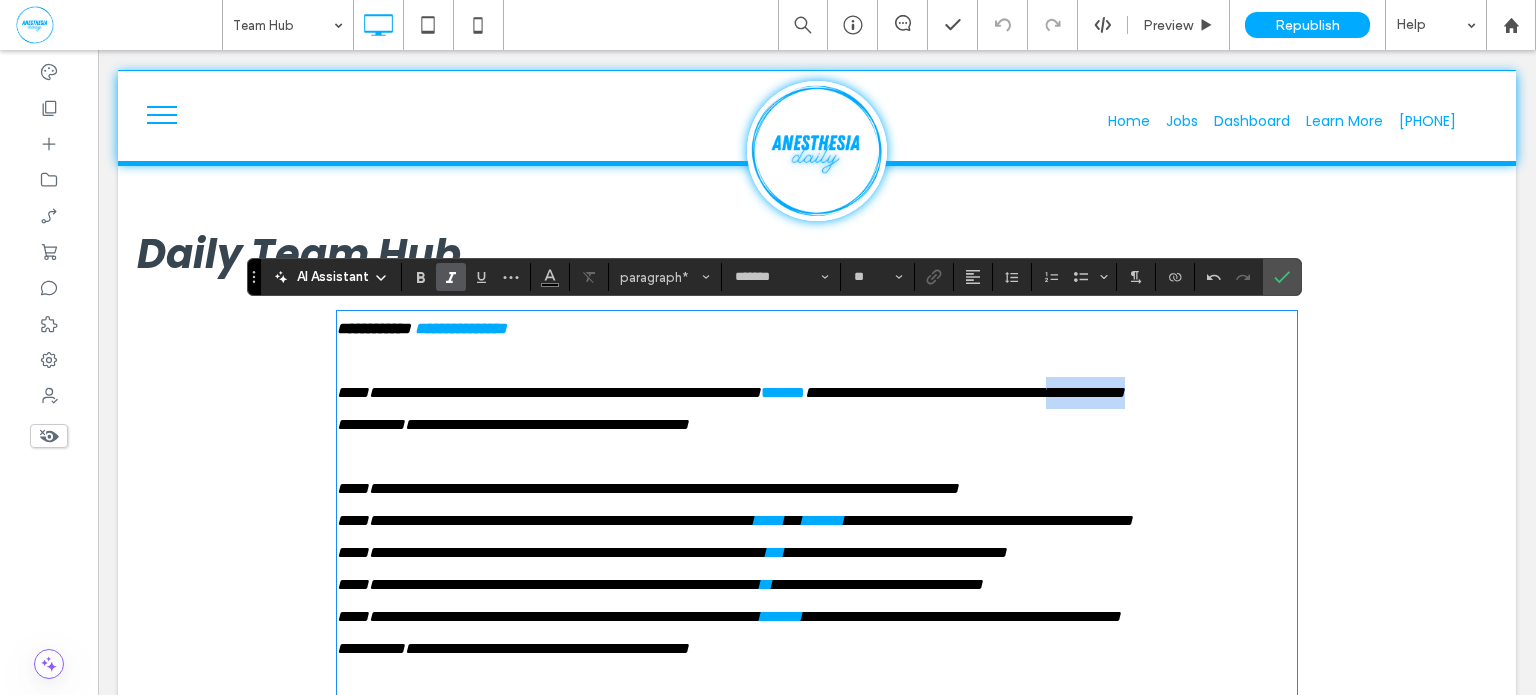 type 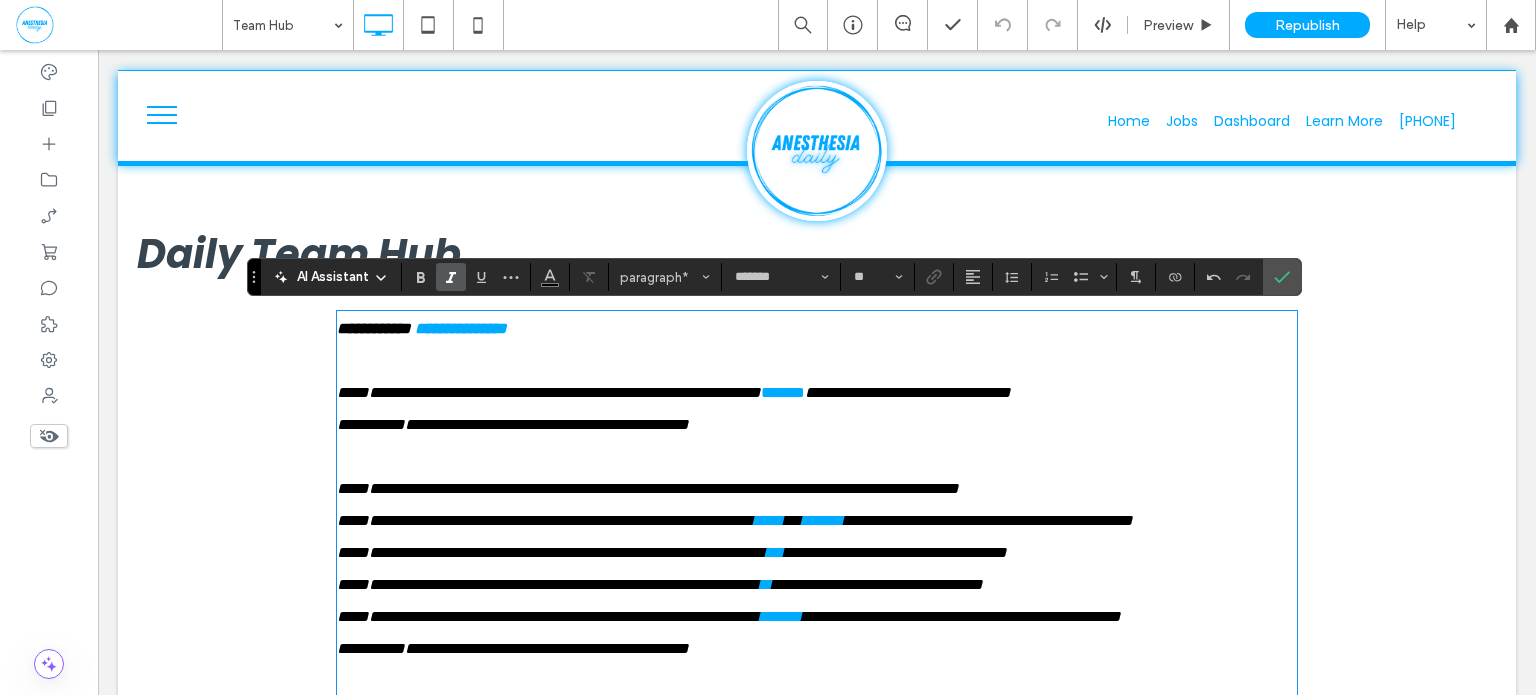 click on "*******" at bounding box center (783, 392) 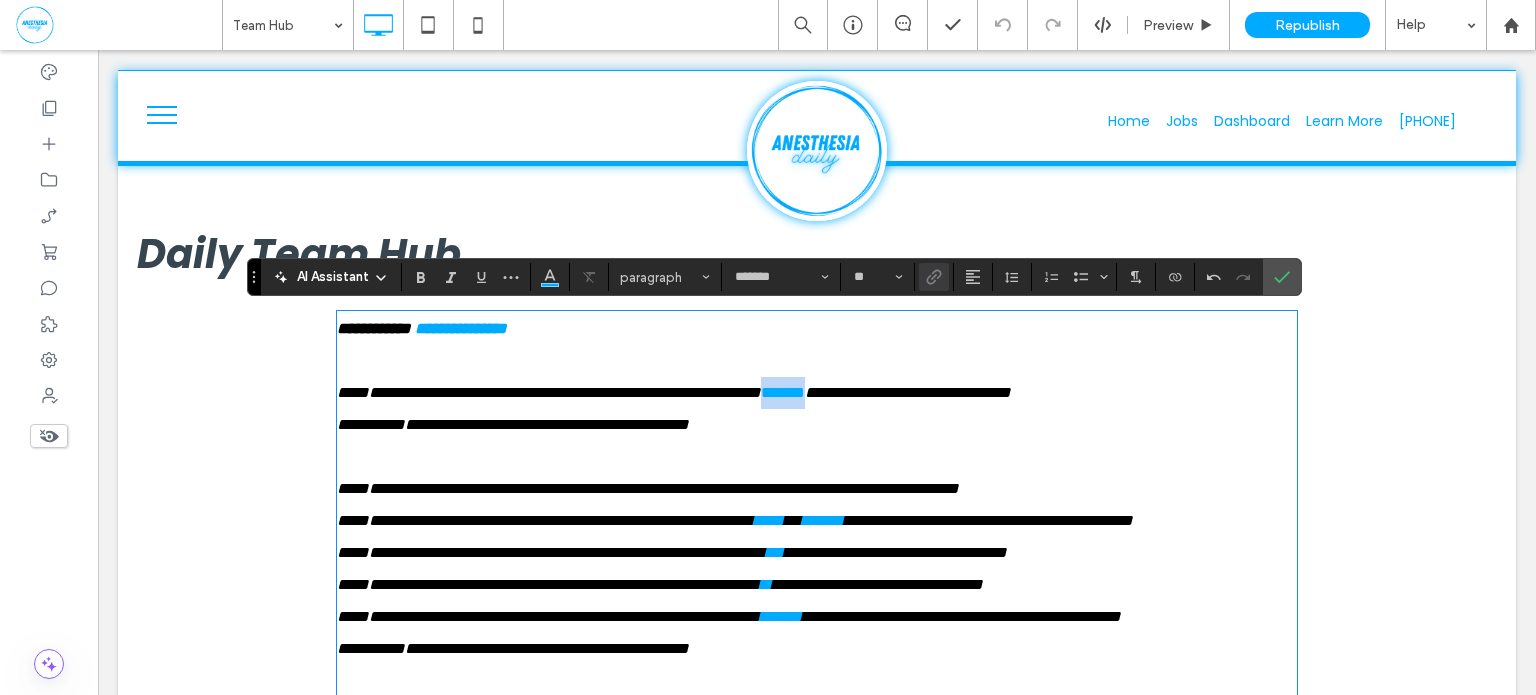click on "*******" at bounding box center [783, 392] 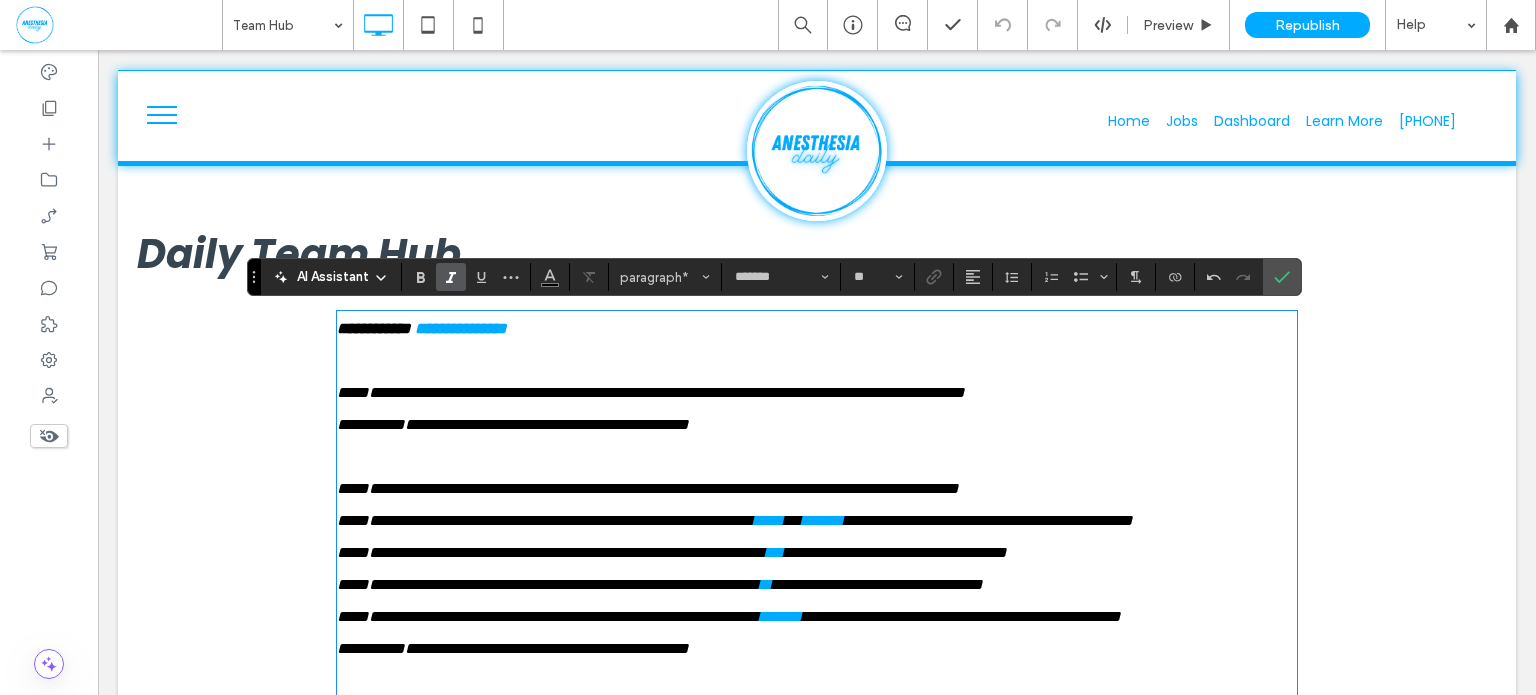 click on "**********" at bounding box center [651, 392] 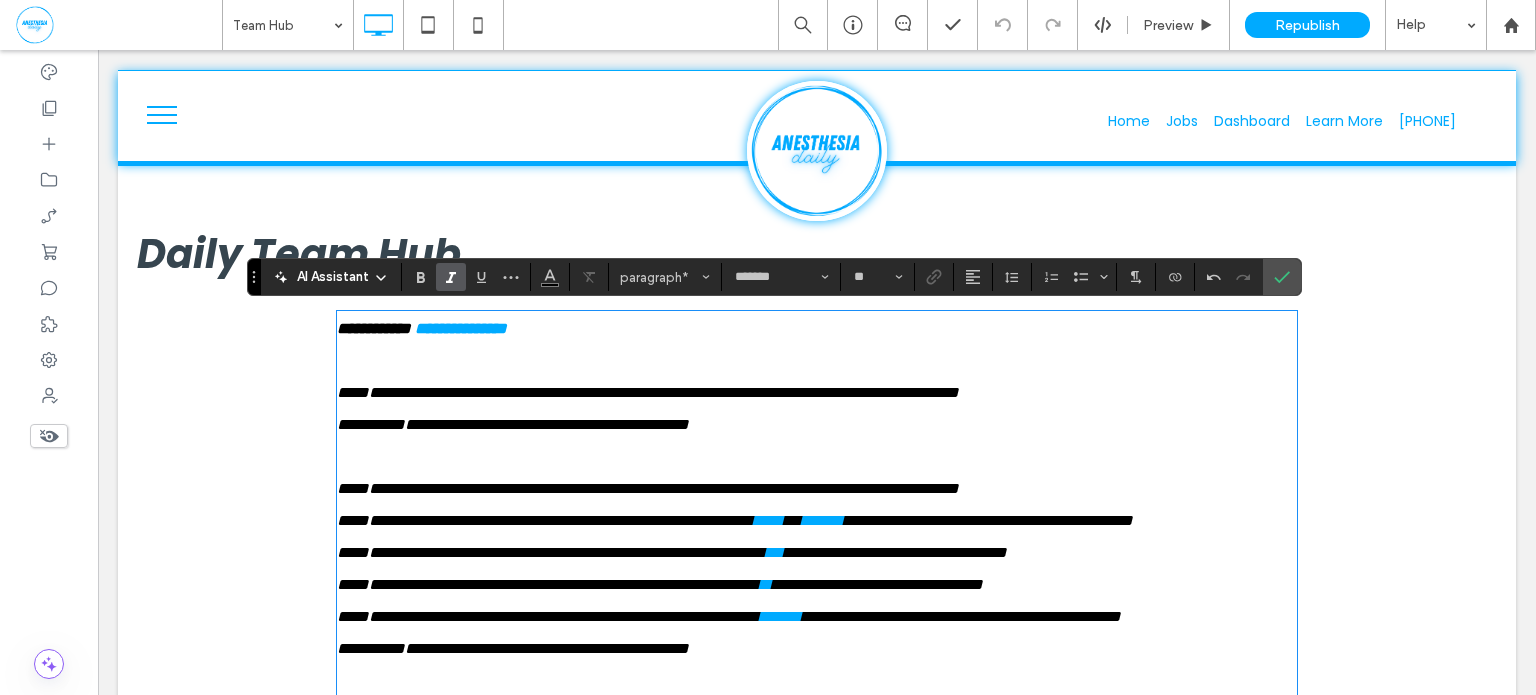 click on "**********" at bounding box center [513, 424] 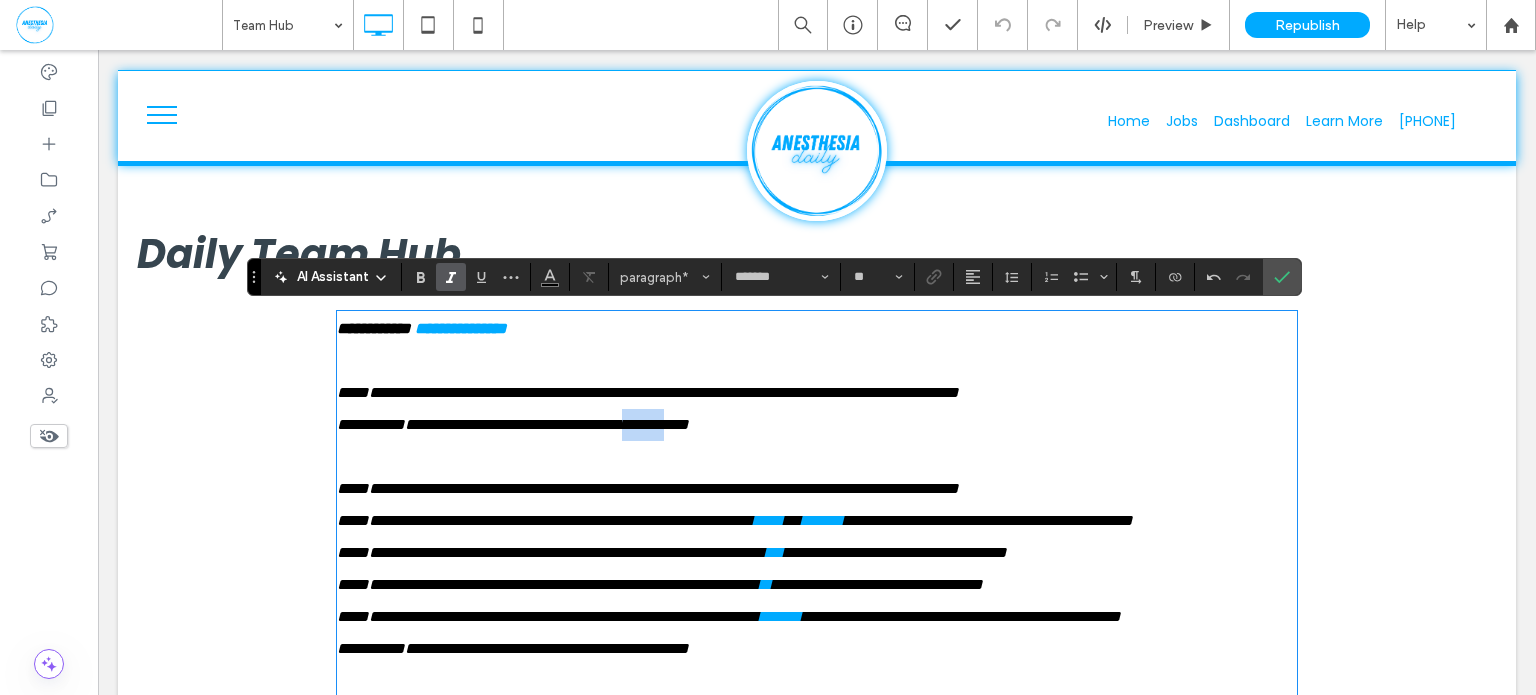 click on "**********" at bounding box center (513, 424) 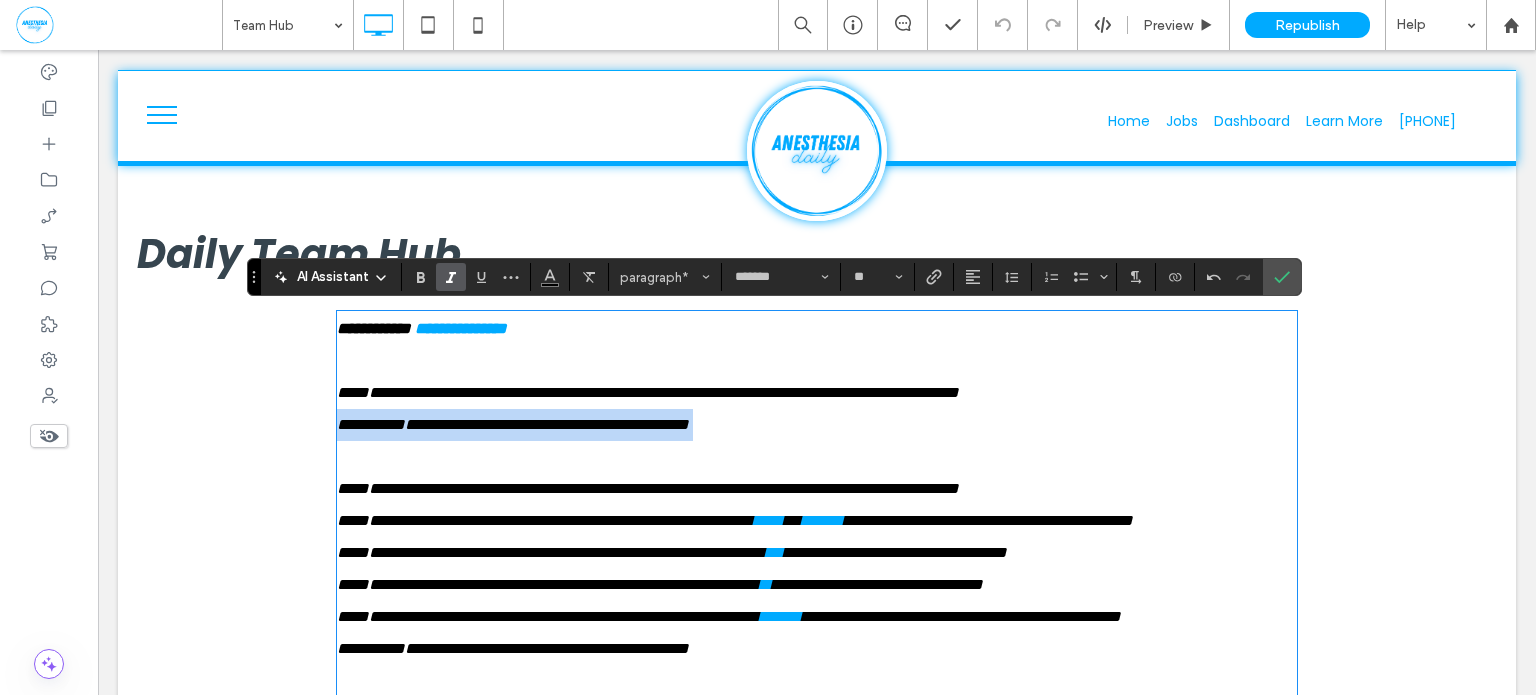 click on "**********" at bounding box center (513, 424) 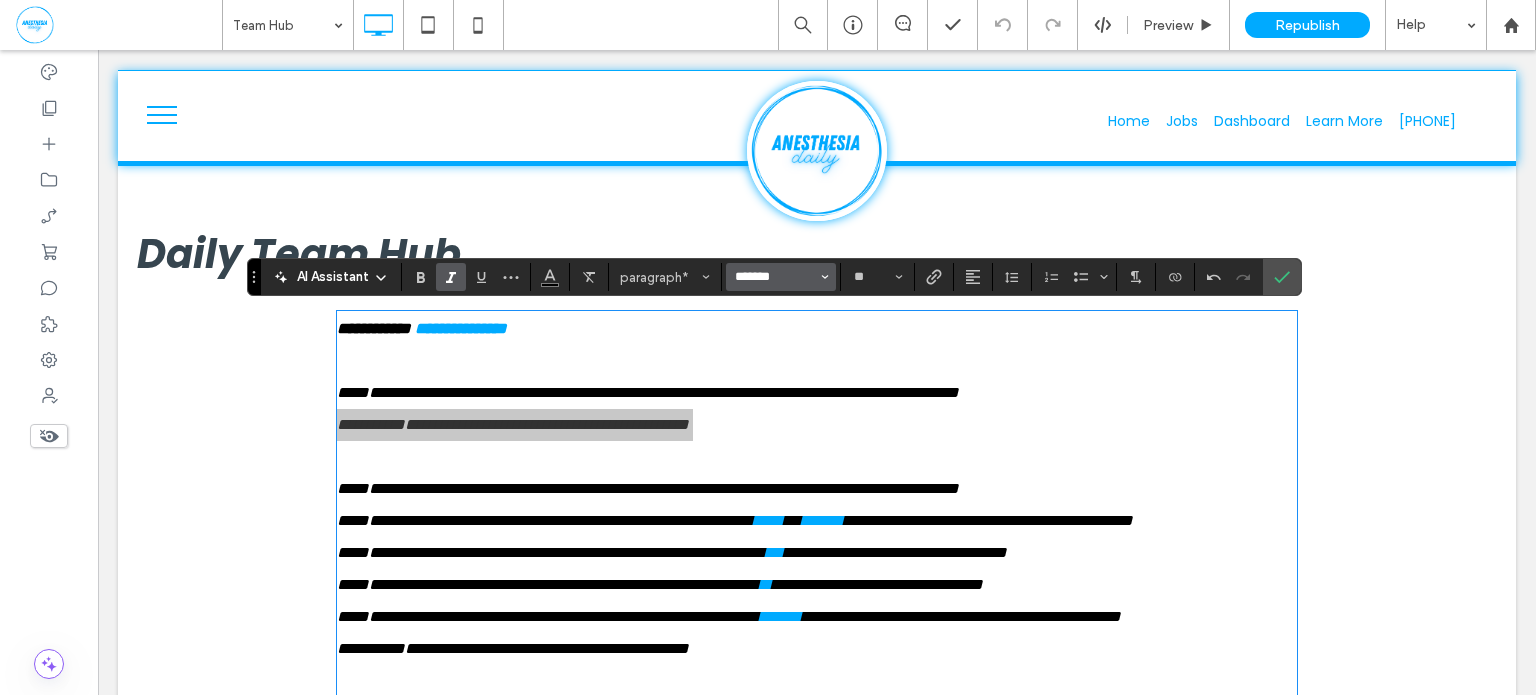 click on "*******" at bounding box center [775, 277] 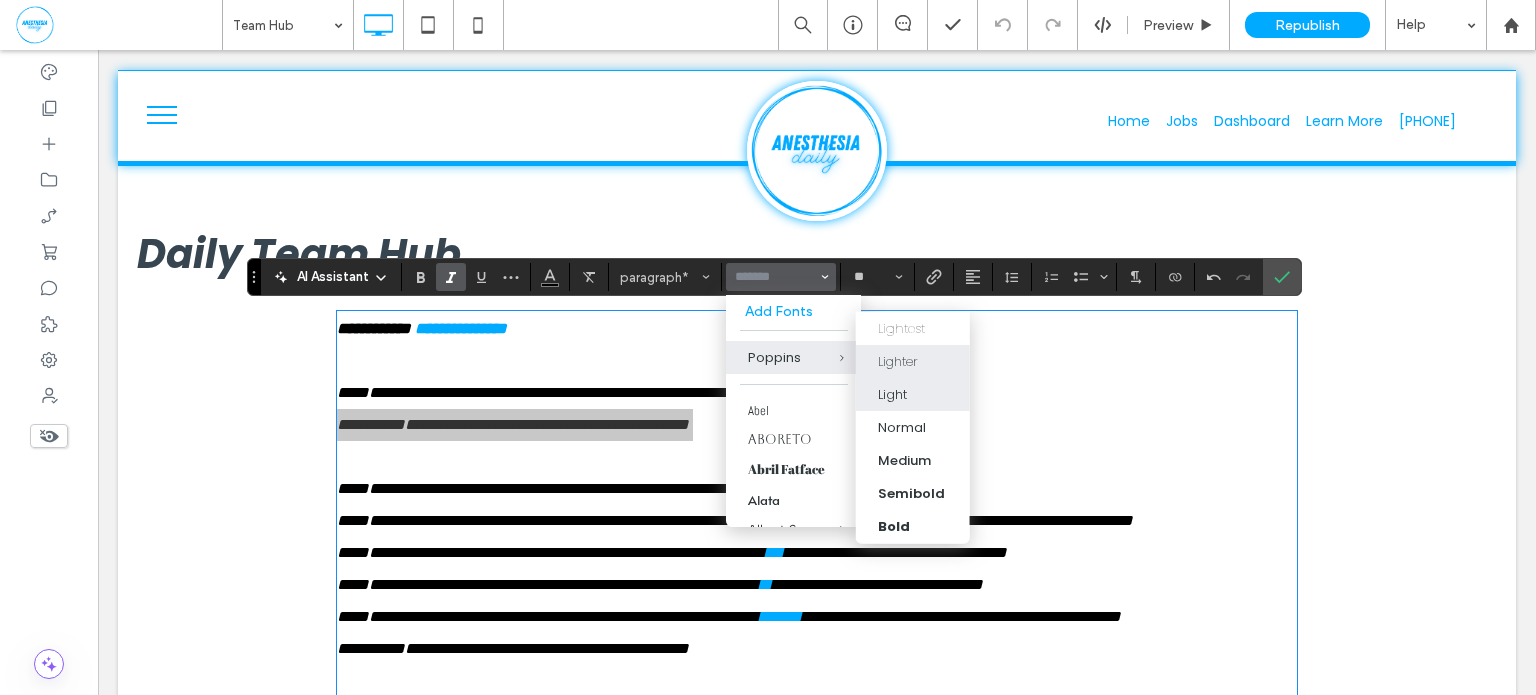 click on "Lighter" at bounding box center (898, 361) 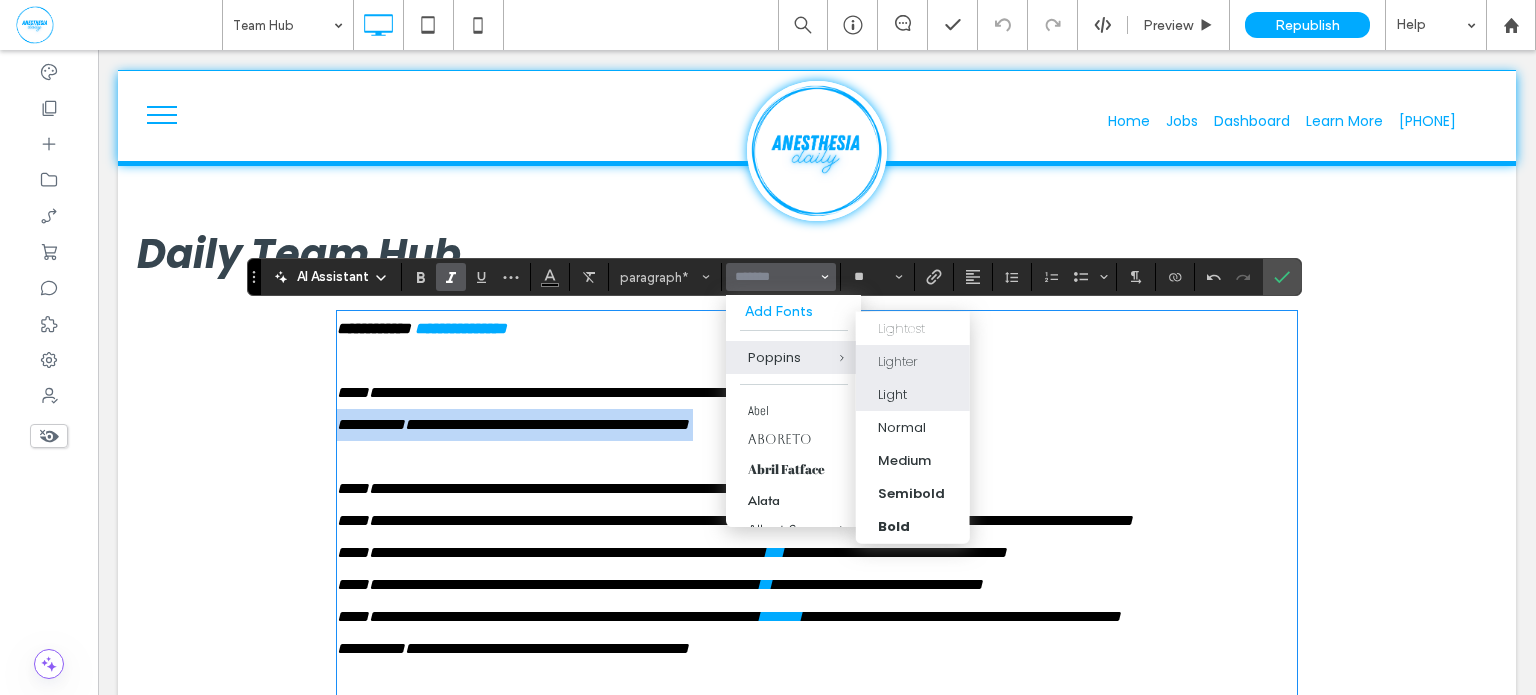 type on "*******" 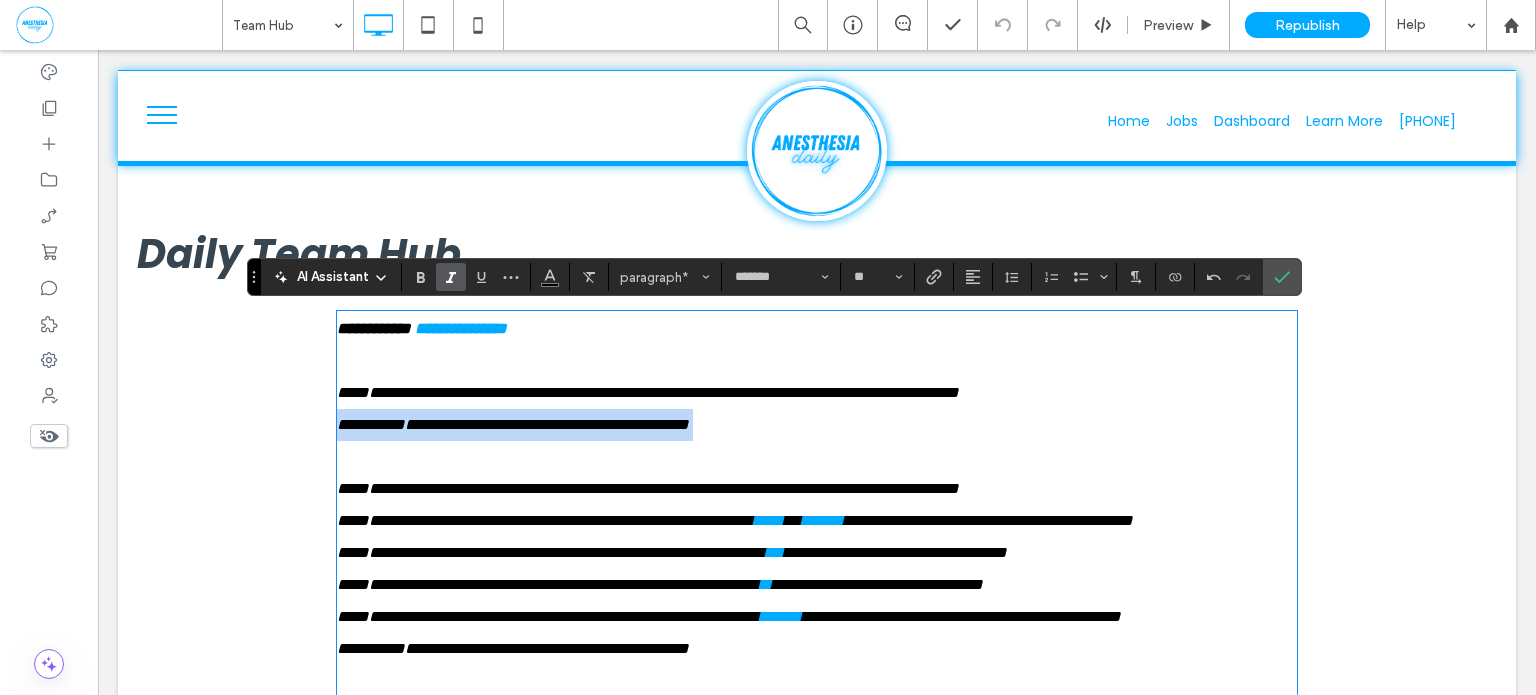 click on "**********" at bounding box center (648, 392) 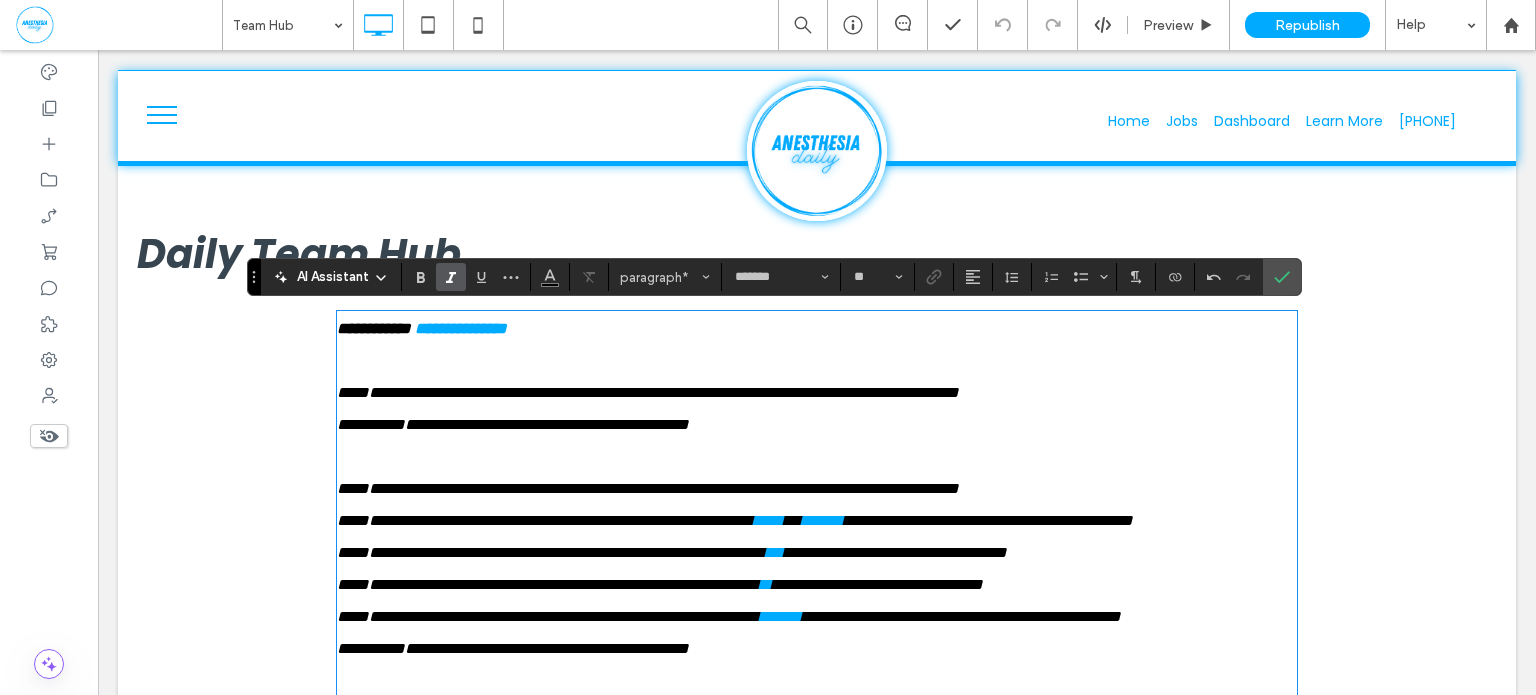 click on "**********" at bounding box center (648, 392) 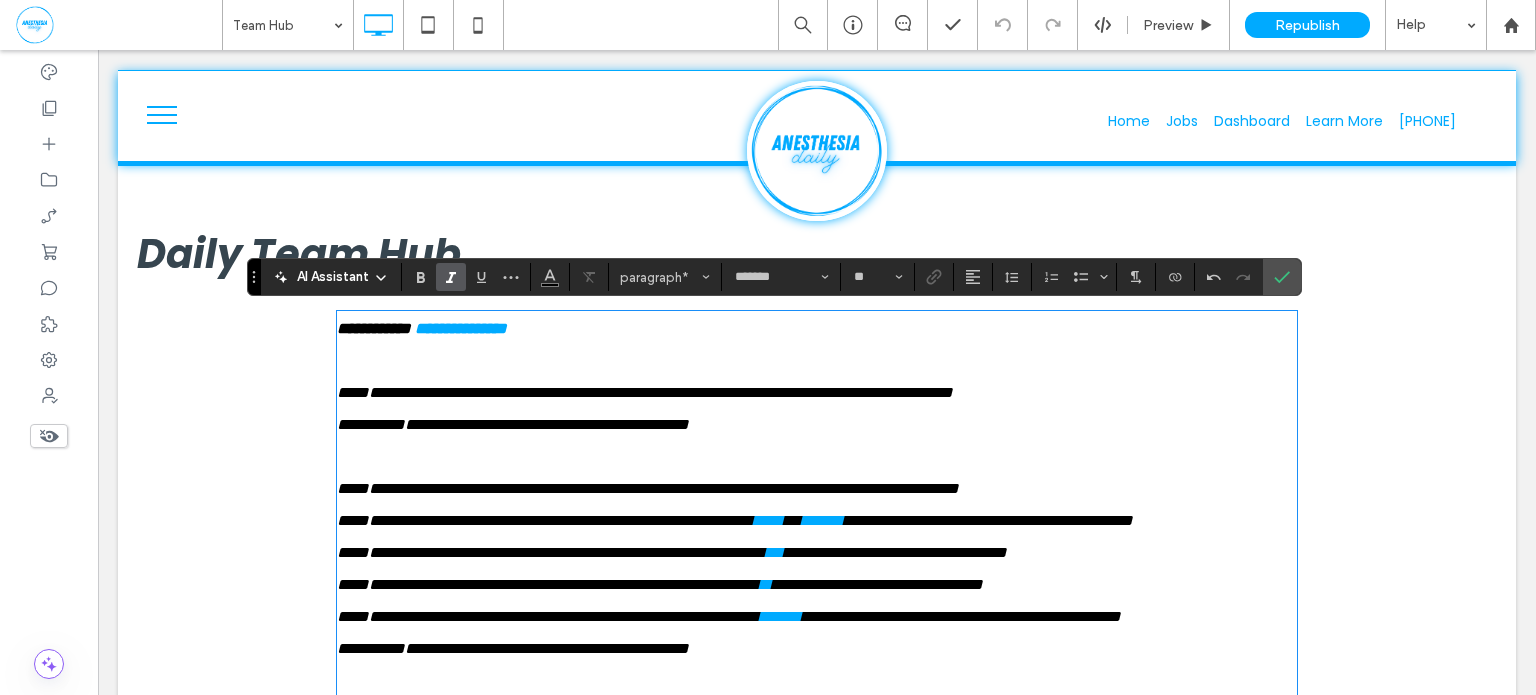 click on "**********" at bounding box center (645, 392) 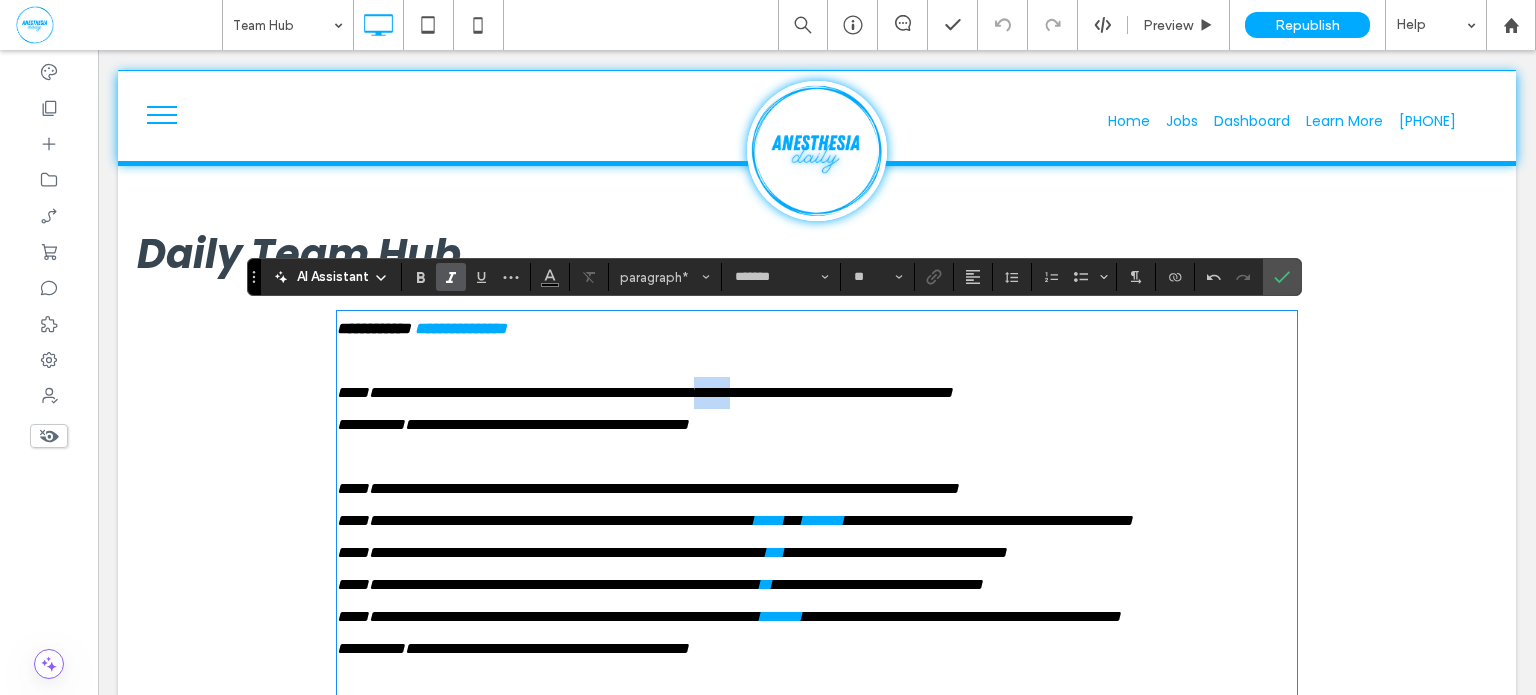 click on "**********" at bounding box center (645, 392) 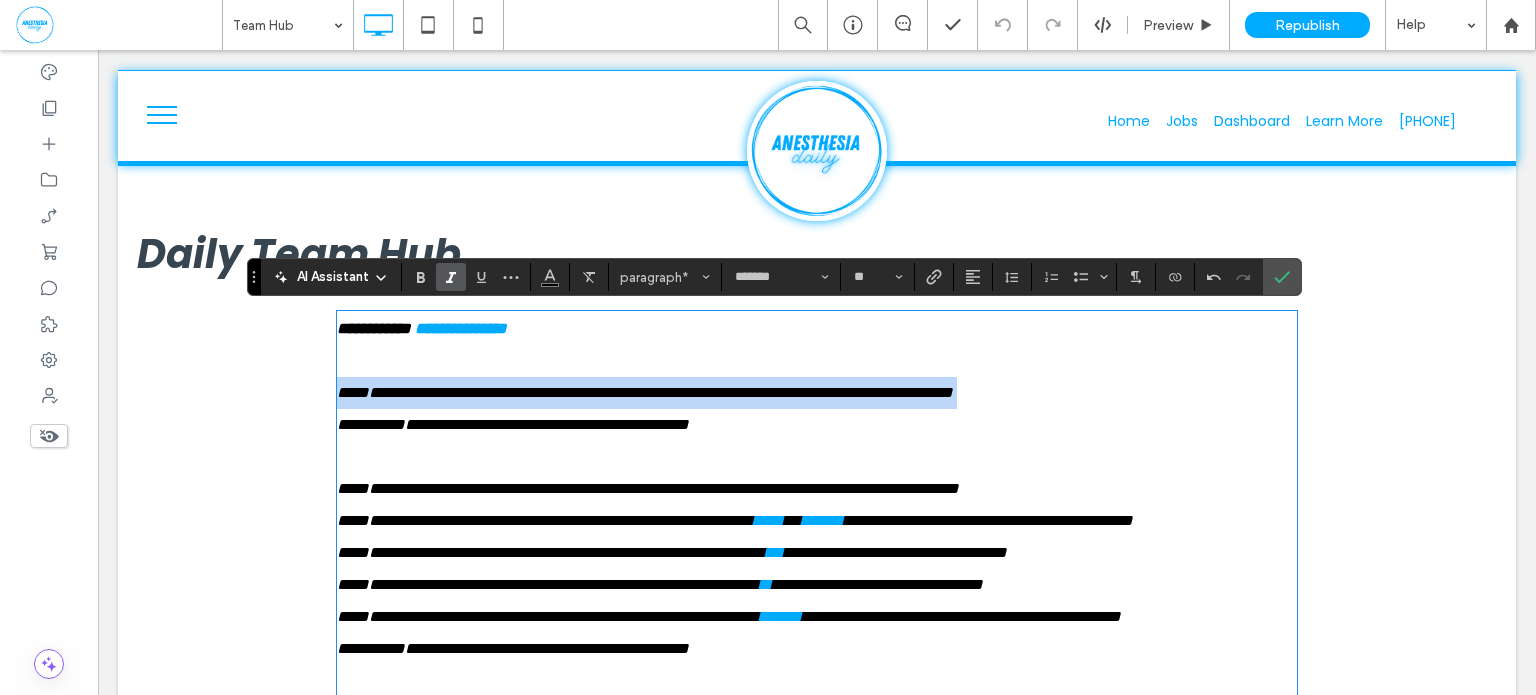 click on "**********" at bounding box center (645, 392) 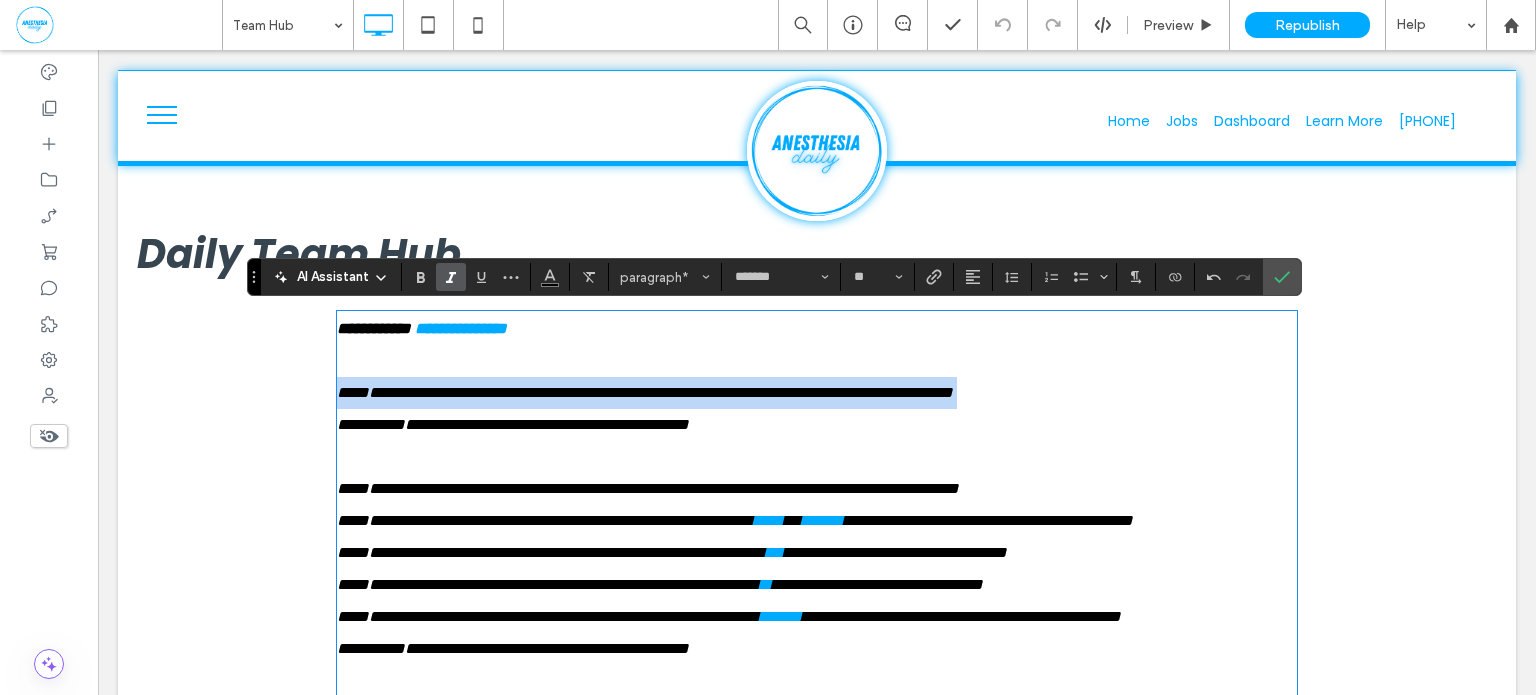 copy on "**********" 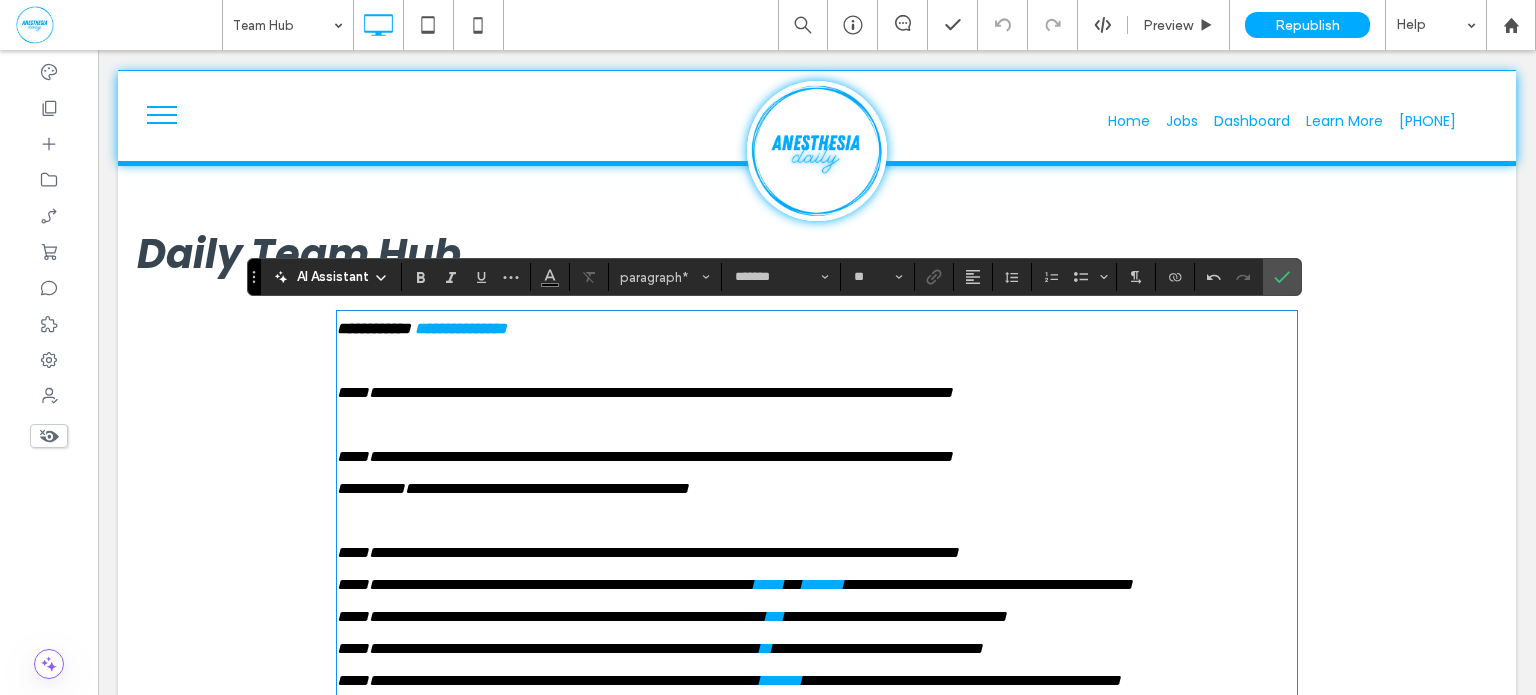 scroll, scrollTop: 0, scrollLeft: 0, axis: both 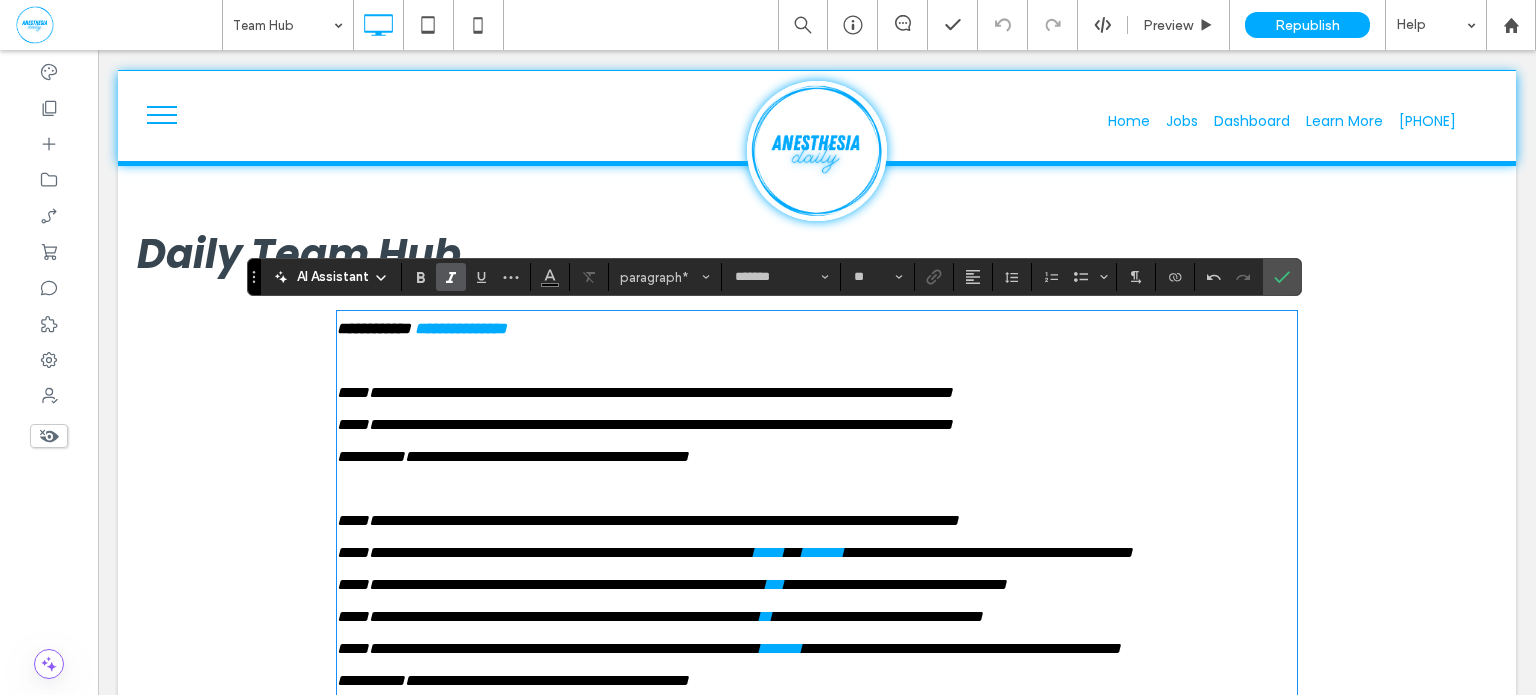 click on "**********" at bounding box center [645, 424] 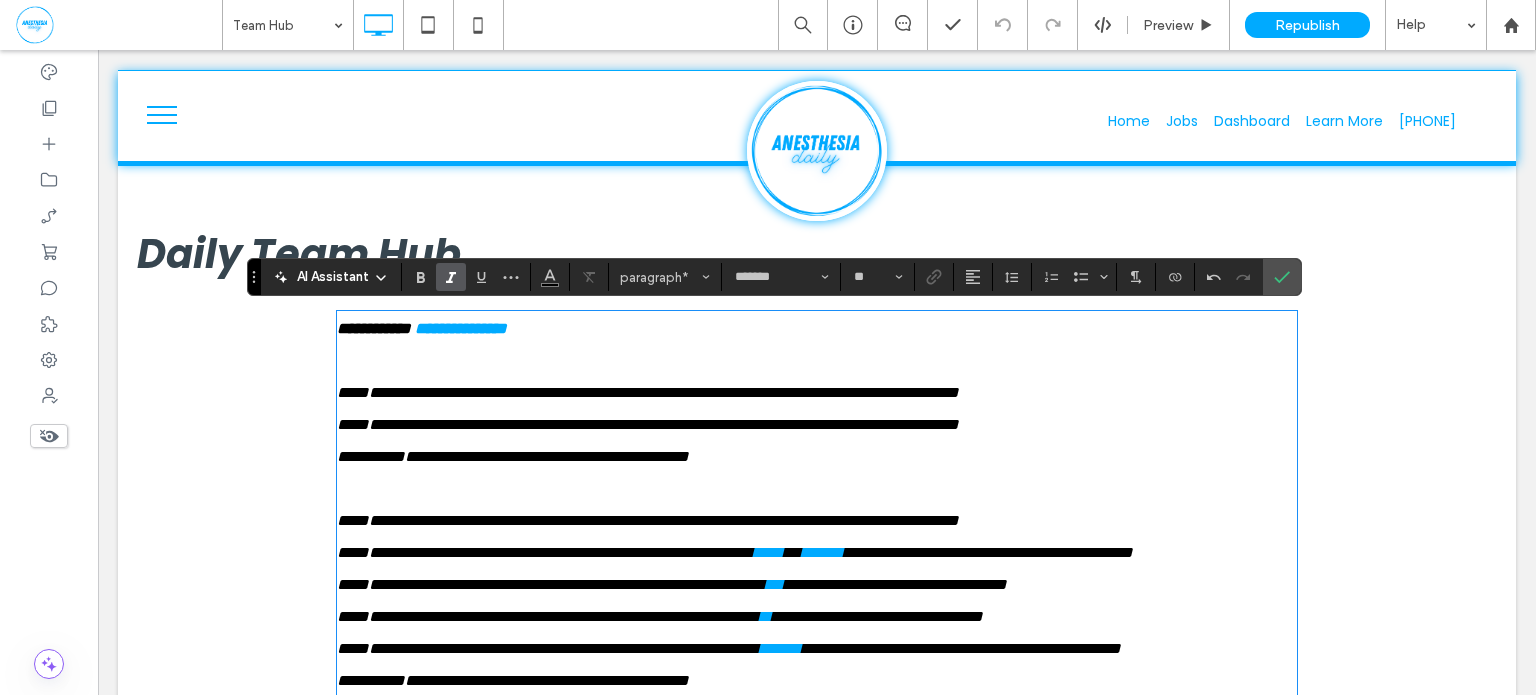 click on "**********" at bounding box center [648, 424] 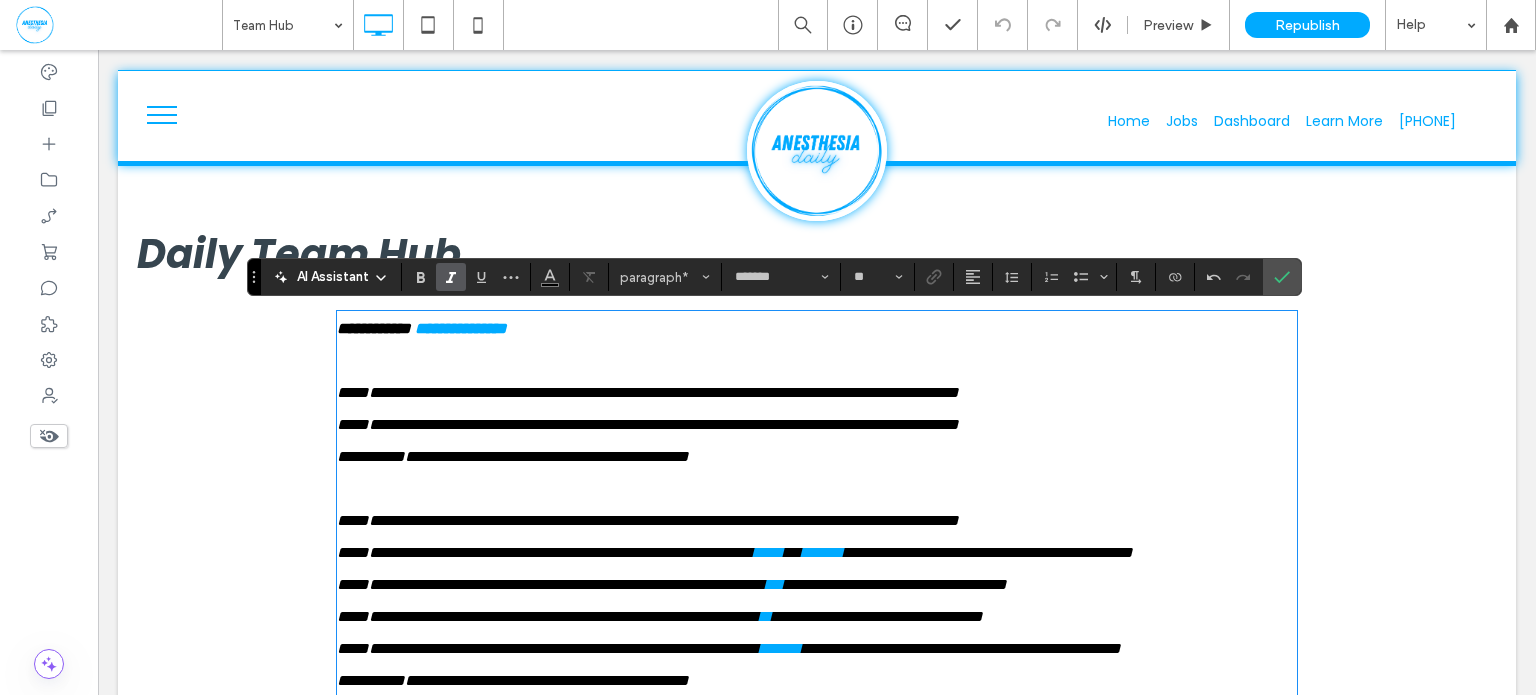 click on "**********" at bounding box center (648, 392) 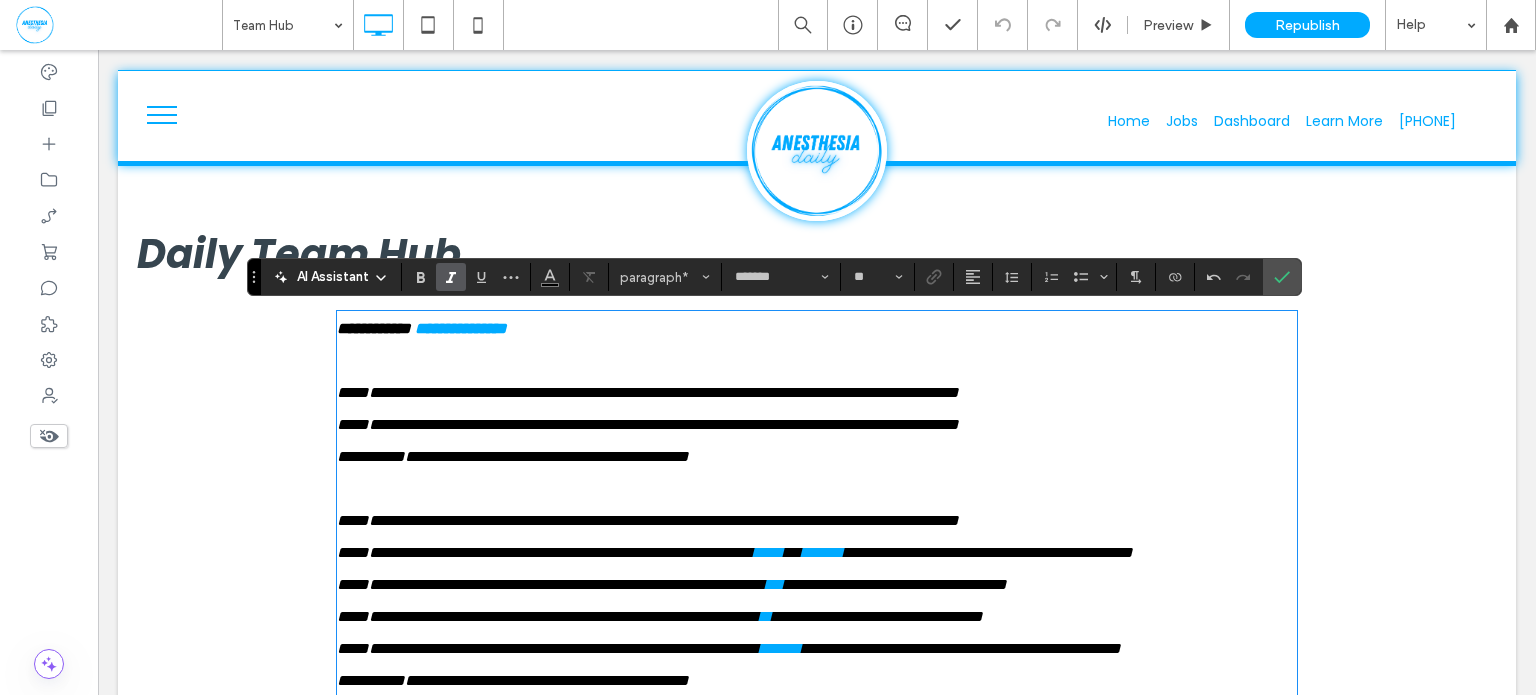 click on "**********" at bounding box center [648, 392] 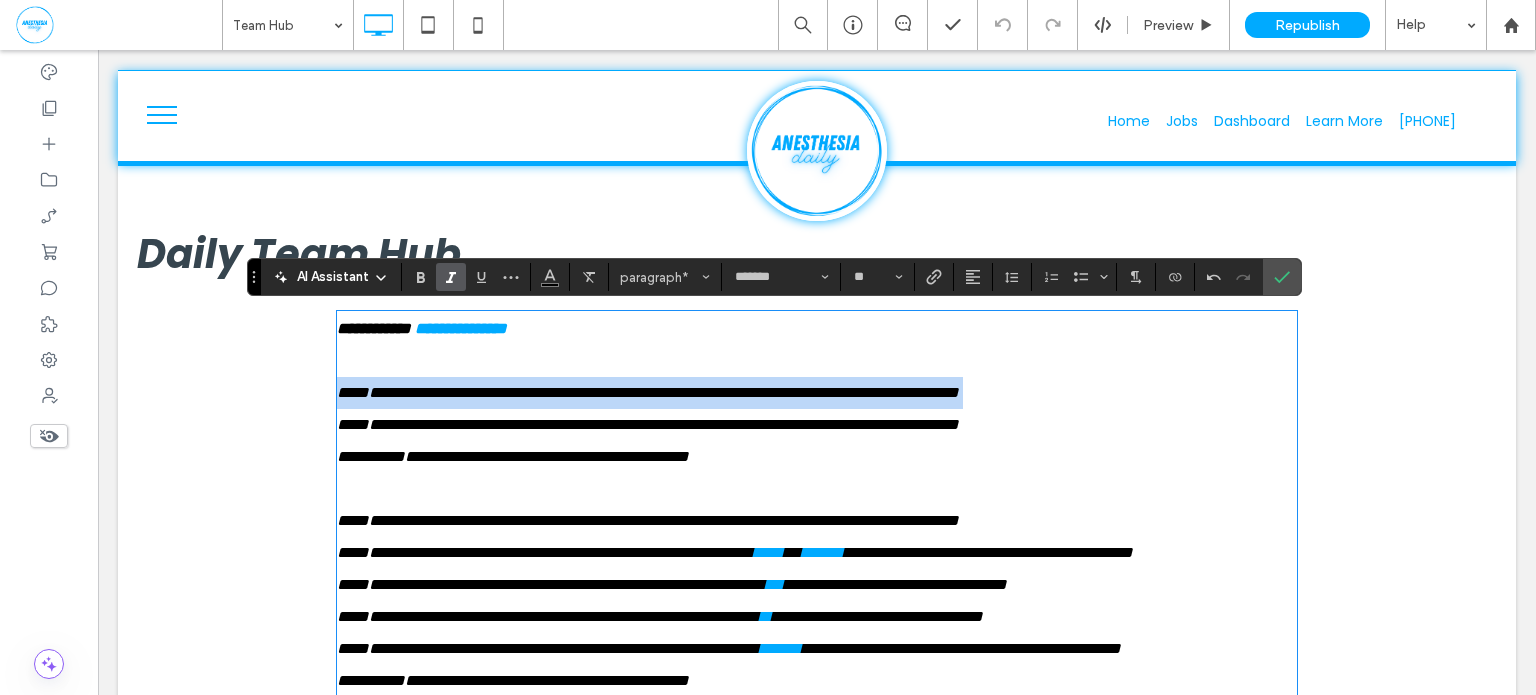 click on "**********" at bounding box center [648, 392] 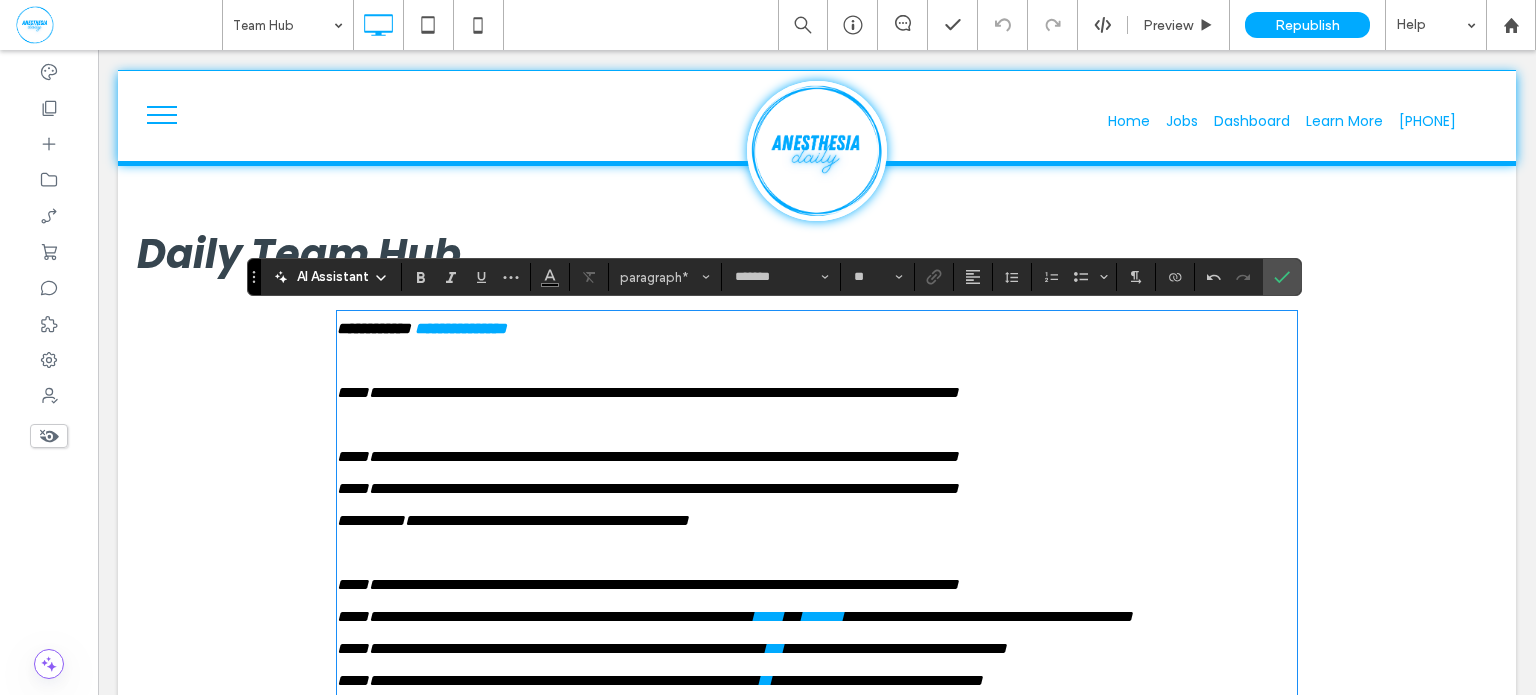 scroll, scrollTop: 0, scrollLeft: 0, axis: both 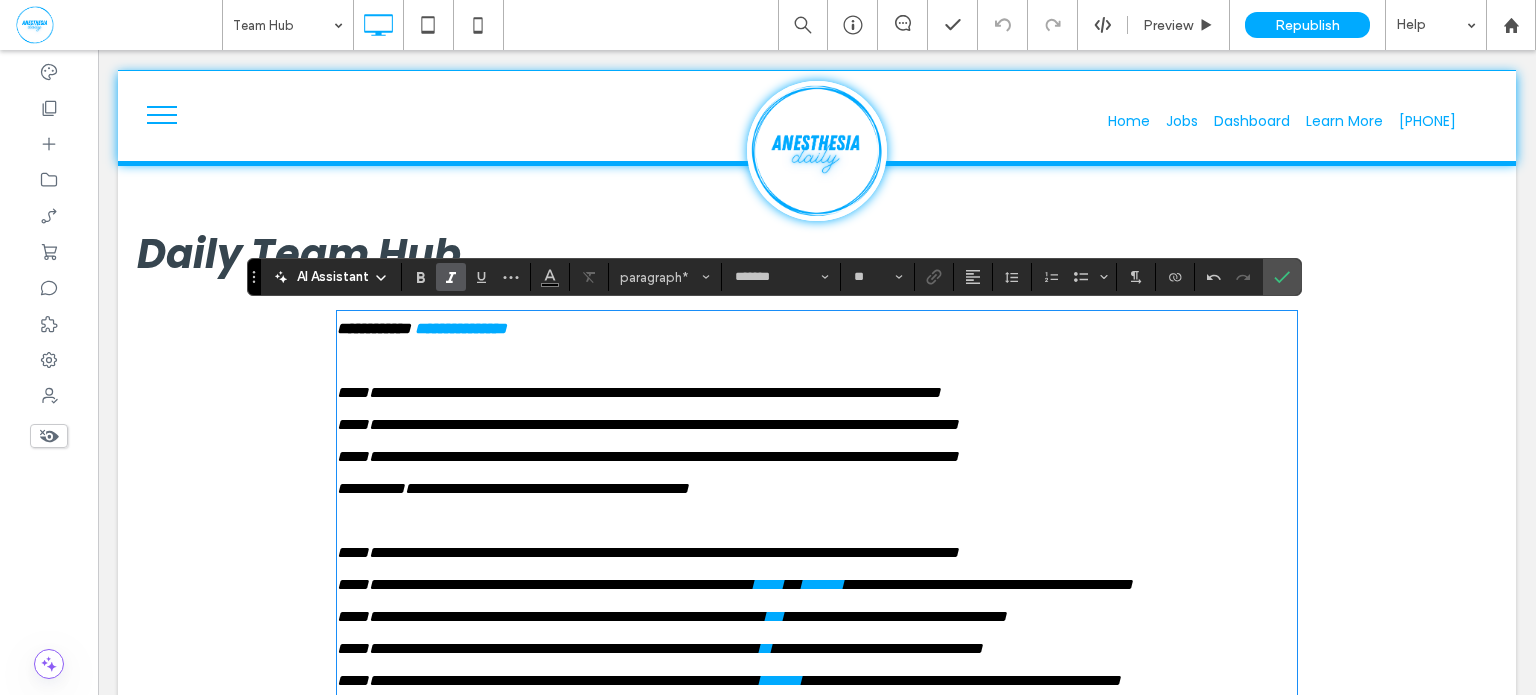 click on "**********" at bounding box center (639, 392) 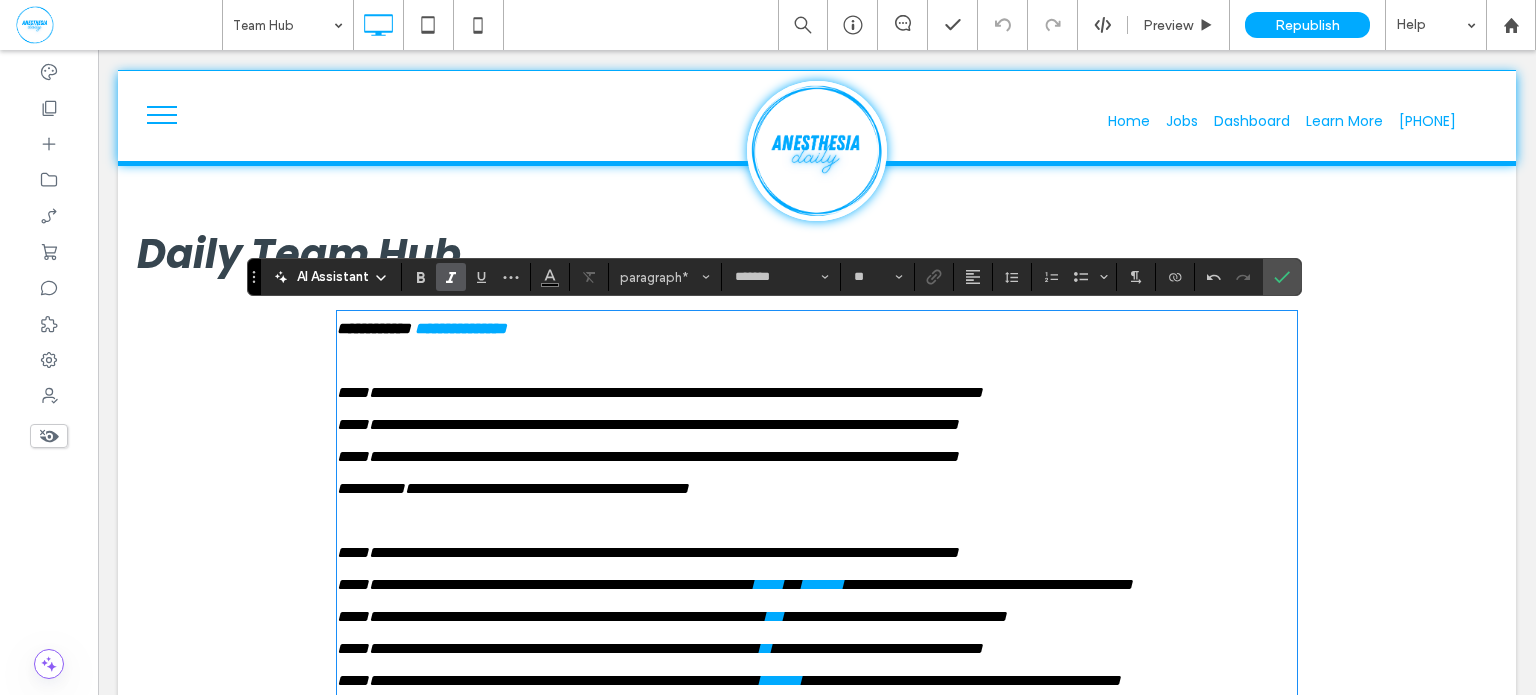 click on "**********" at bounding box center [660, 392] 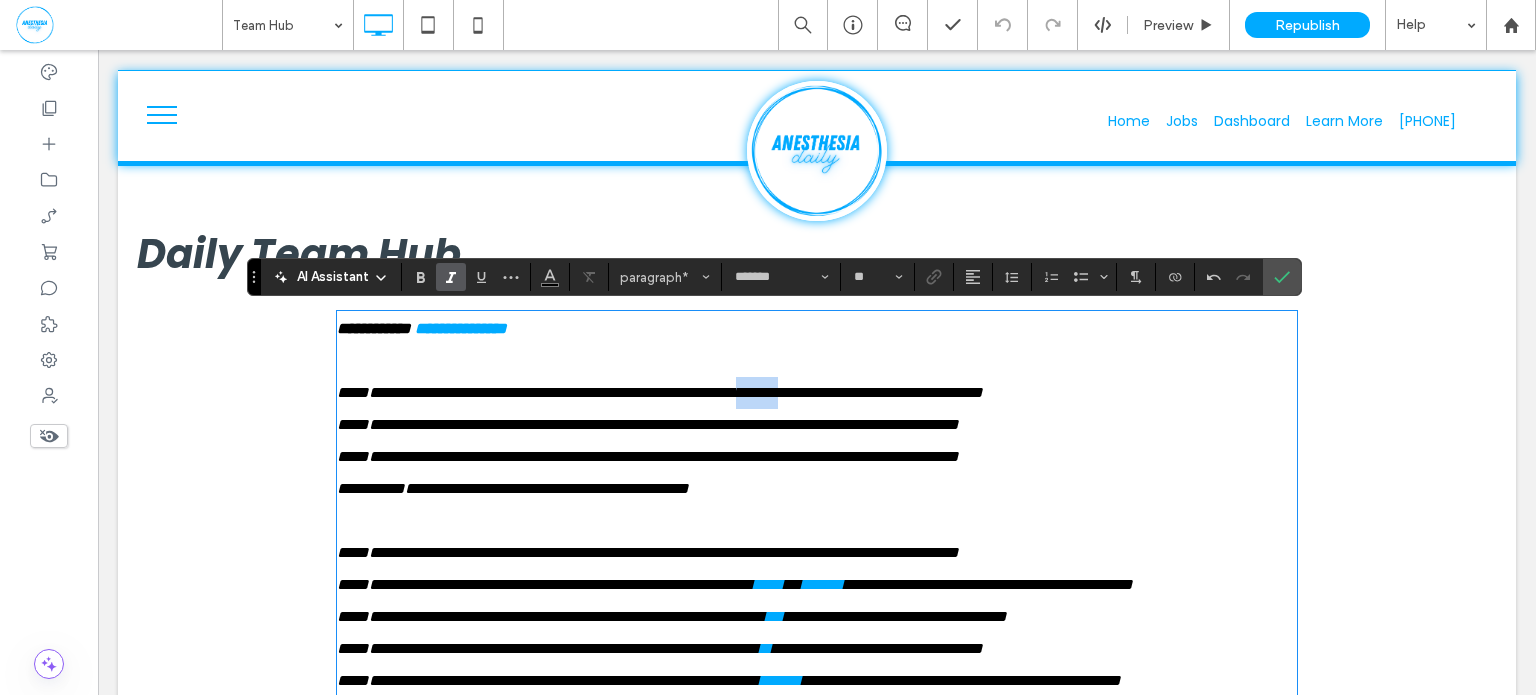 click on "**********" at bounding box center (660, 392) 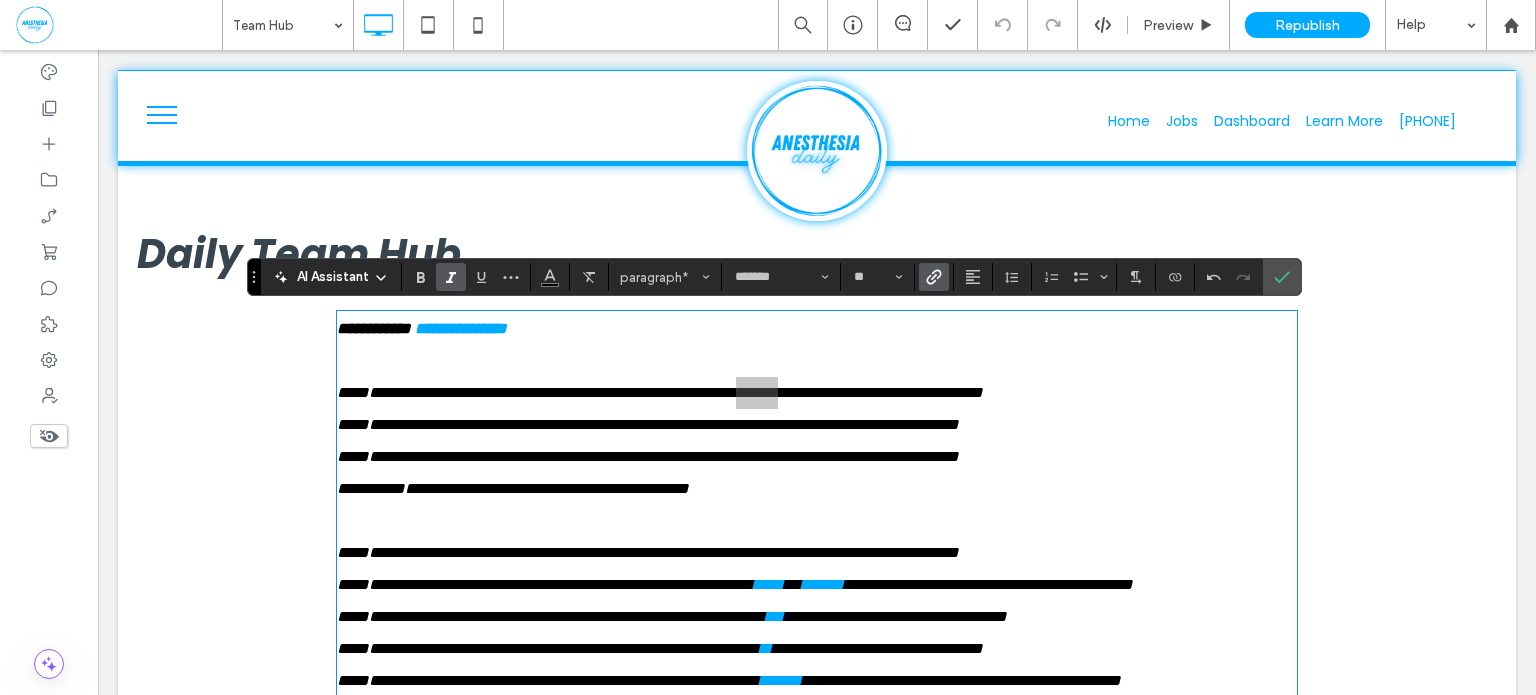 click 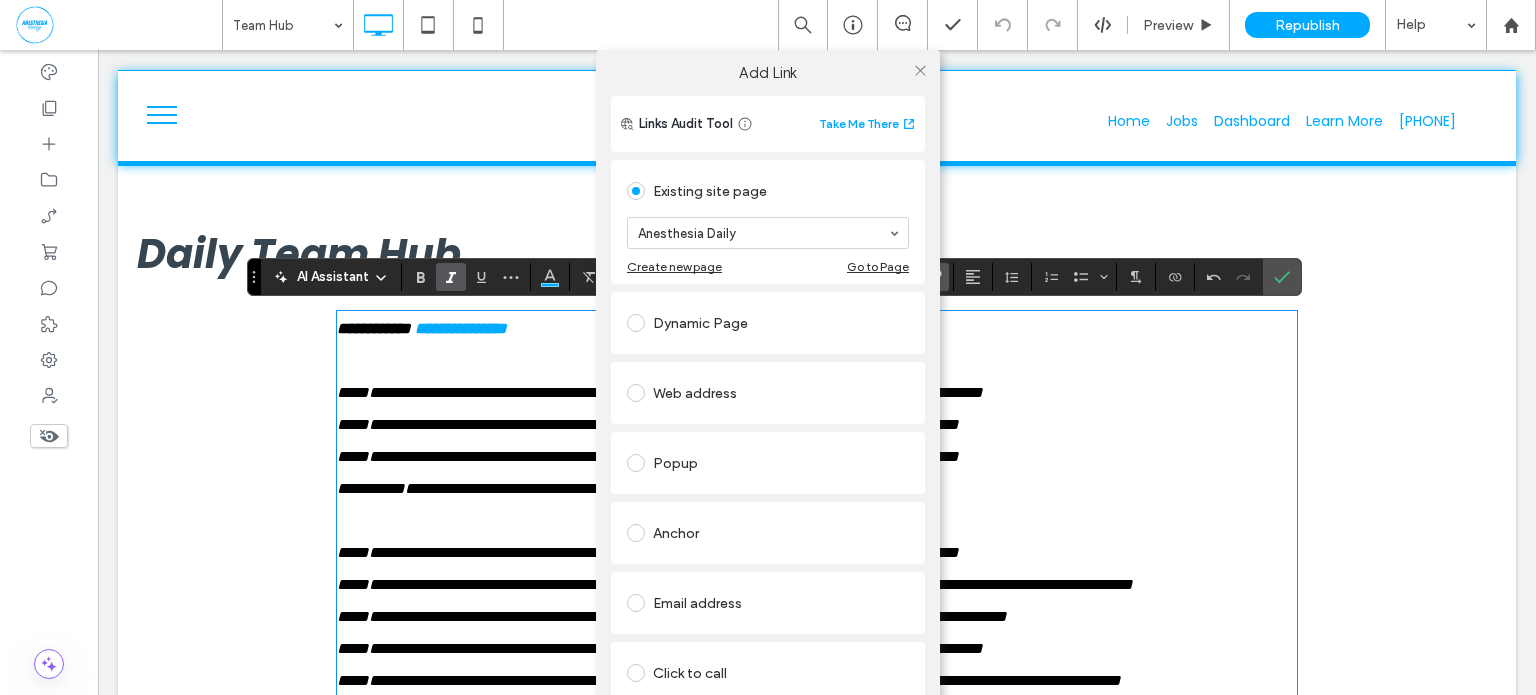click on "Web address" at bounding box center (768, 393) 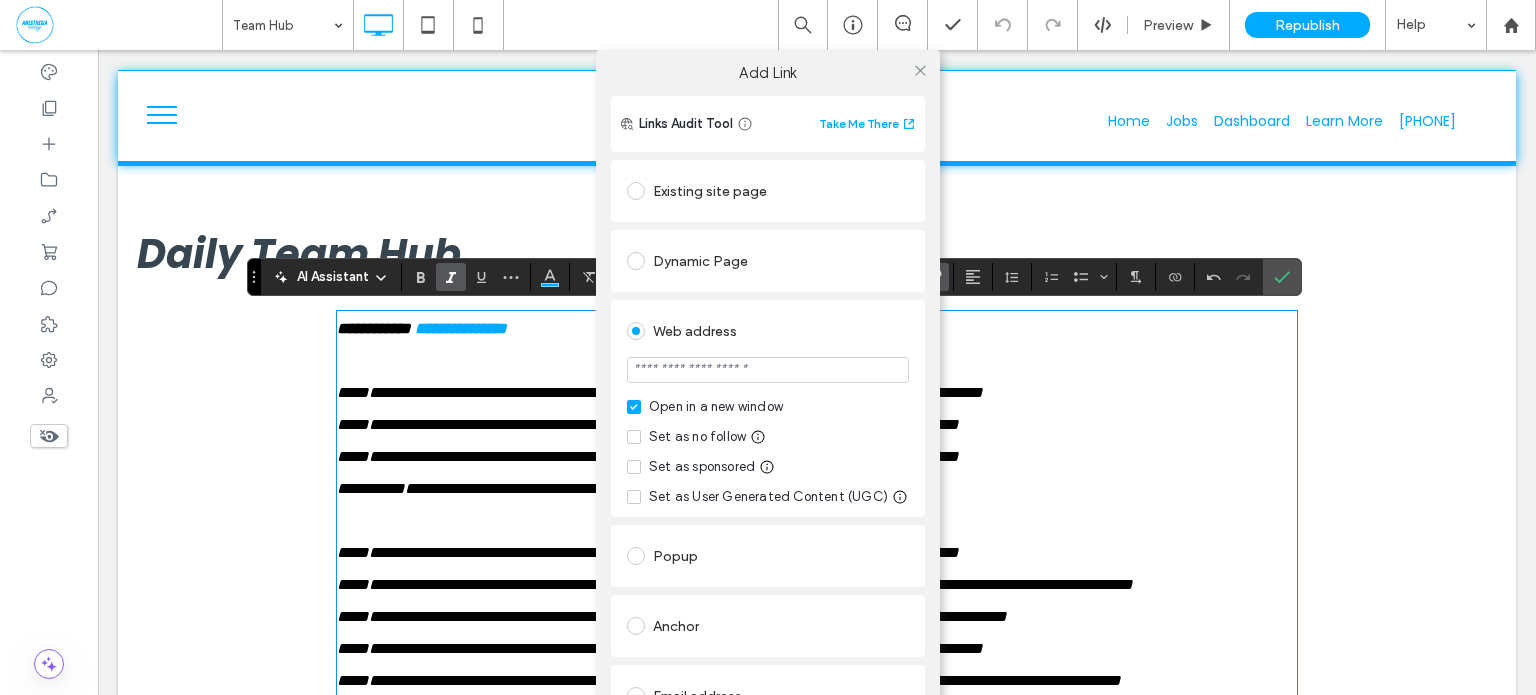 click at bounding box center [768, 370] 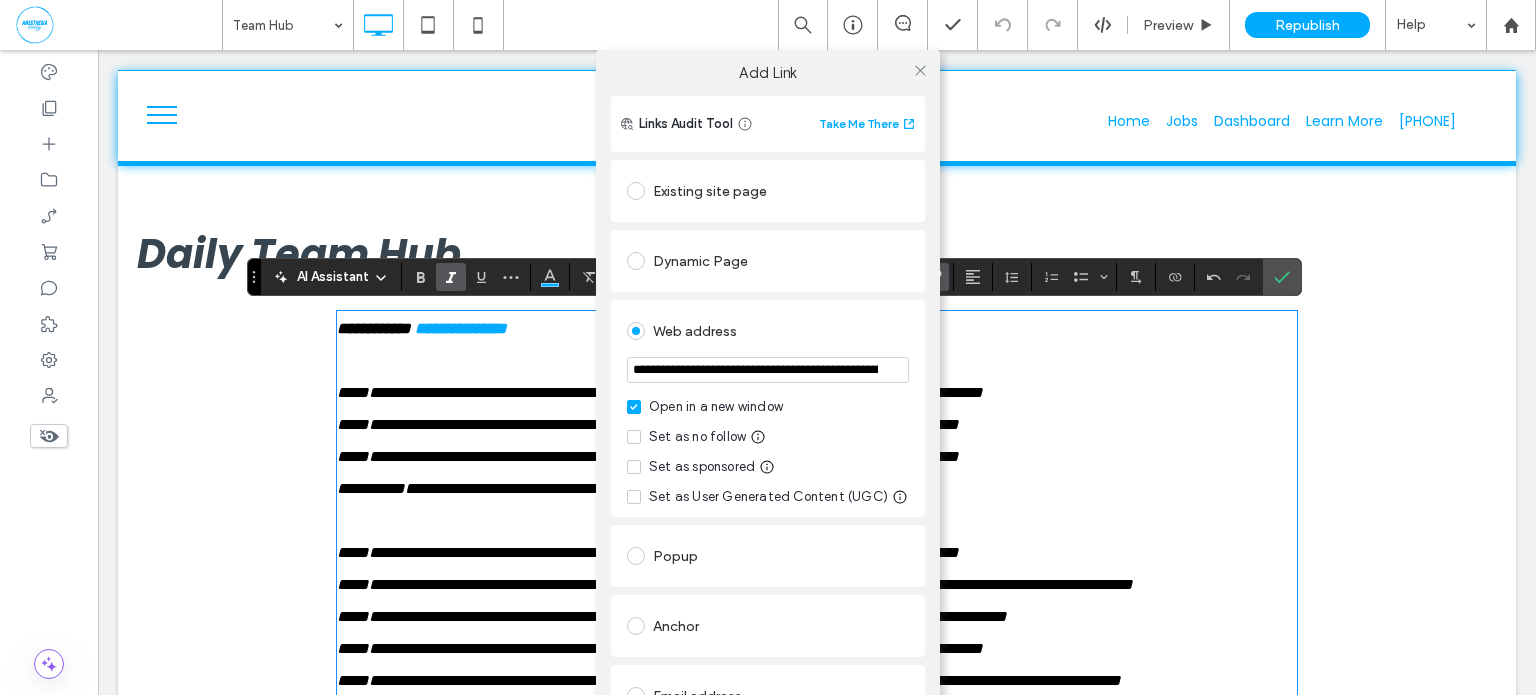 scroll, scrollTop: 0, scrollLeft: 977, axis: horizontal 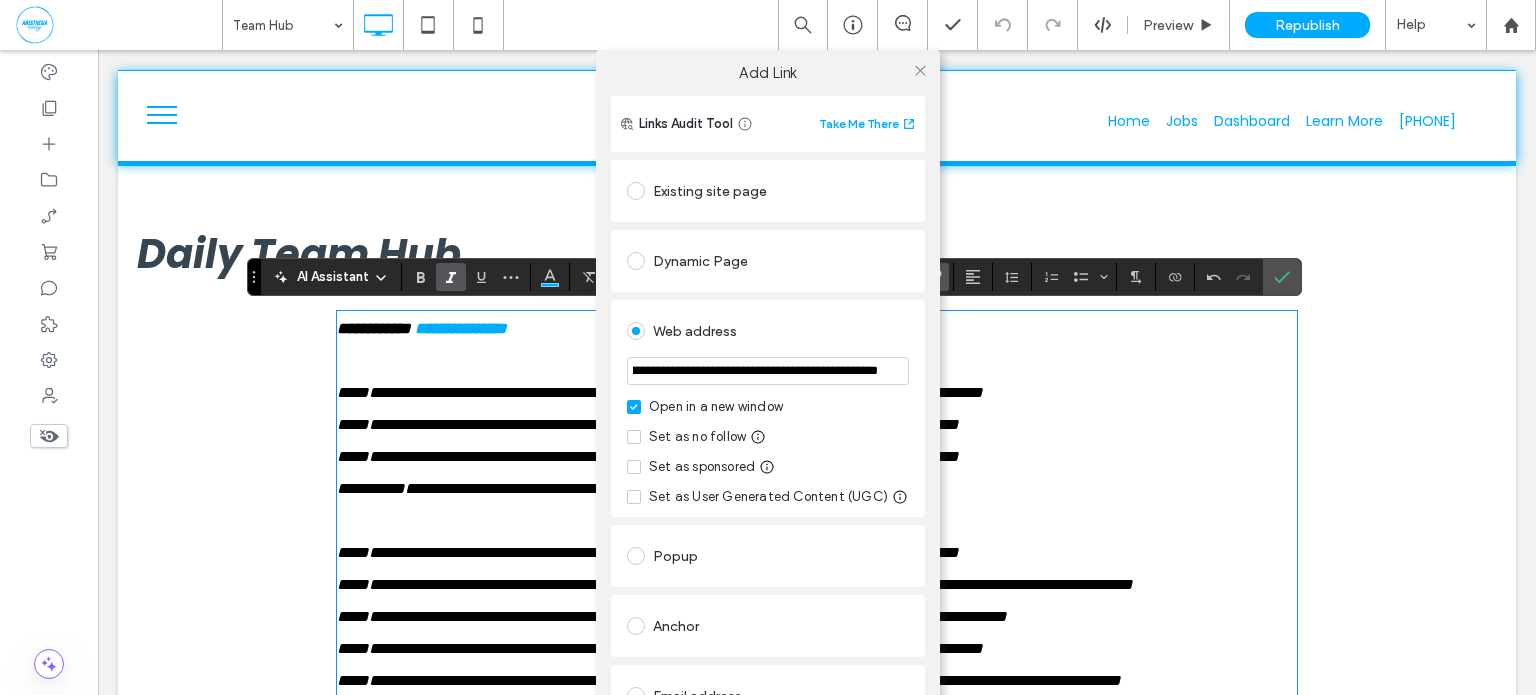 type on "**********" 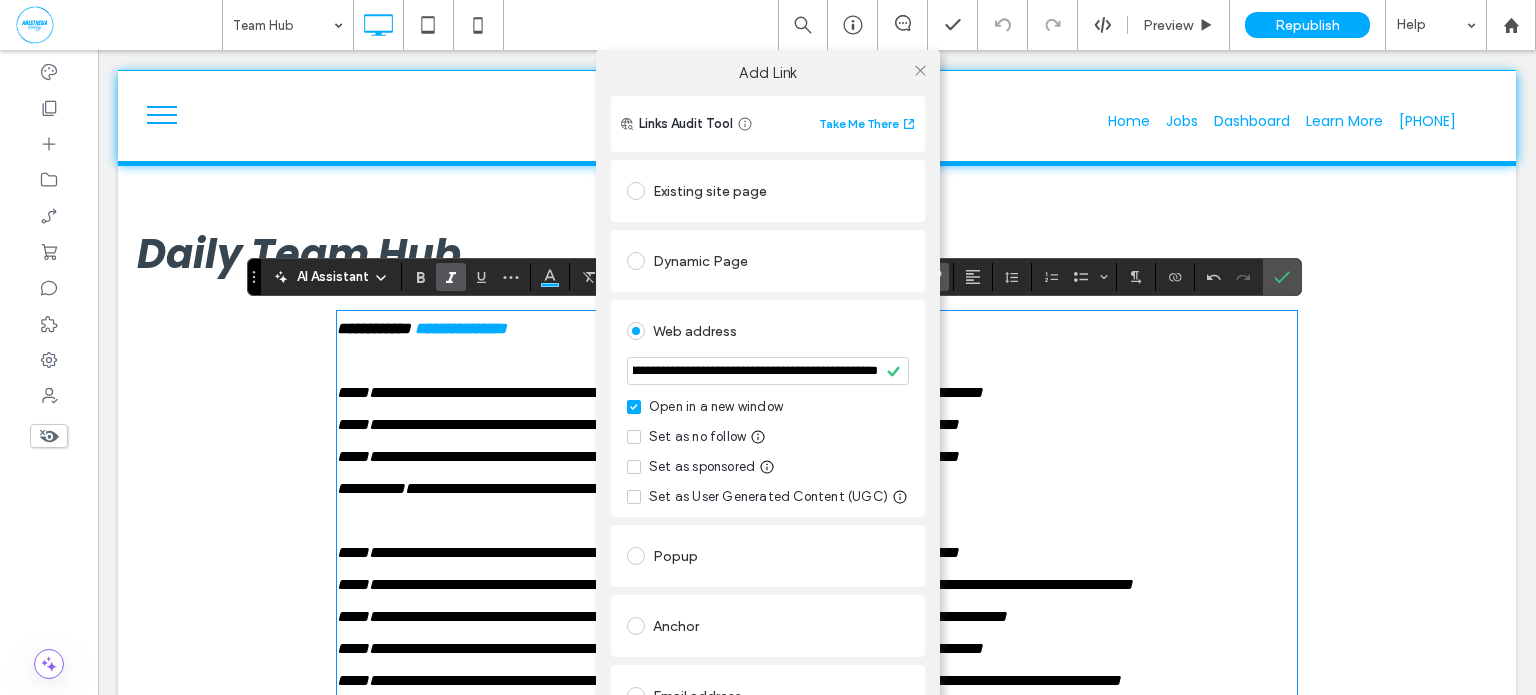 scroll, scrollTop: 0, scrollLeft: 0, axis: both 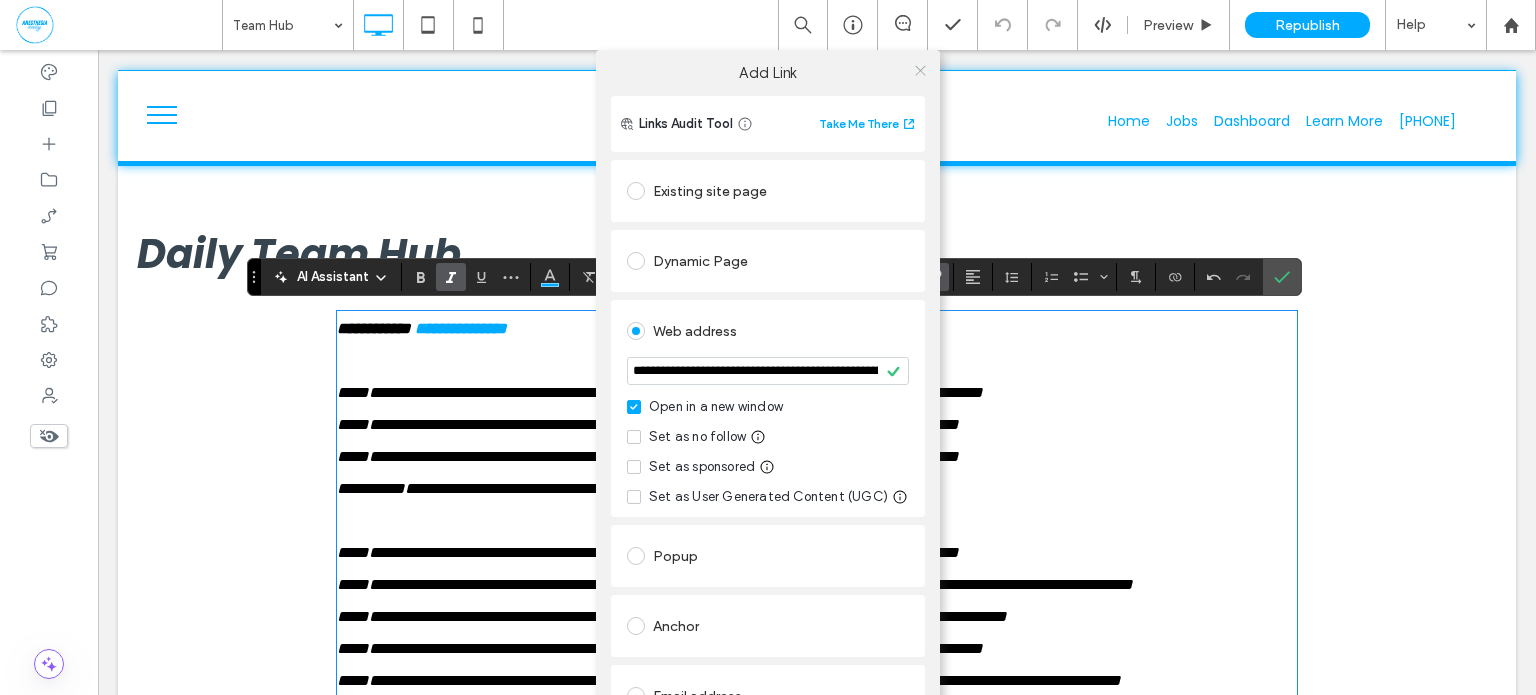 click 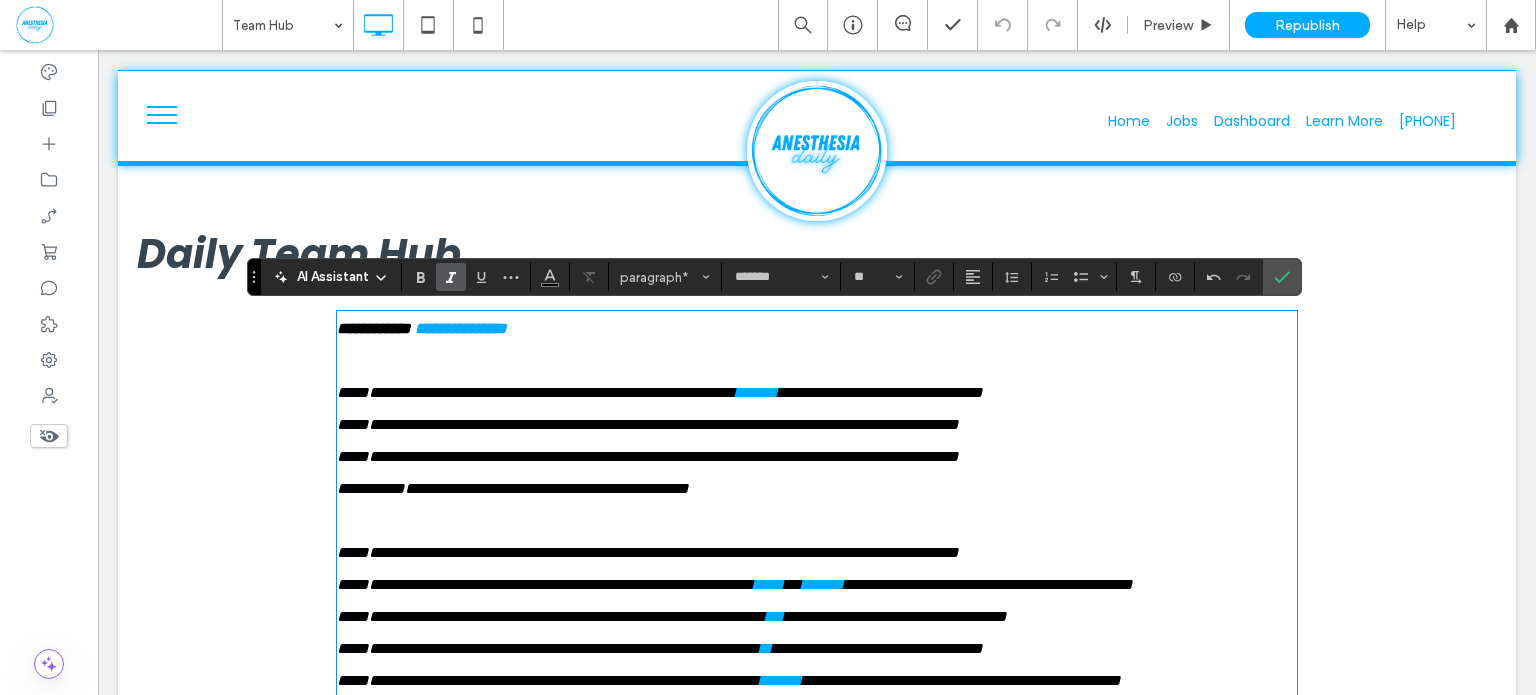click on "**********" at bounding box center [536, 392] 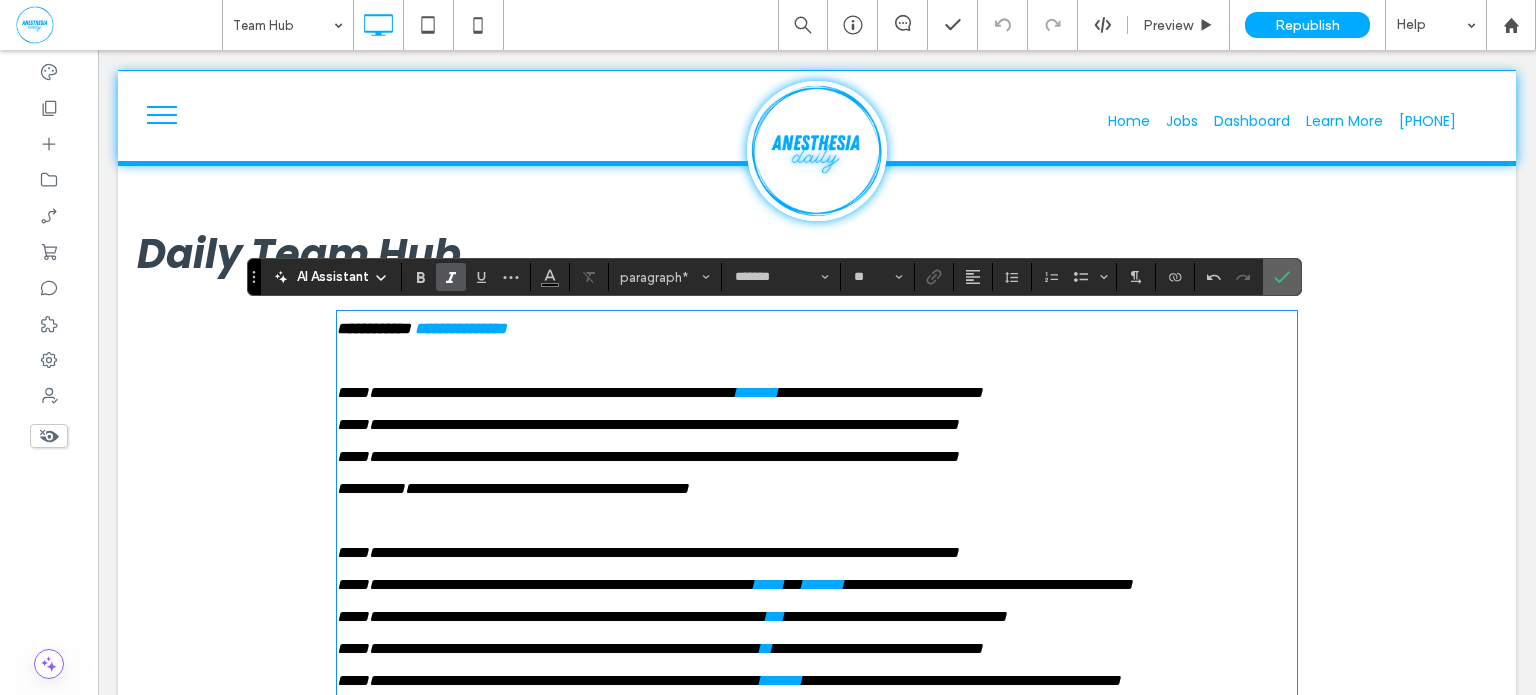 click at bounding box center [1282, 277] 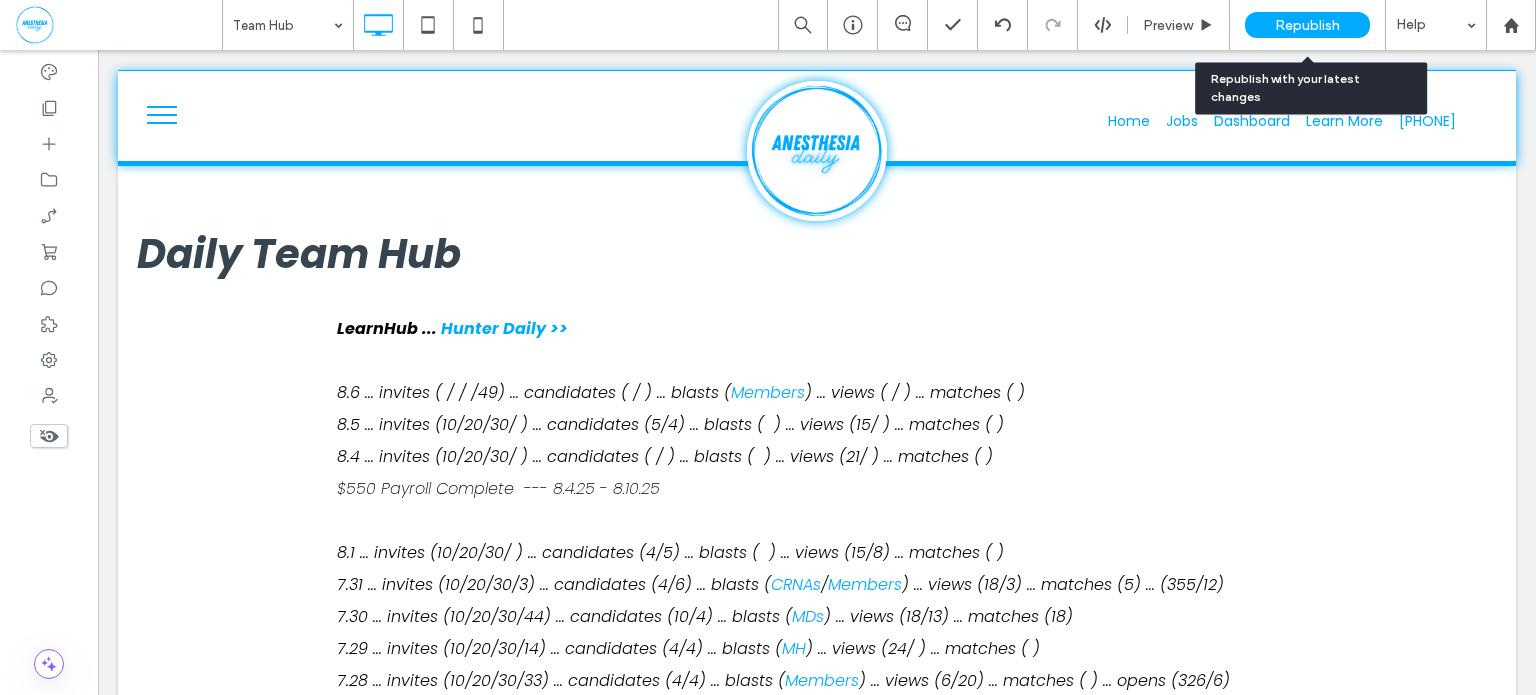 click on "Republish" at bounding box center [1307, 25] 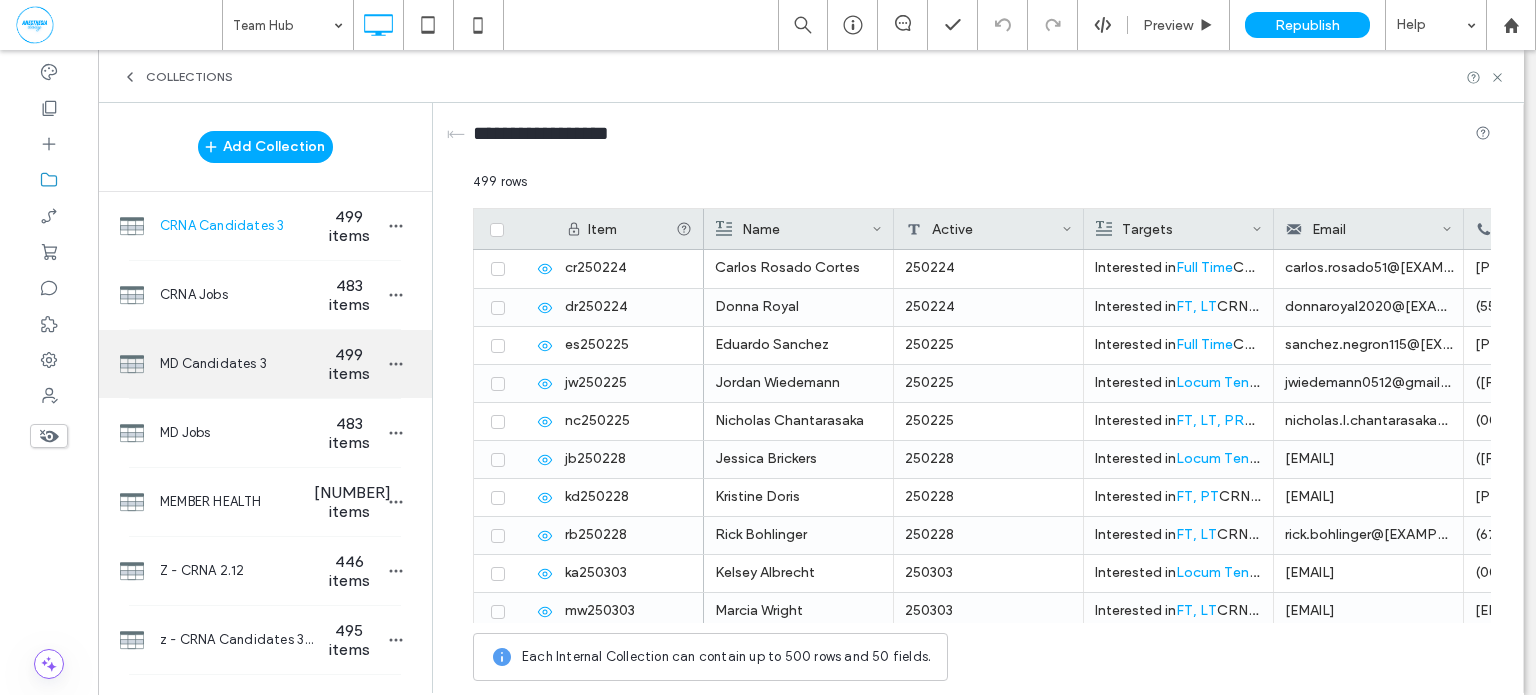scroll, scrollTop: 0, scrollLeft: 0, axis: both 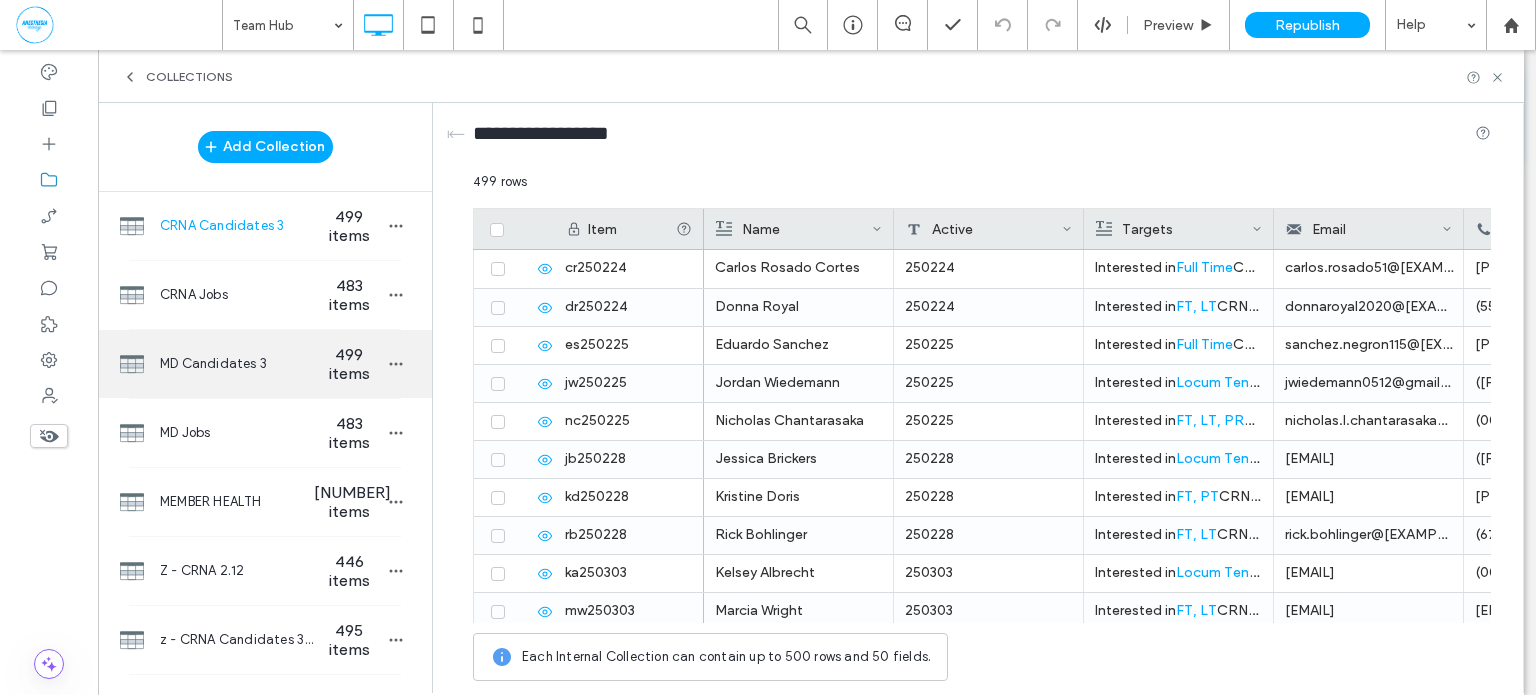 click on "MD Candidates 3" at bounding box center (237, 364) 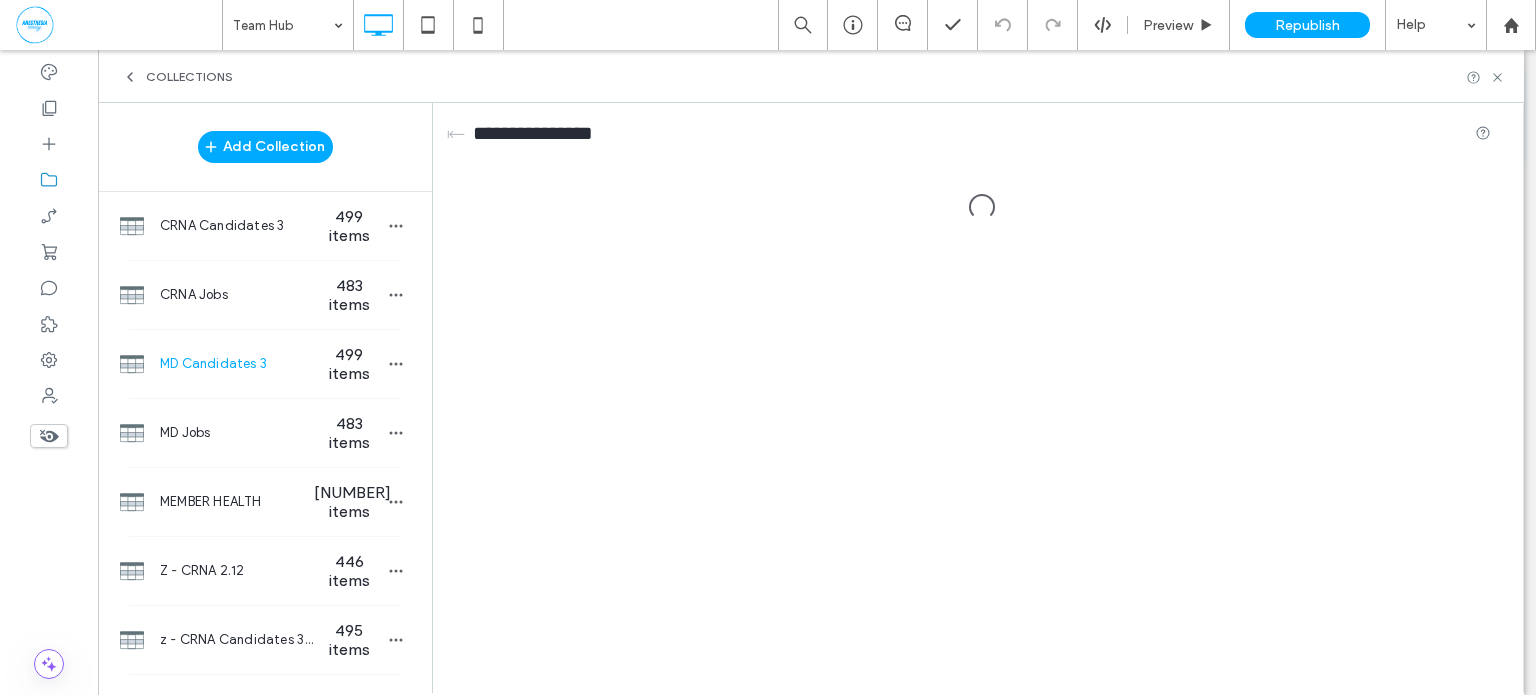 scroll, scrollTop: 0, scrollLeft: 0, axis: both 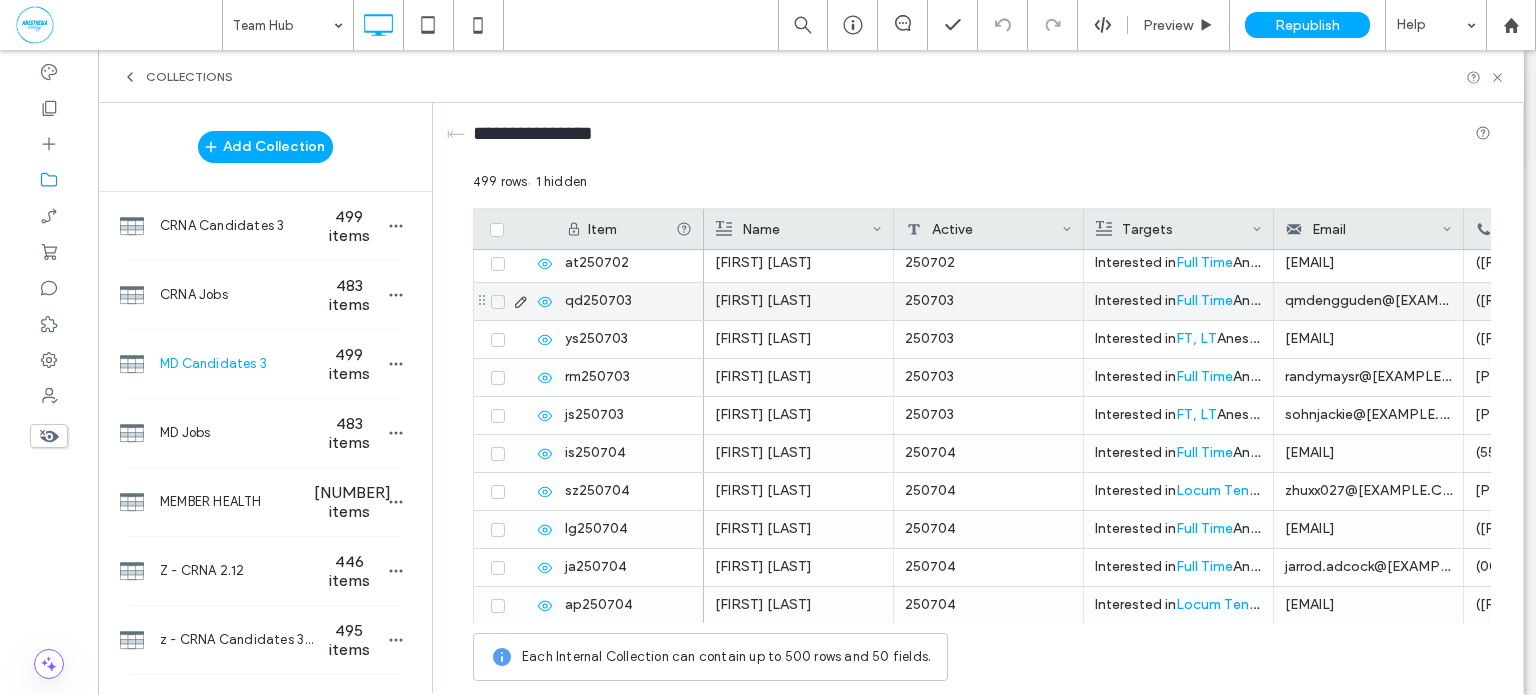 click at bounding box center (498, 302) 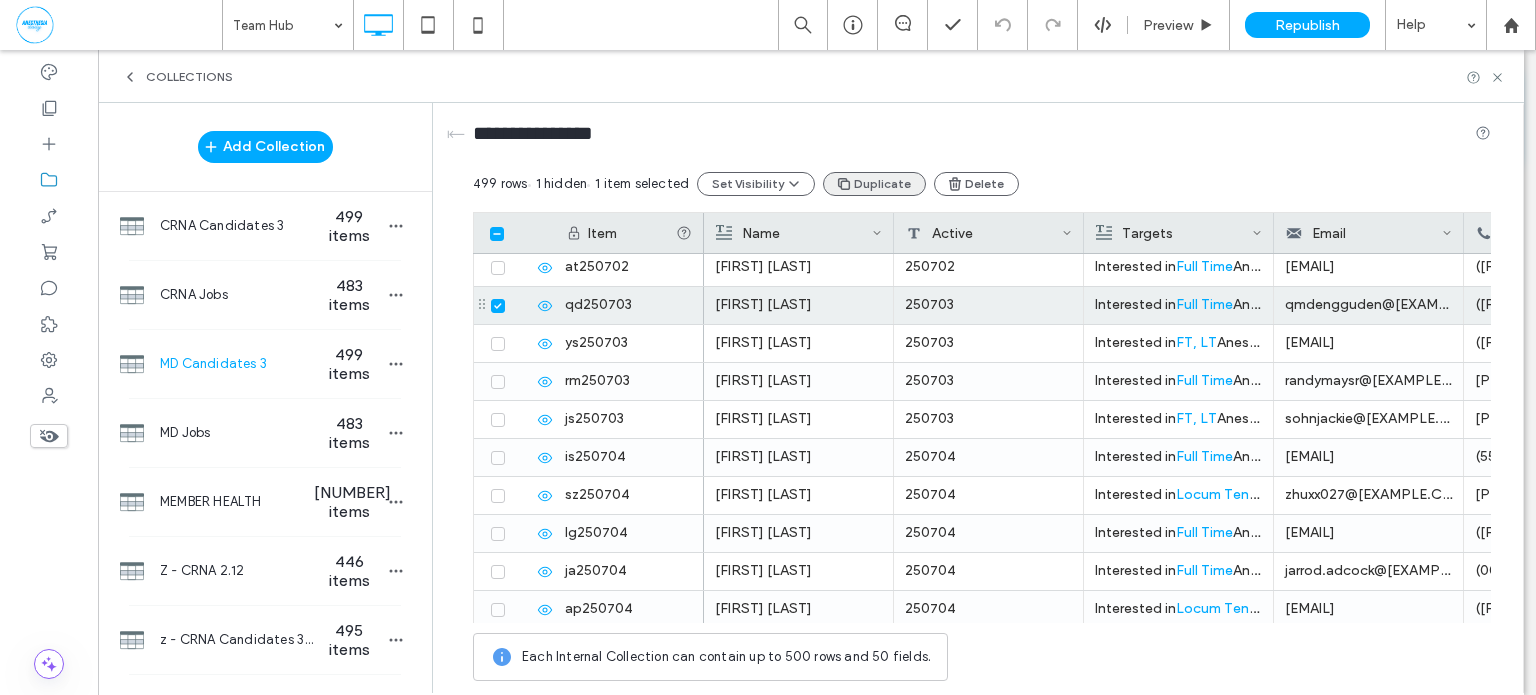 click on "Duplicate" at bounding box center [874, 184] 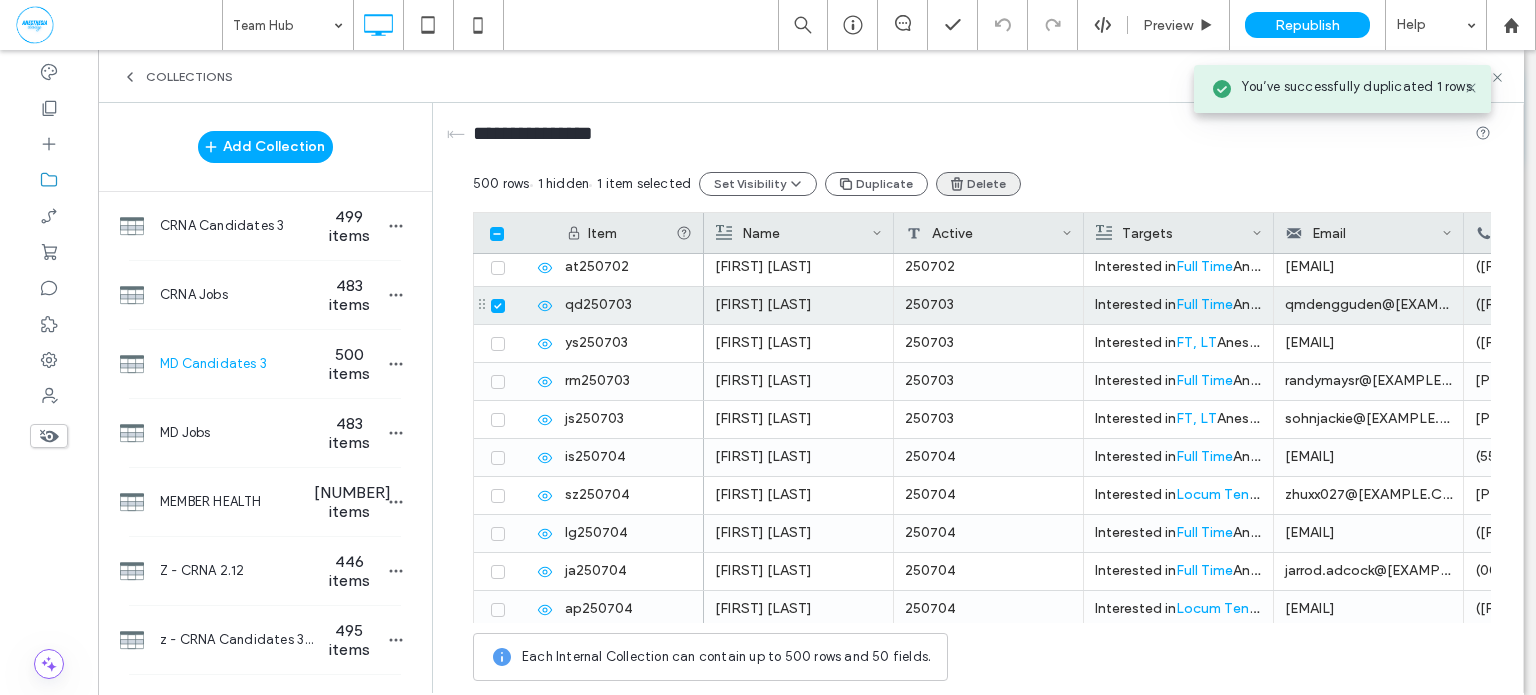 click on "Delete" at bounding box center [978, 184] 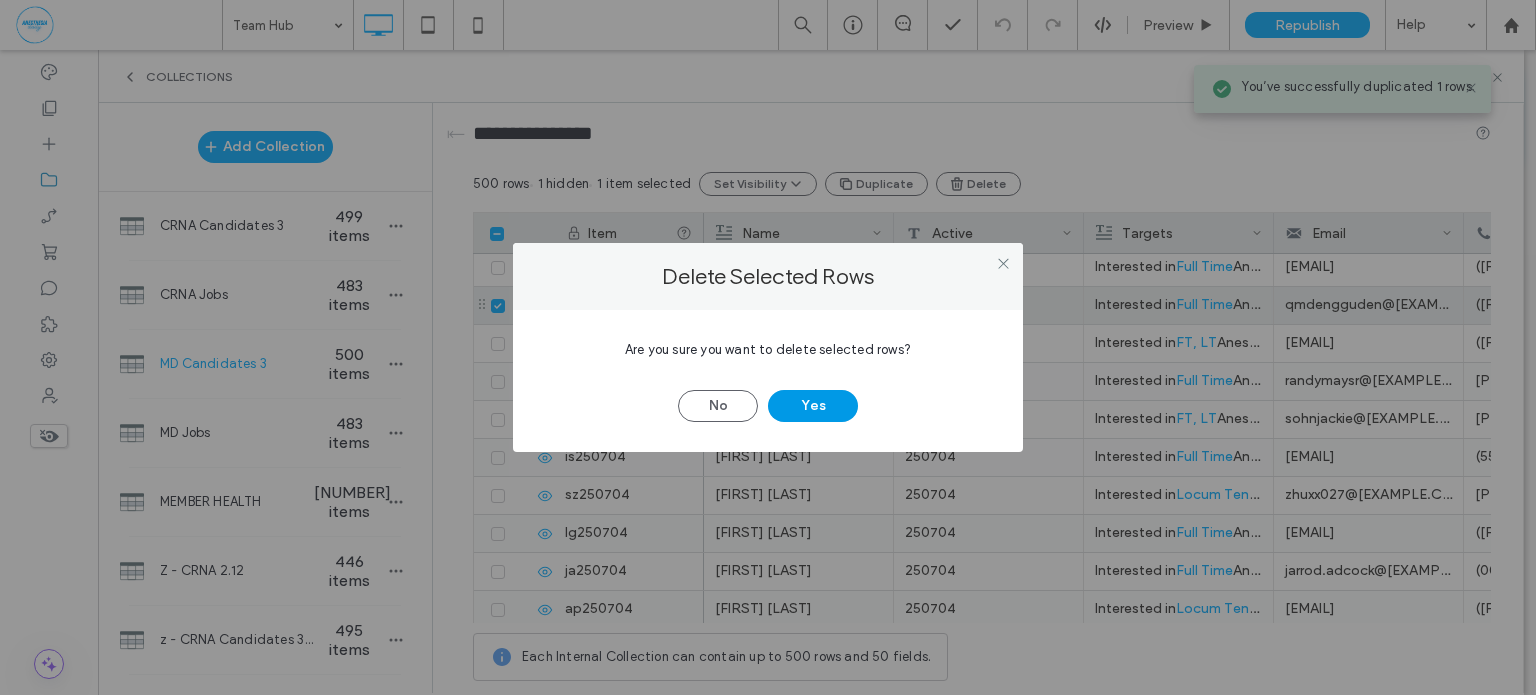 click on "Yes" at bounding box center (813, 406) 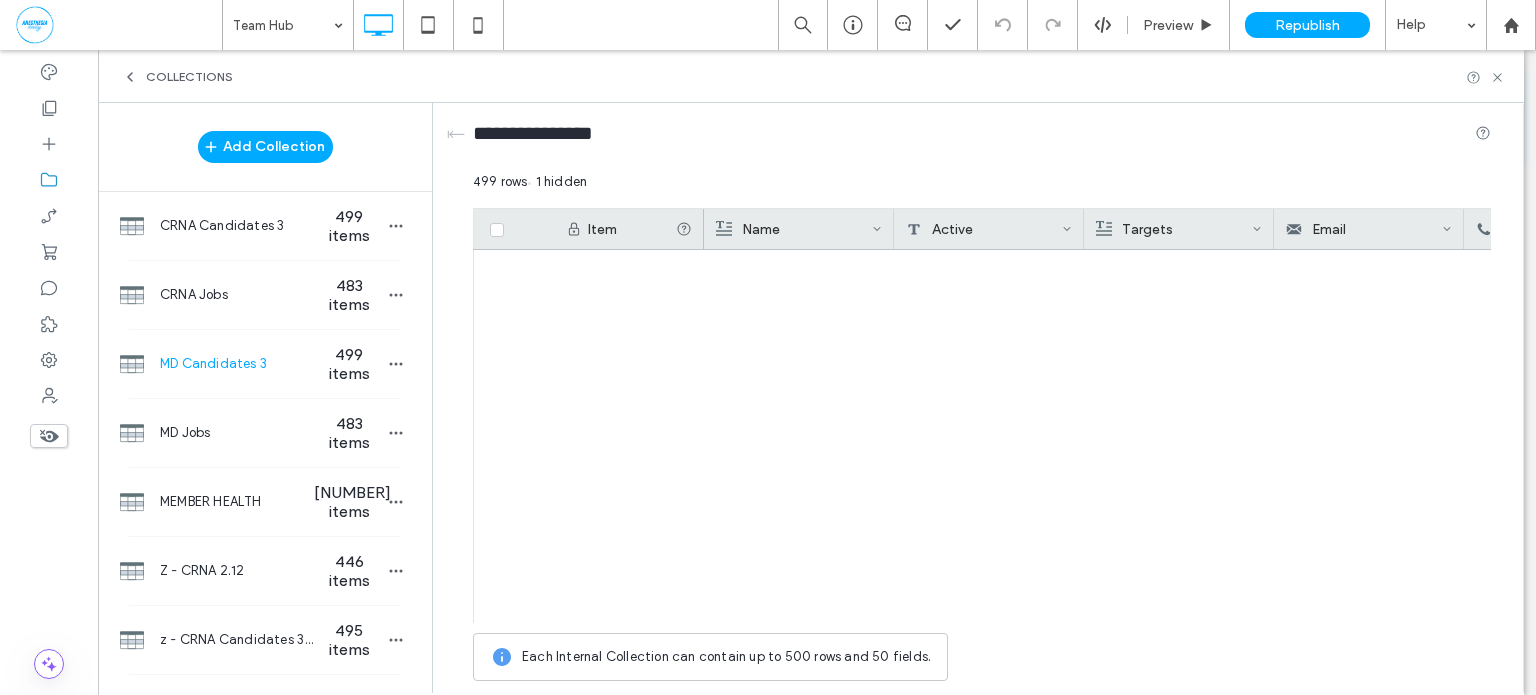 scroll, scrollTop: 18625, scrollLeft: 0, axis: vertical 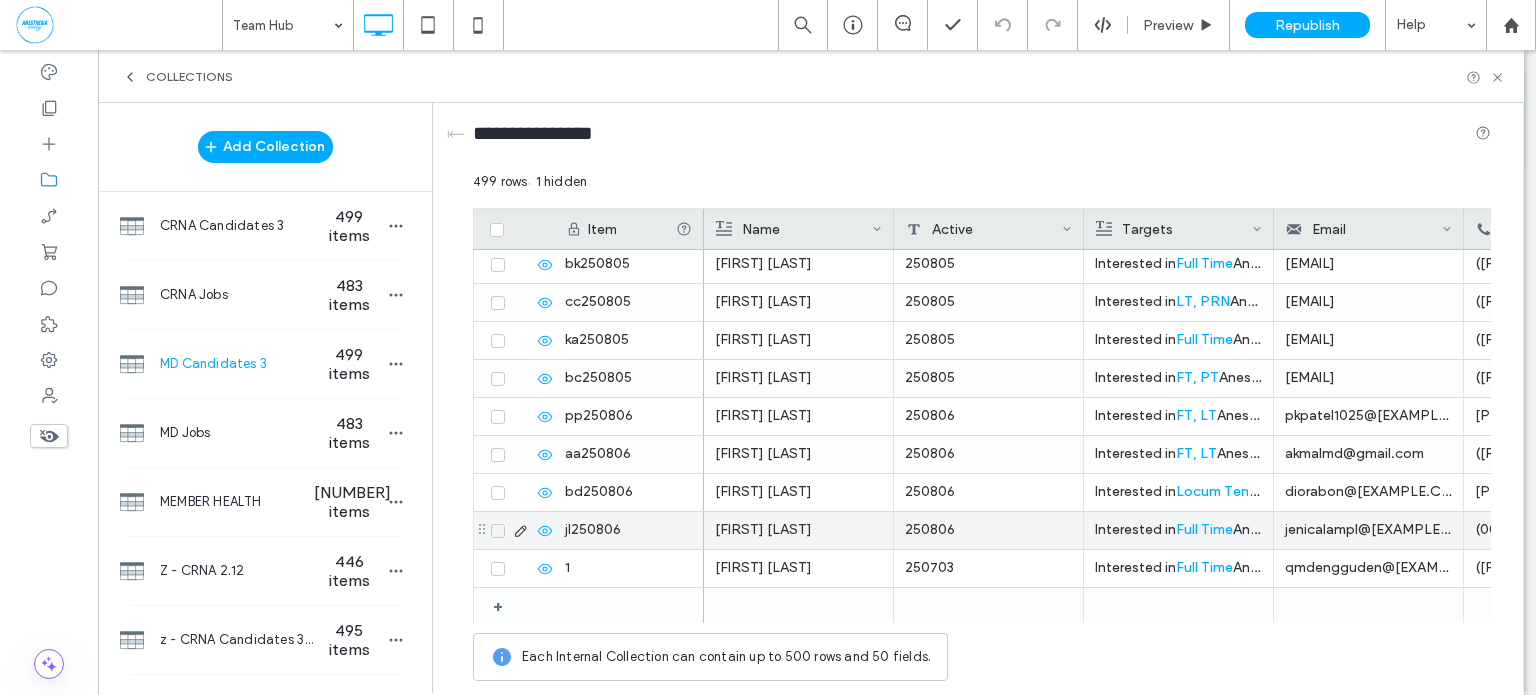 click on "250806" at bounding box center (989, 530) 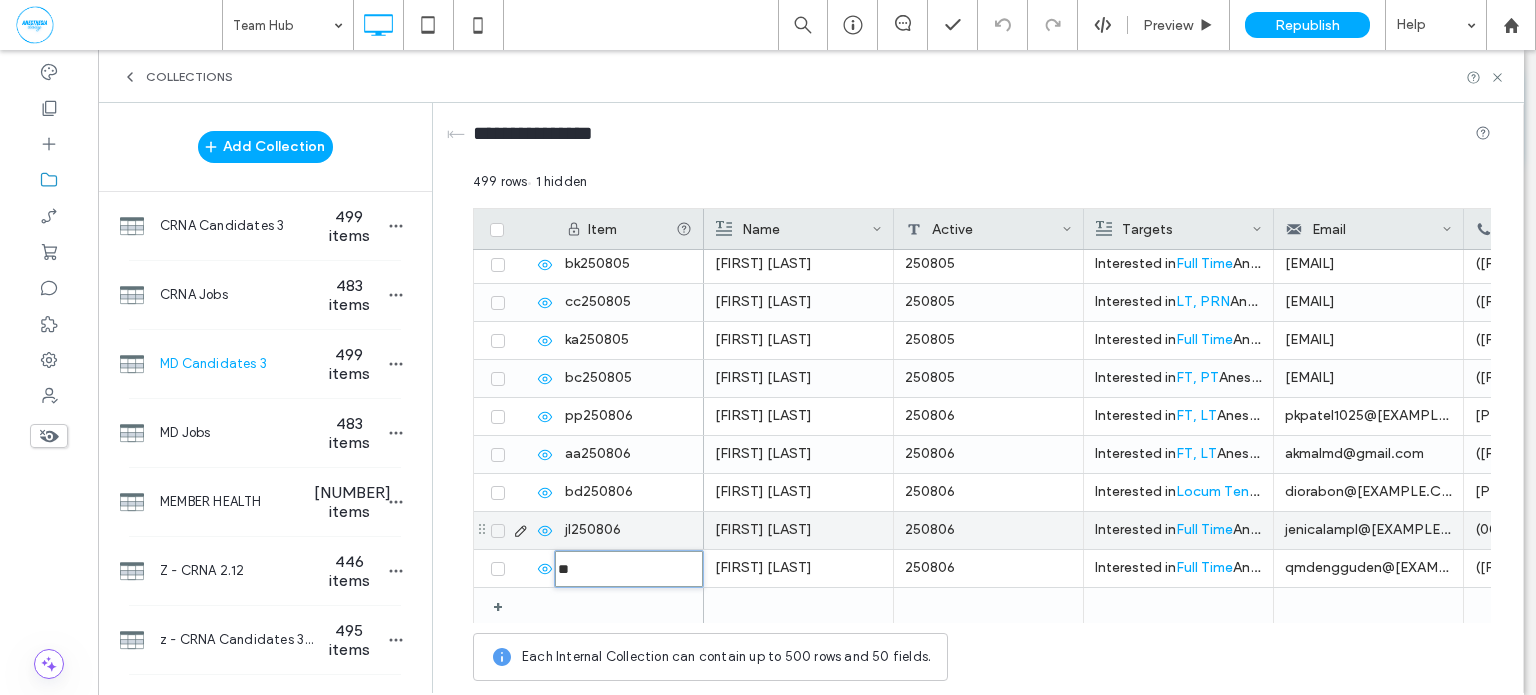 type on "********" 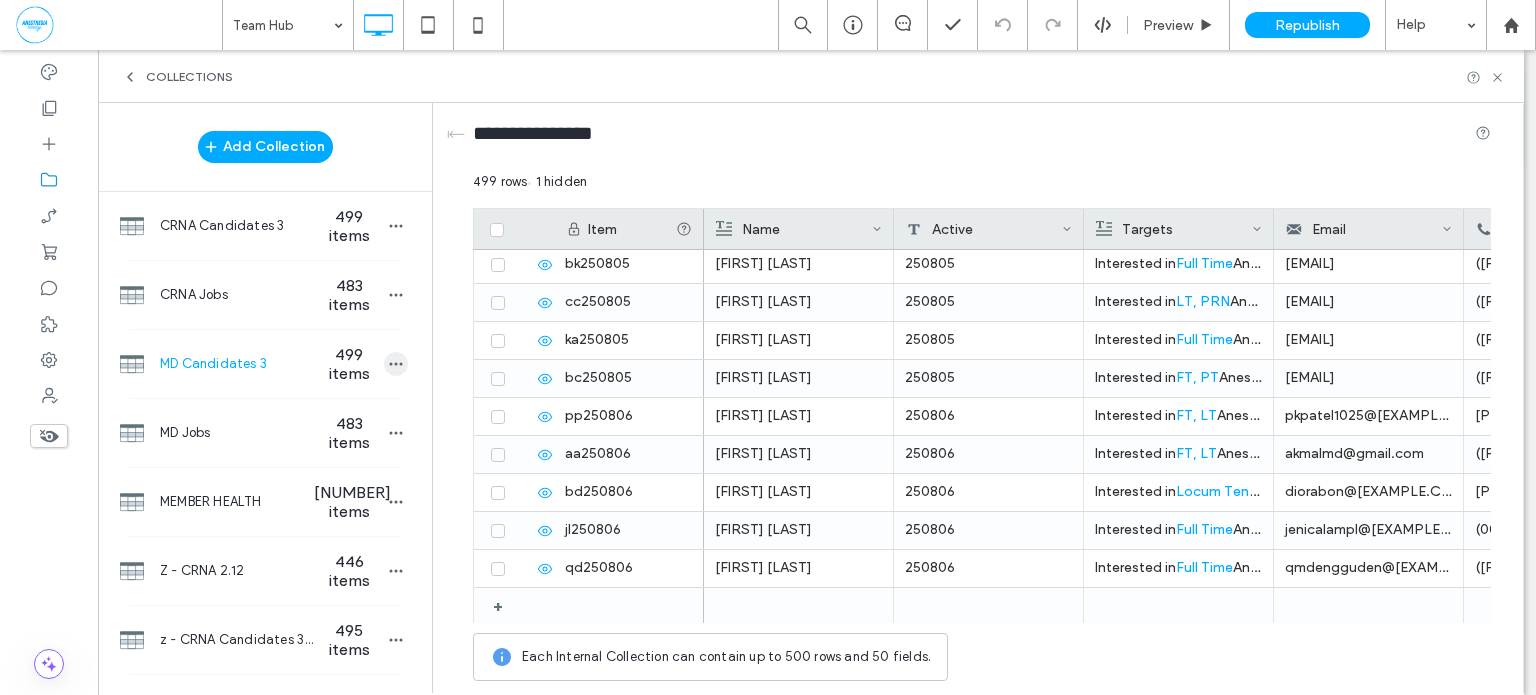 click 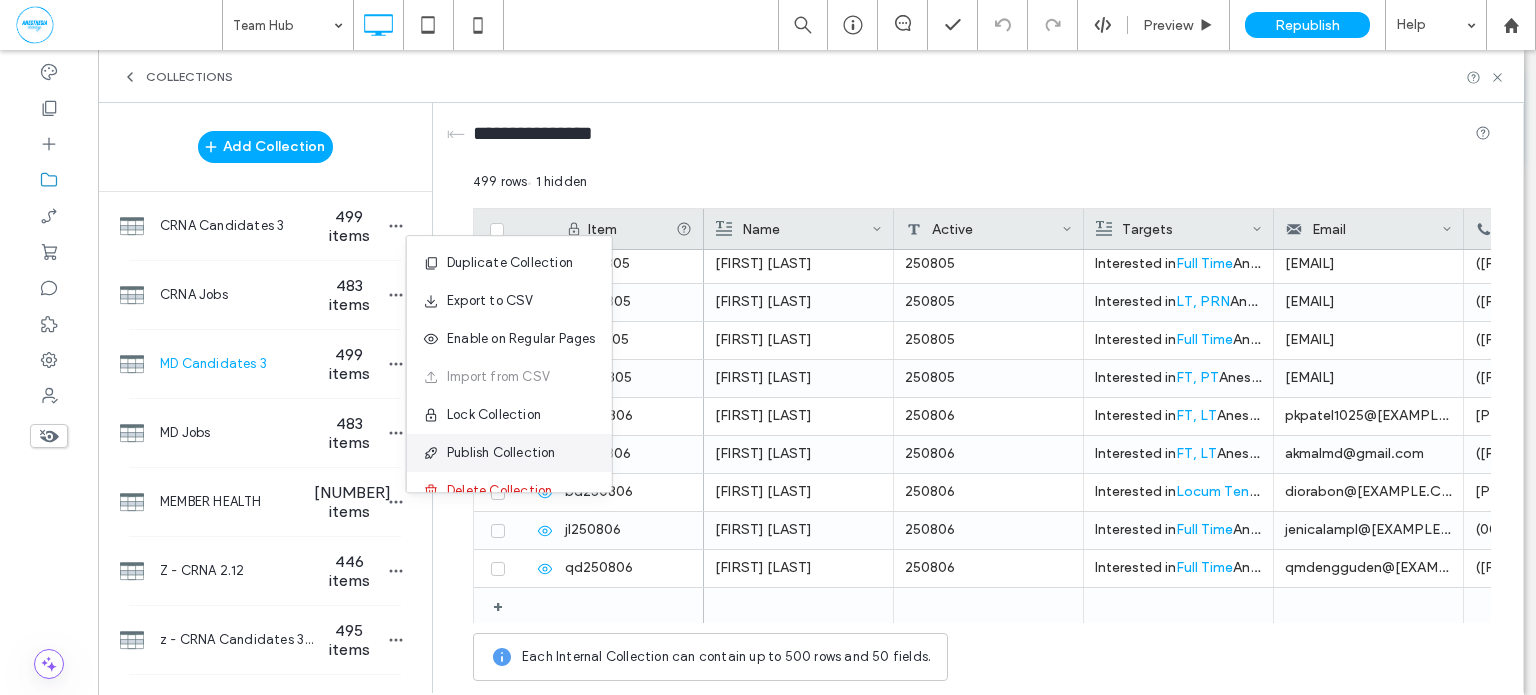 click on "Publish Collection" at bounding box center [509, 453] 